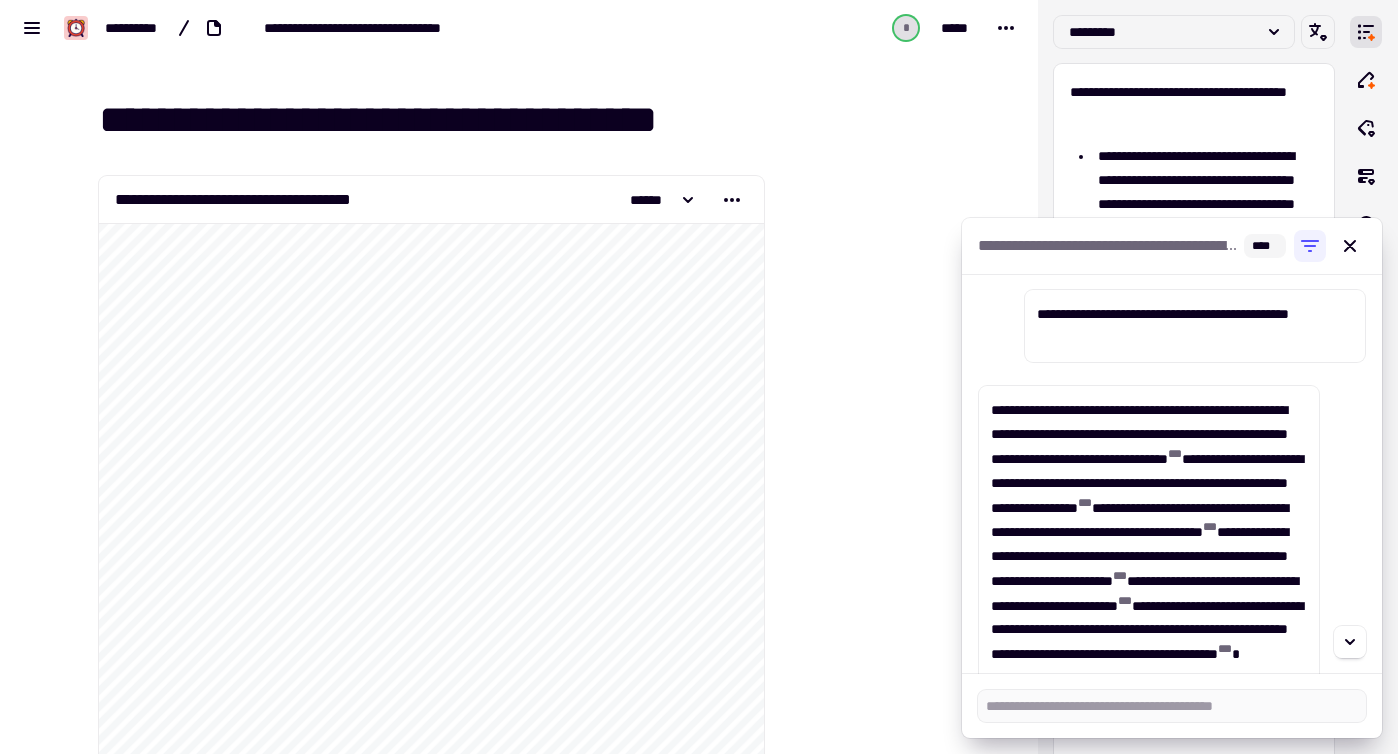 scroll, scrollTop: 0, scrollLeft: 0, axis: both 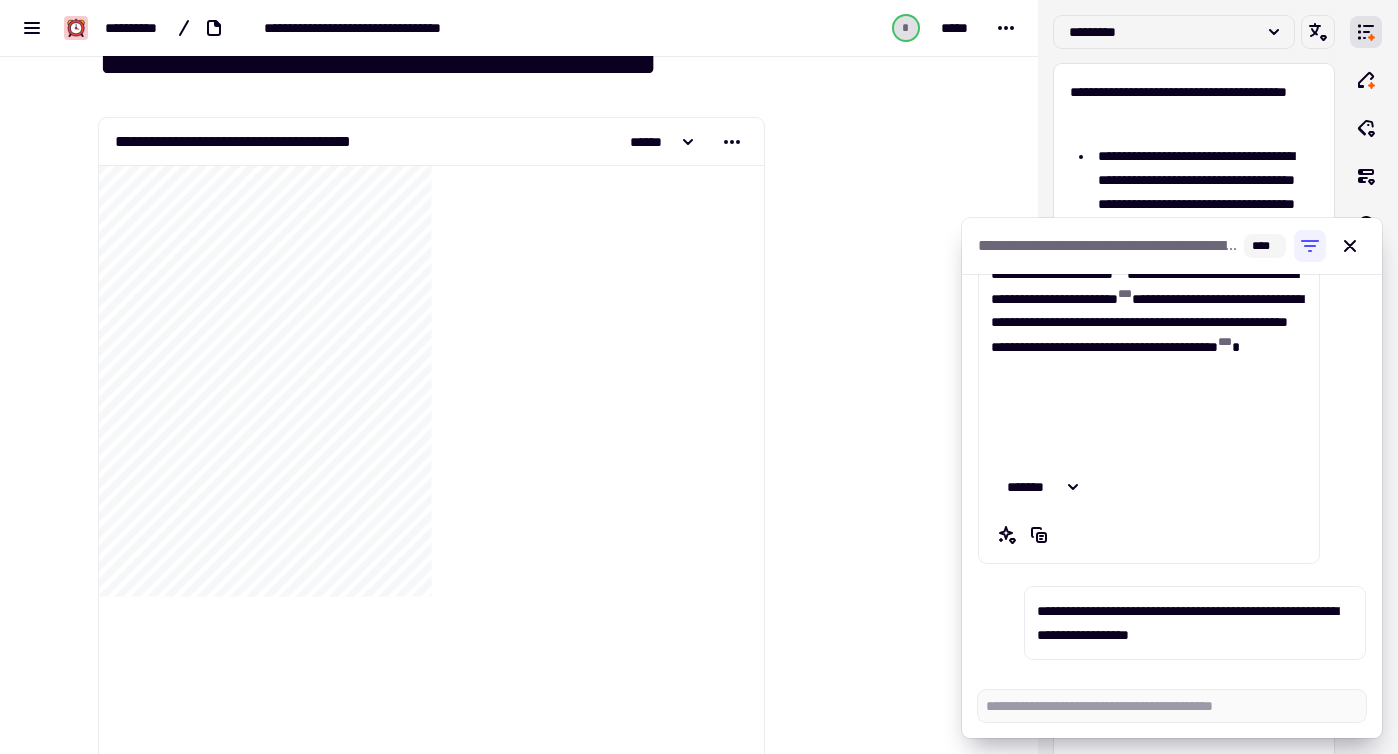 type on "*" 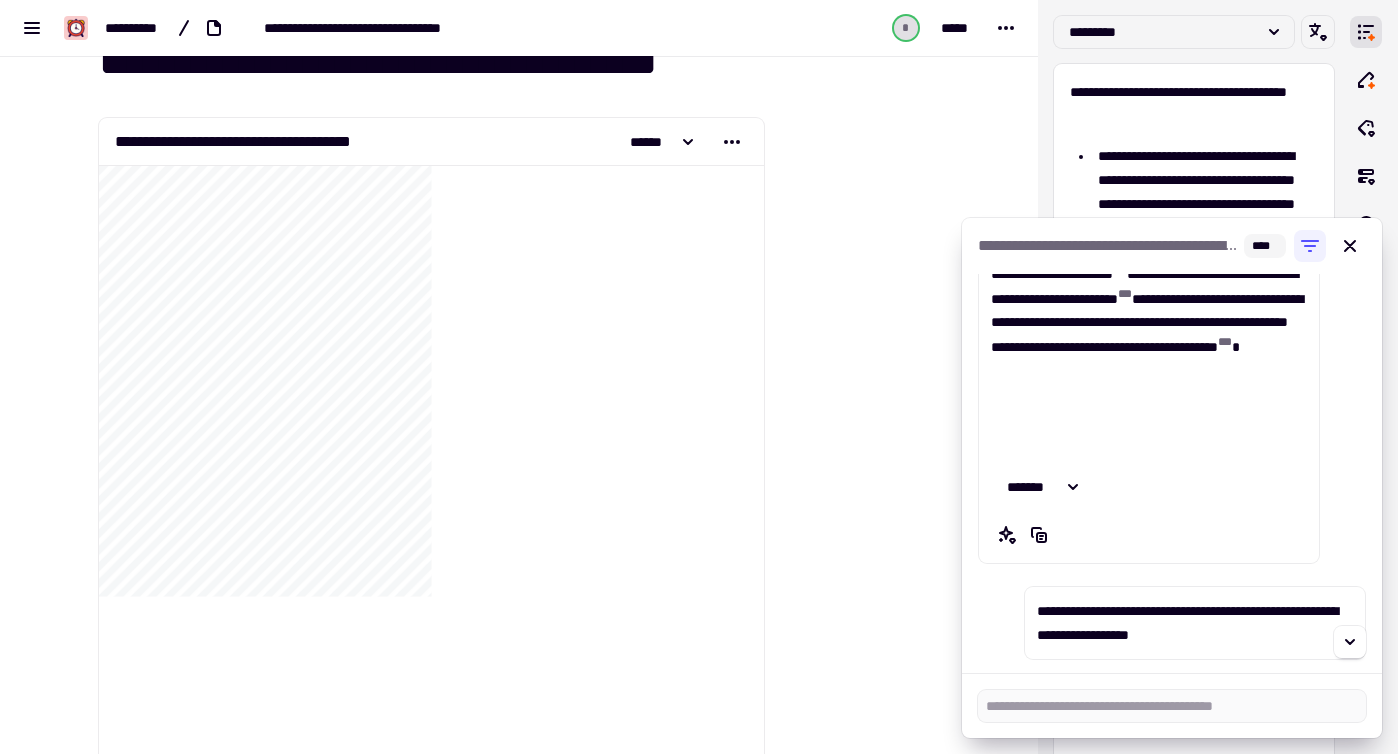scroll, scrollTop: 0, scrollLeft: 0, axis: both 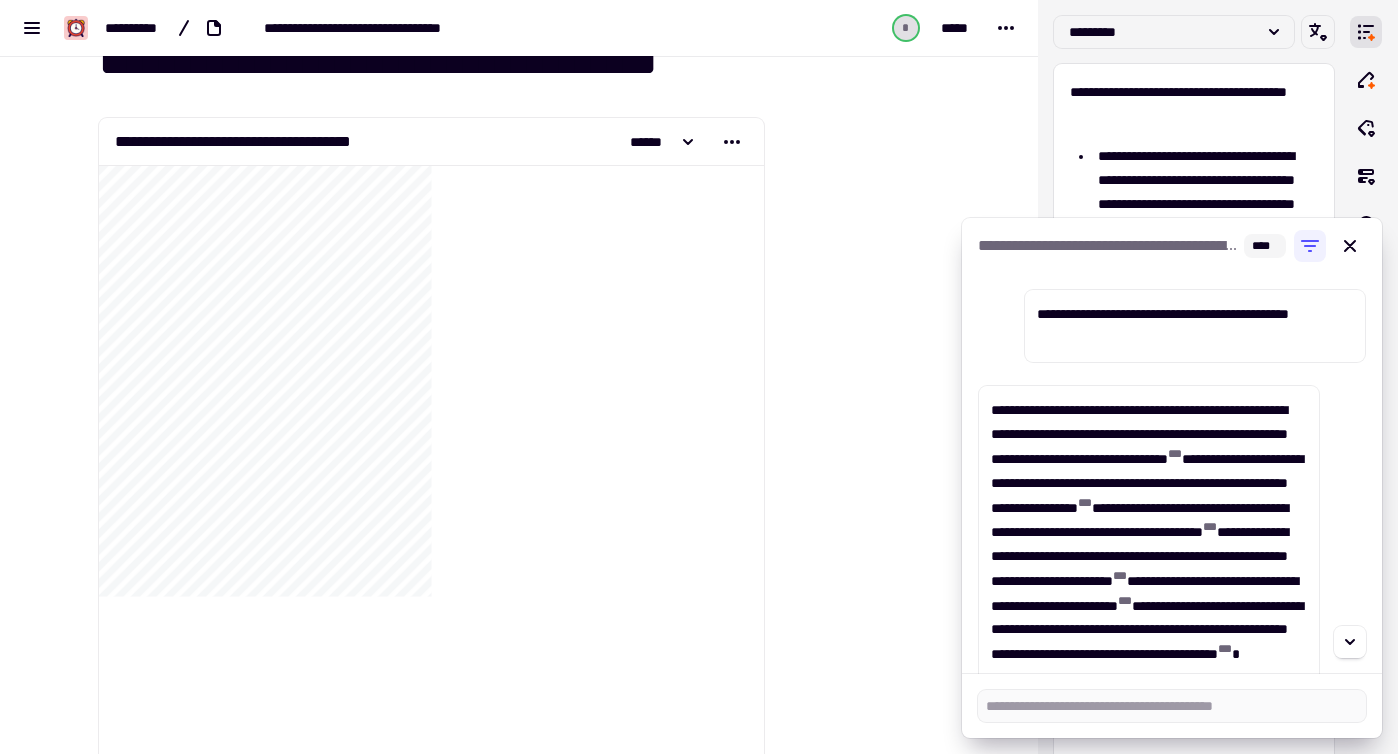 type on "*" 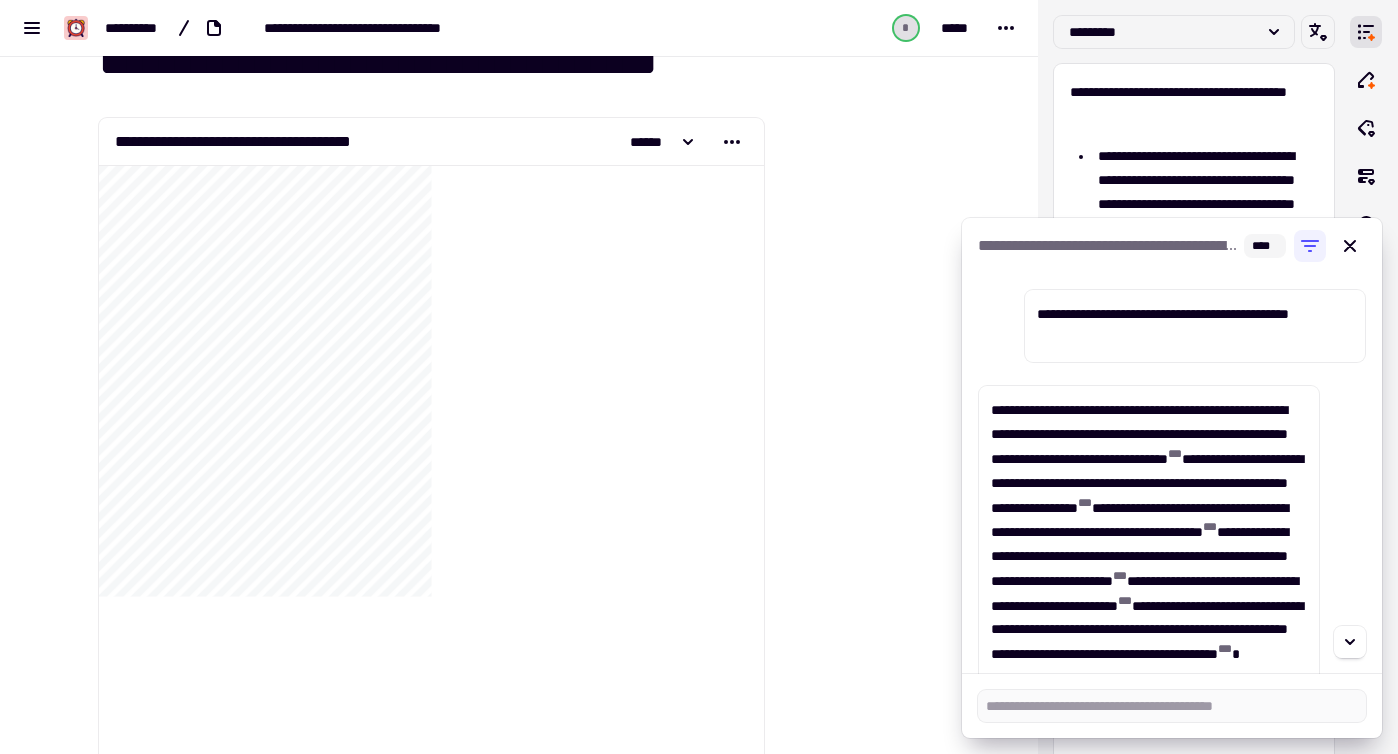 type on "*" 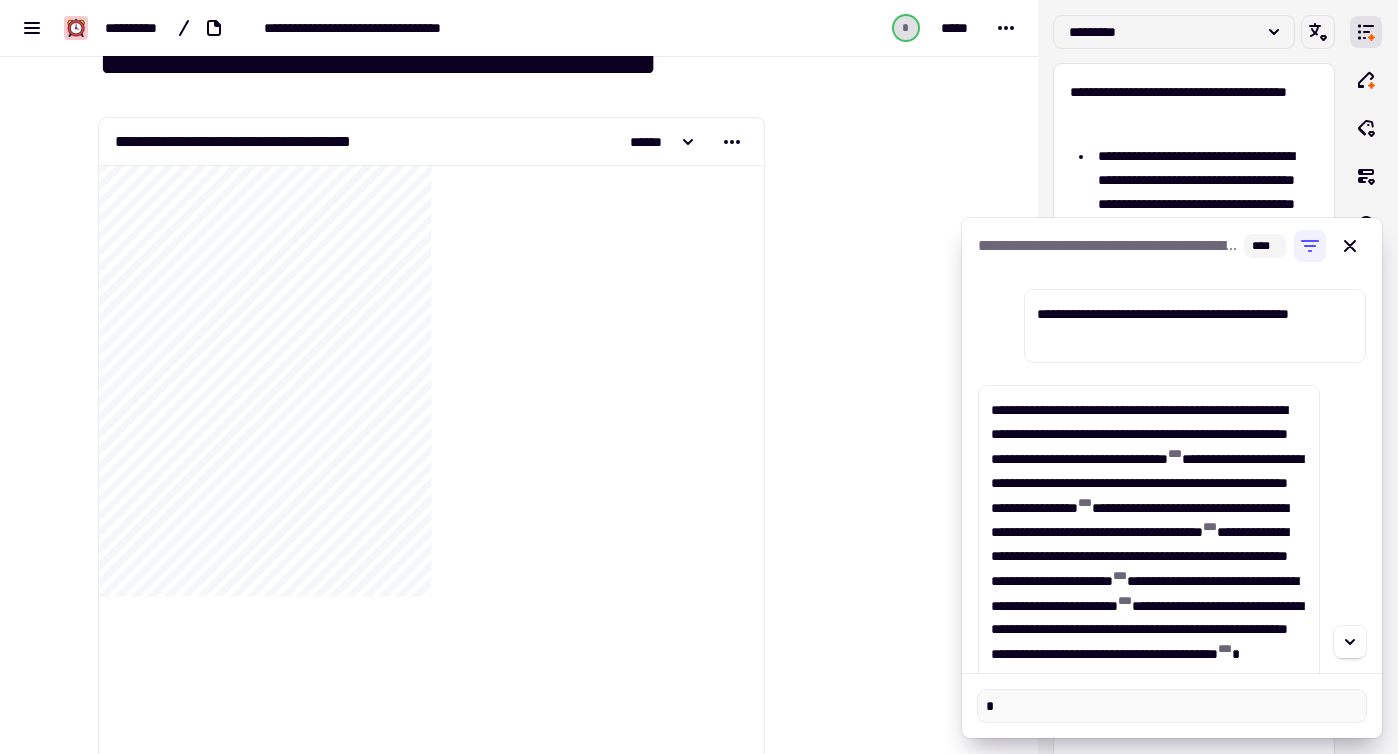 type 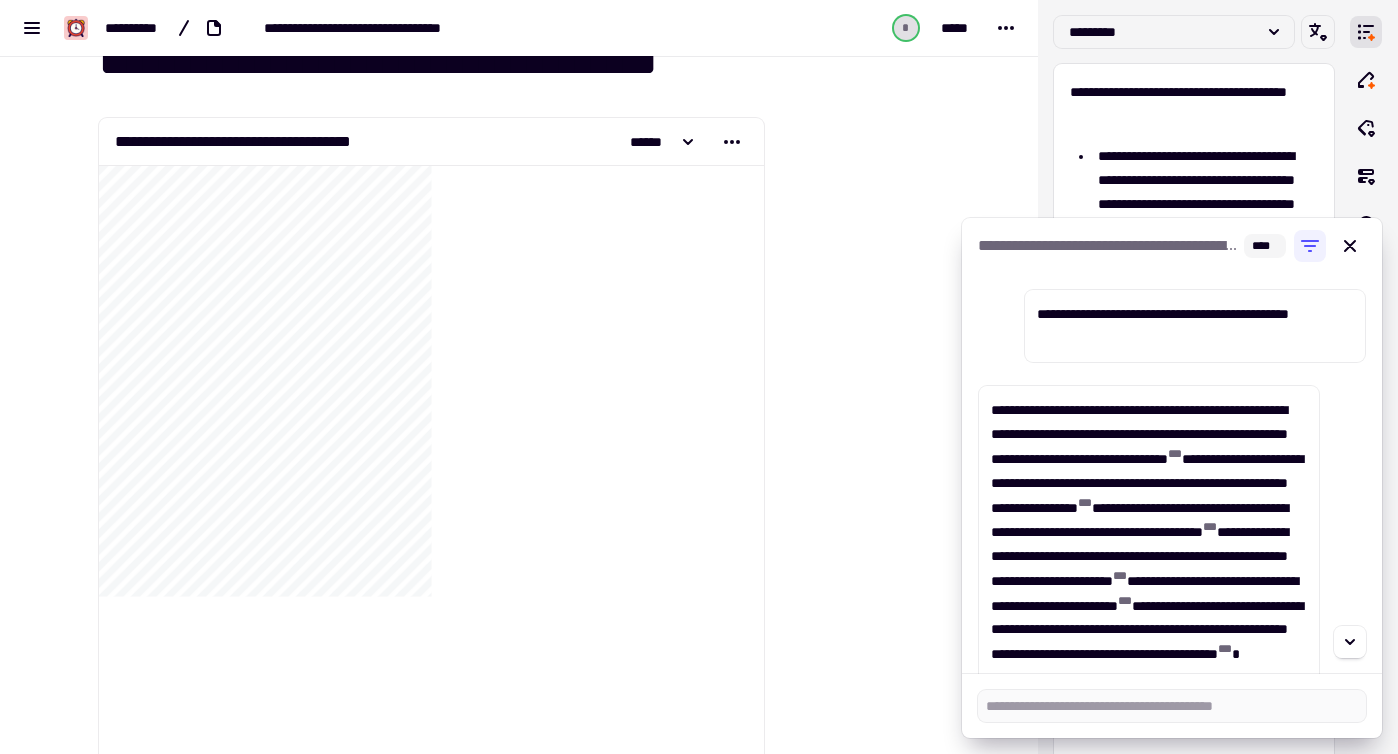 type on "*" 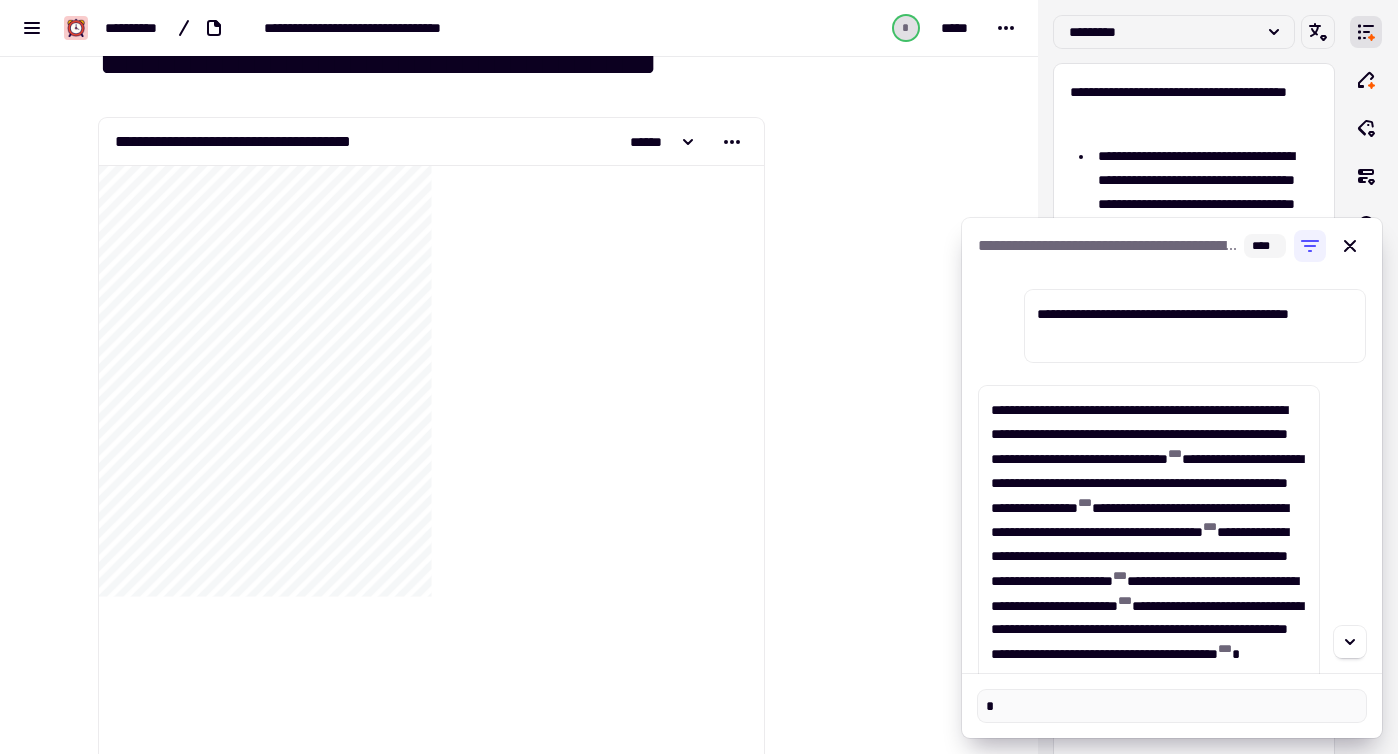 type on "**" 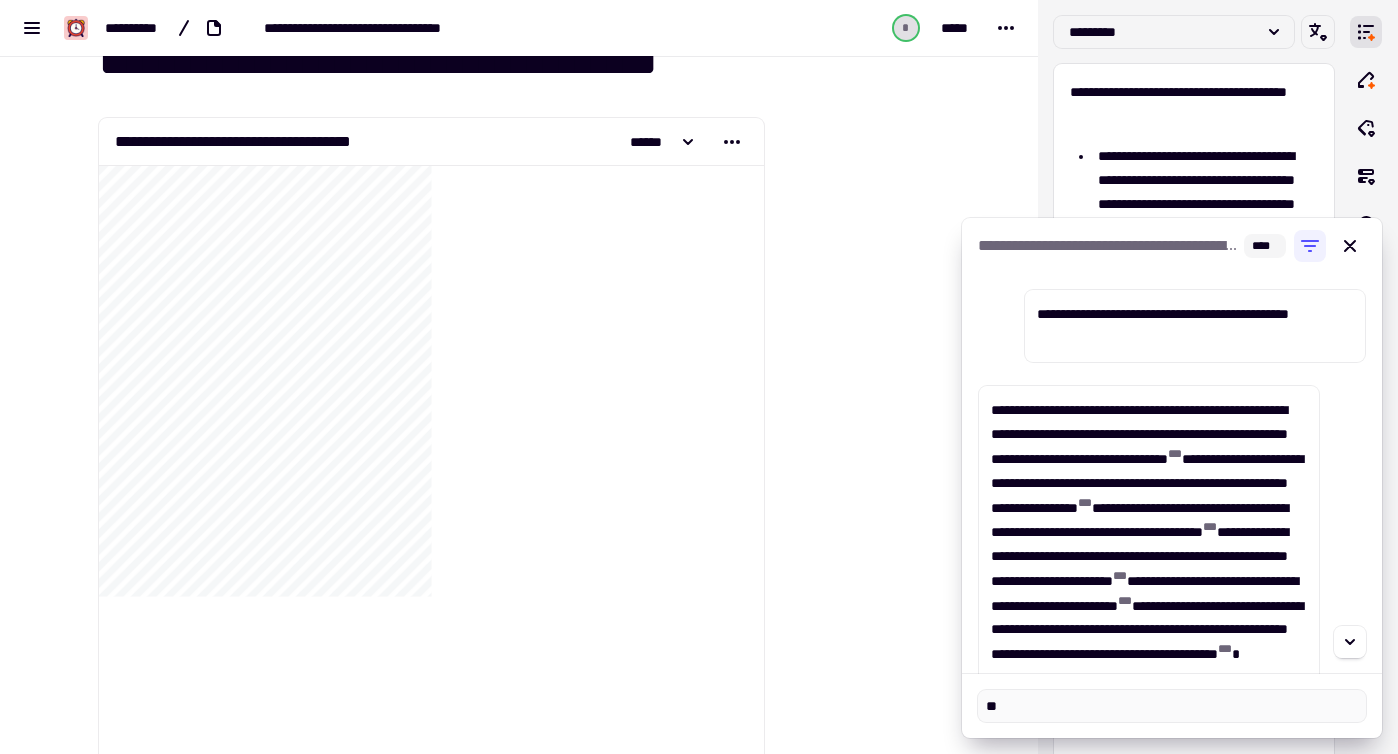 type on "***" 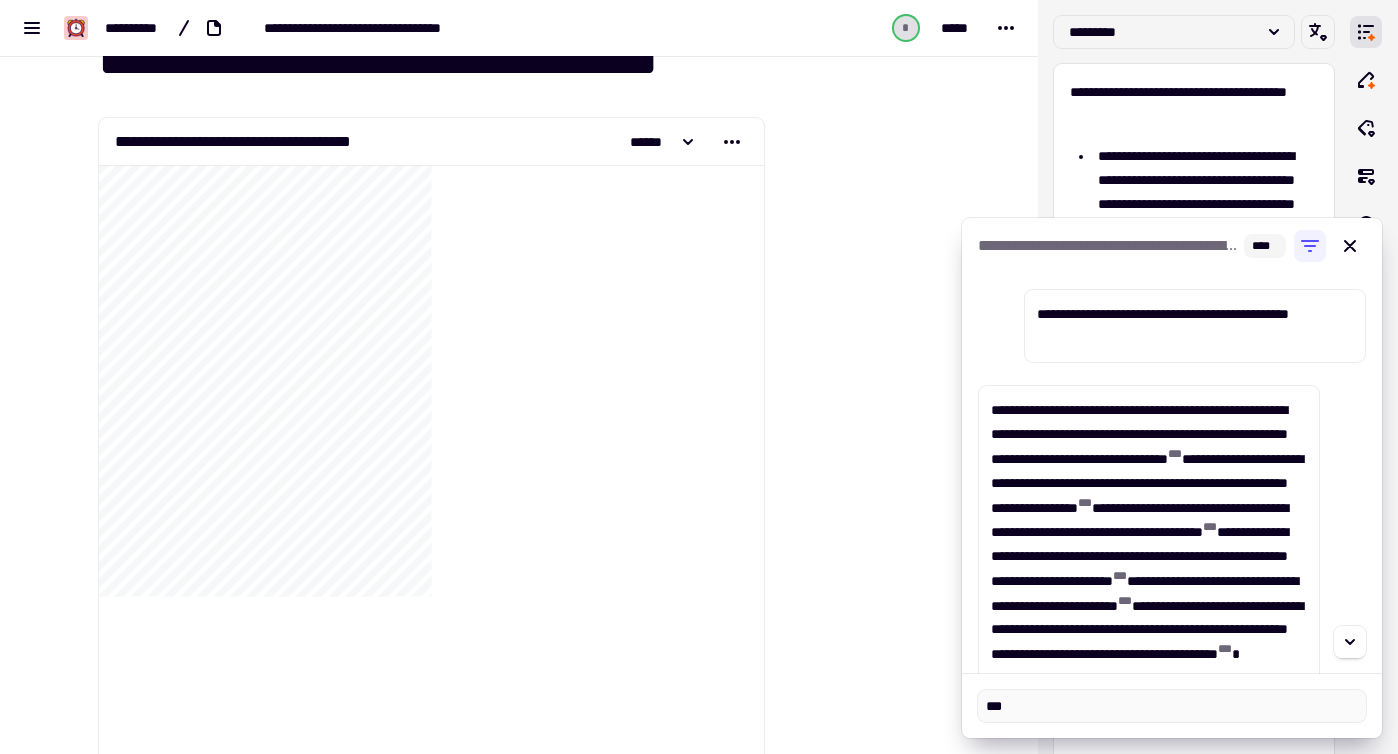 type on "****" 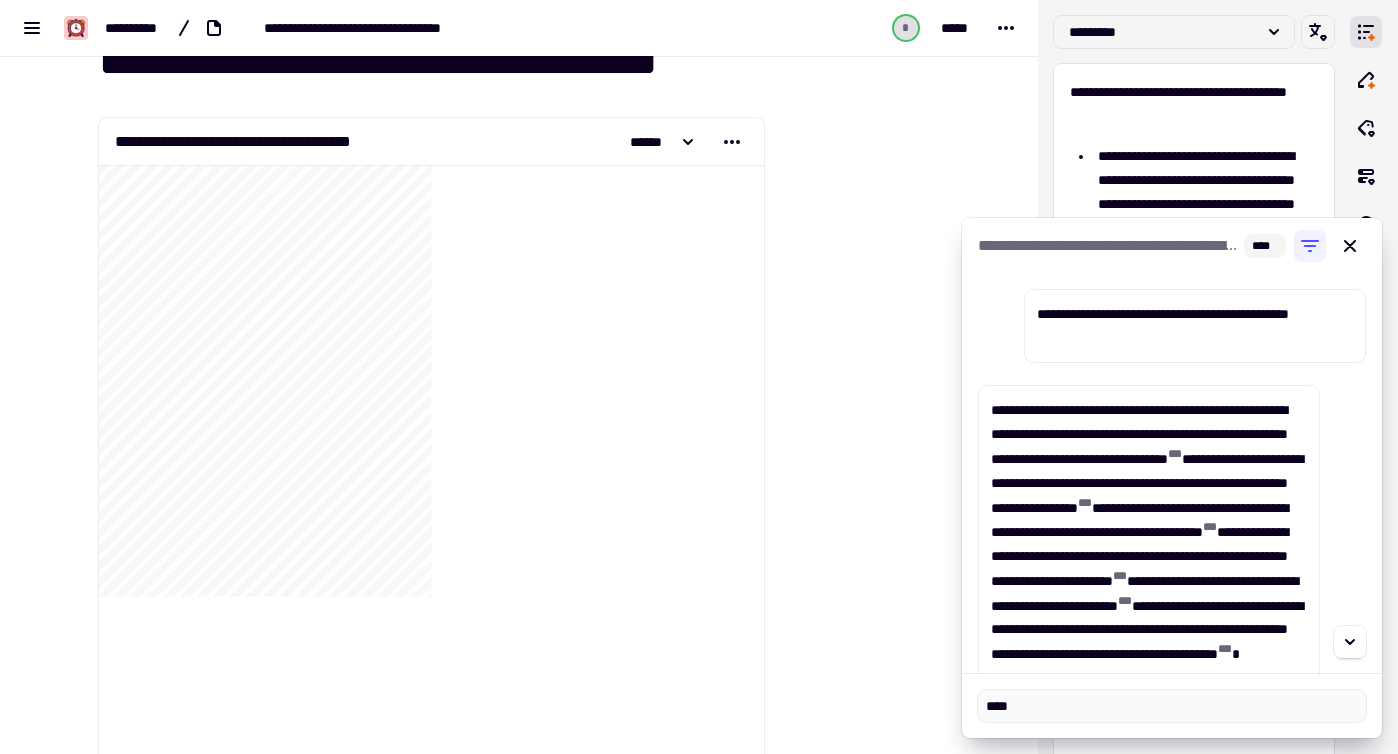 type on "****" 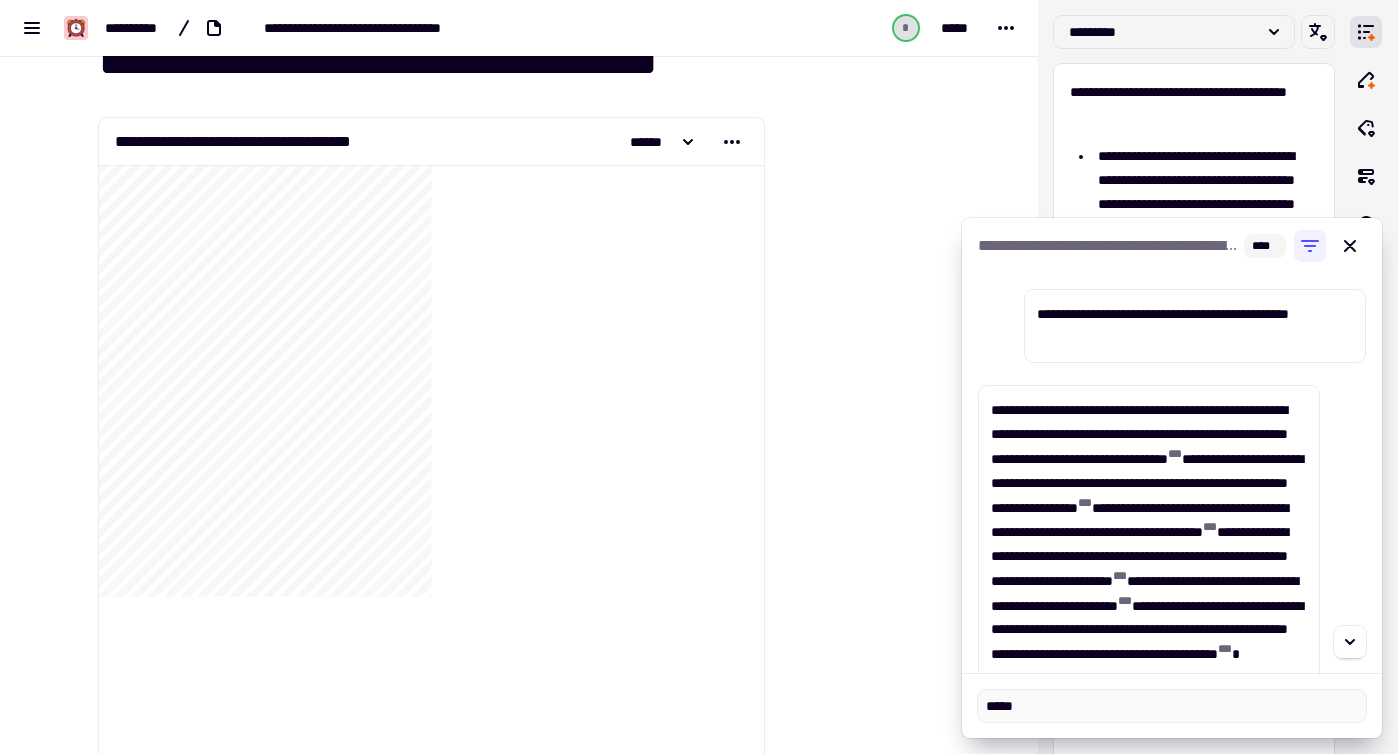 type on "******" 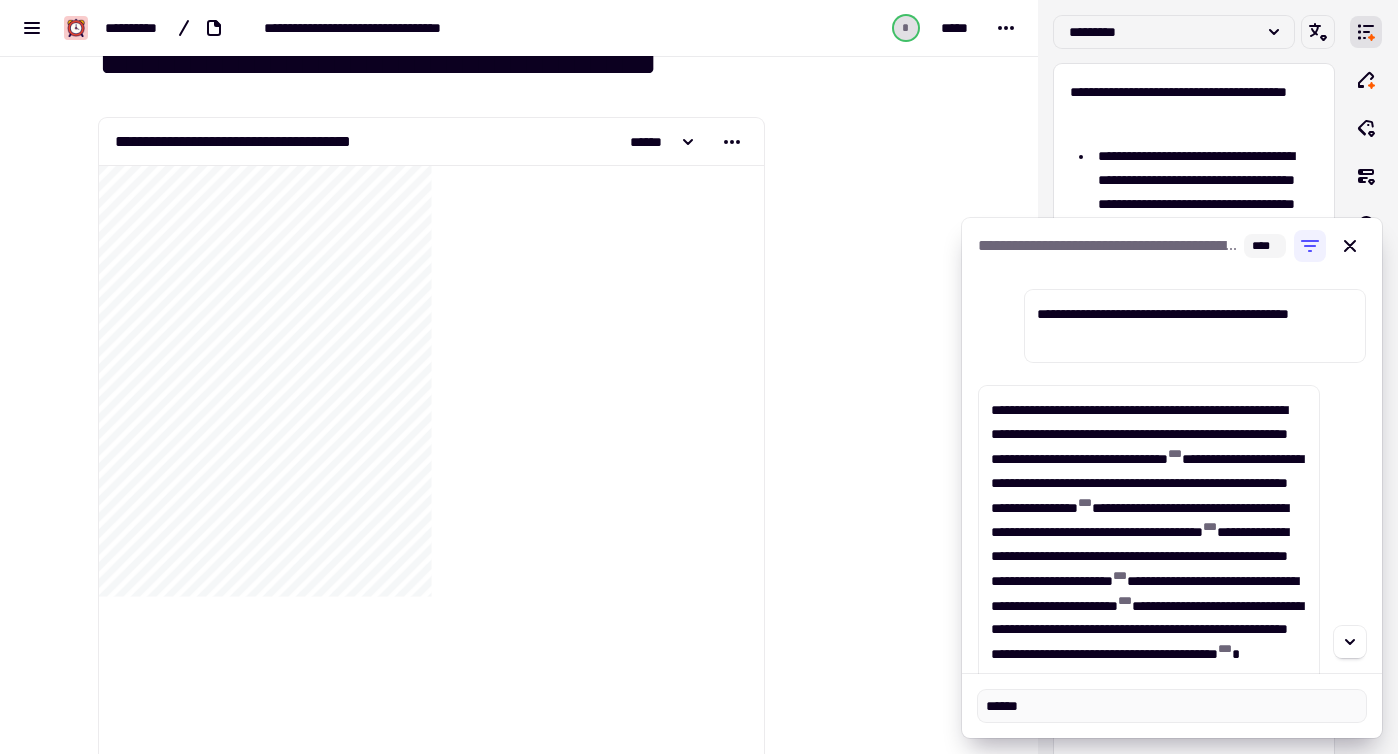 type on "*******" 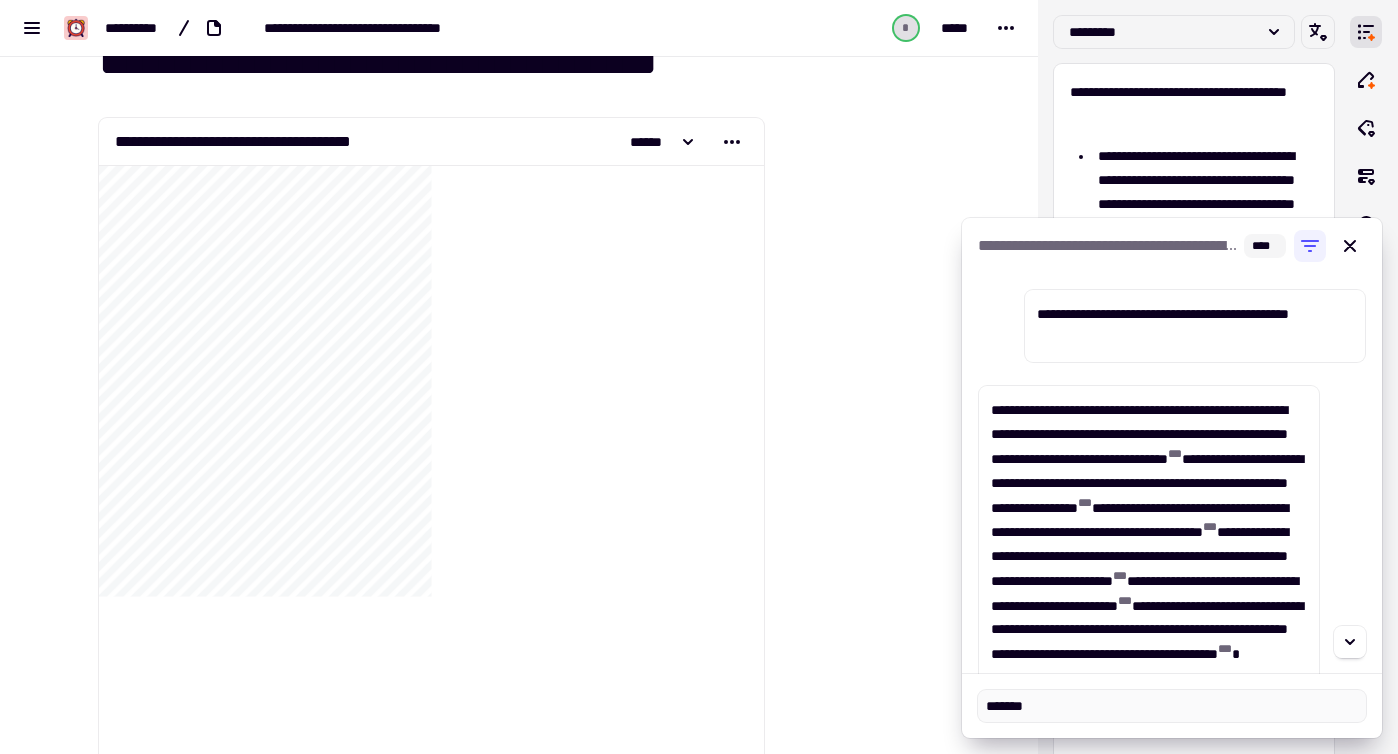 type on "********" 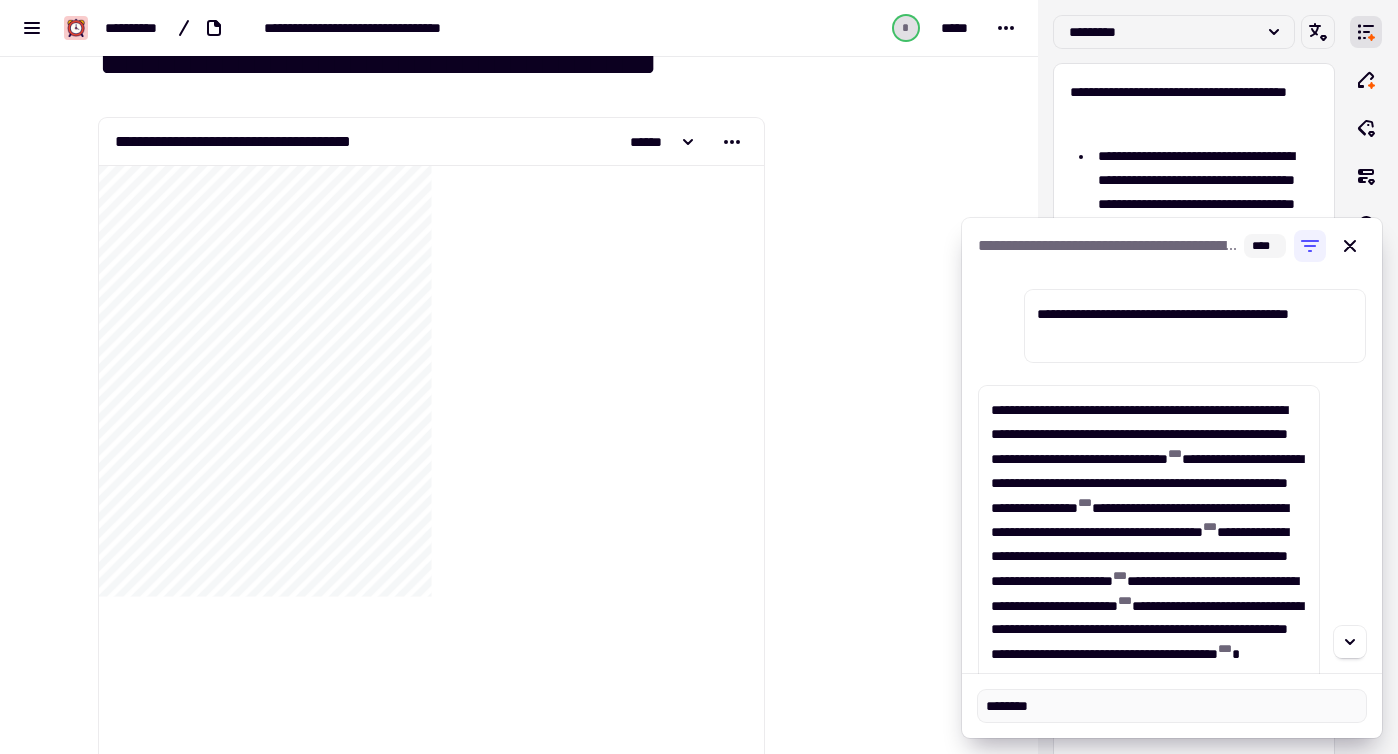 type on "********" 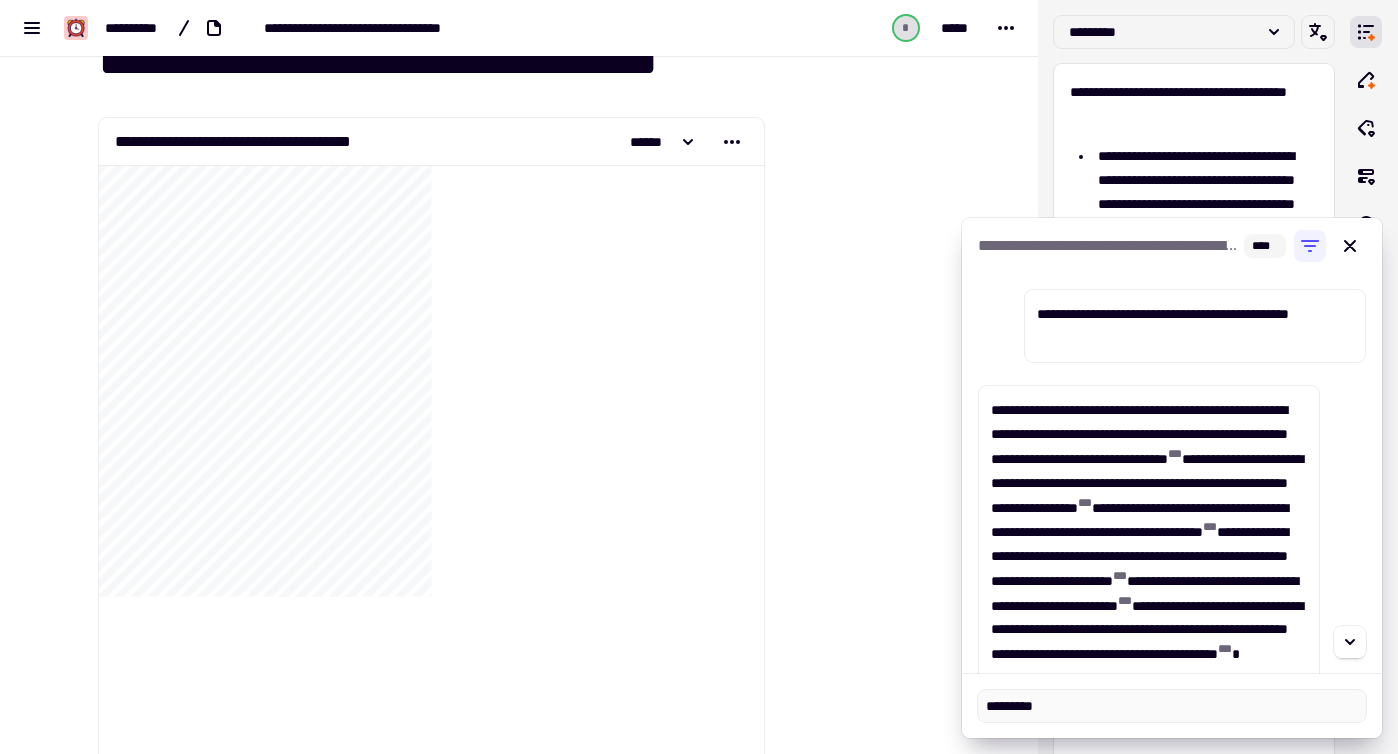 type on "**********" 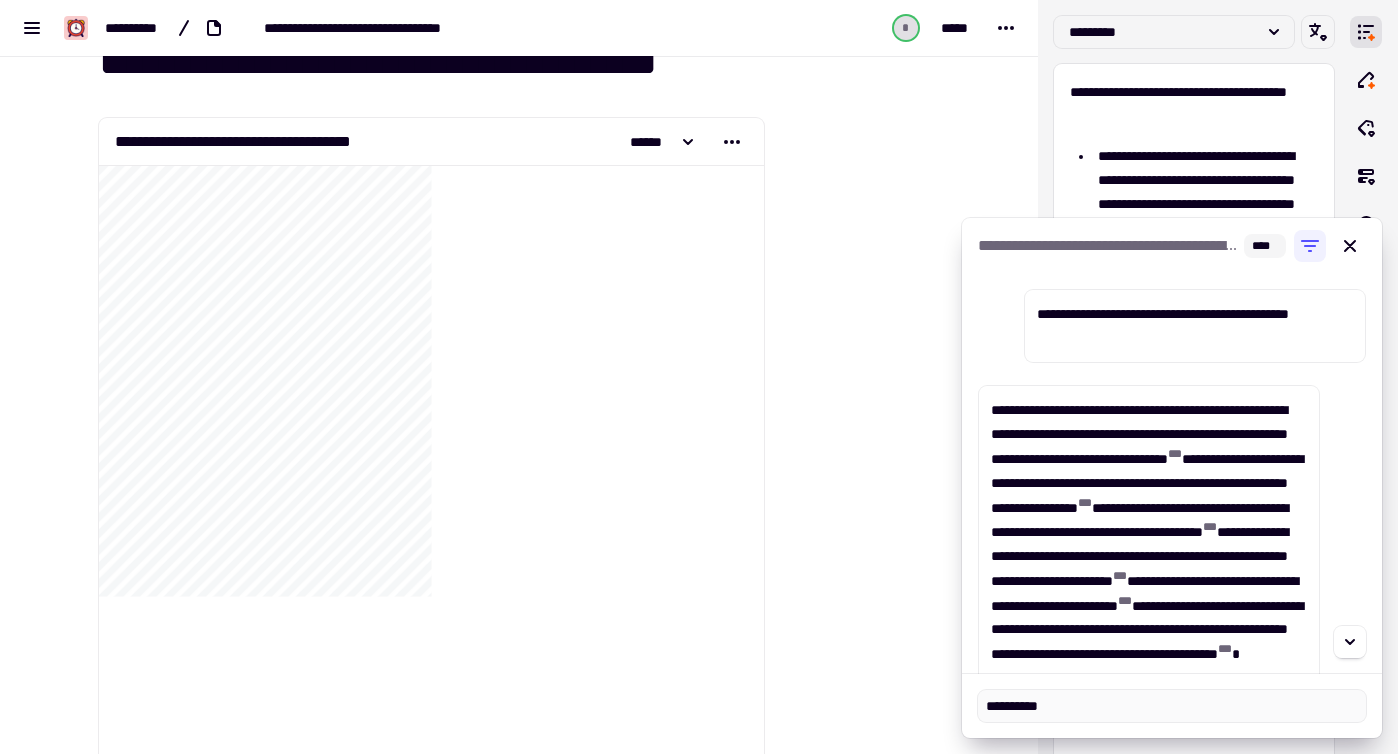 type on "**********" 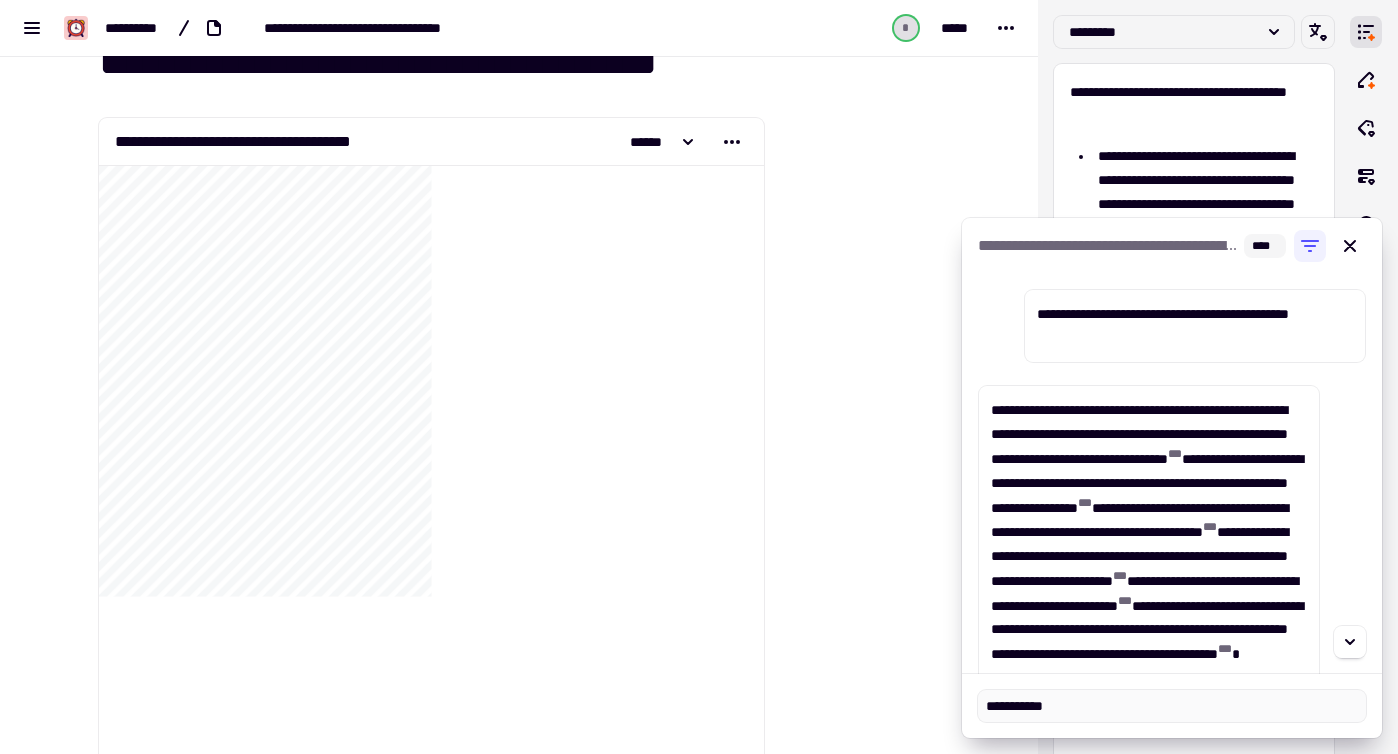 type on "*" 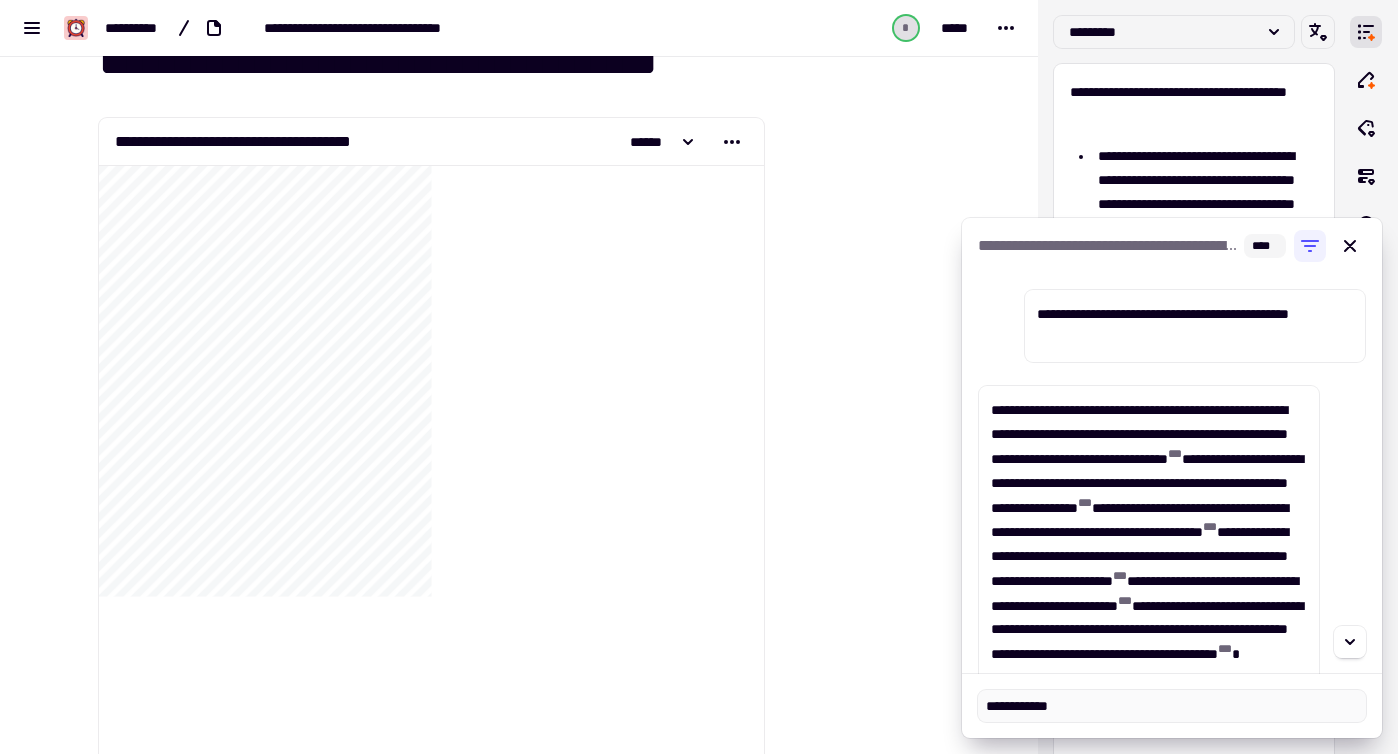 type on "**********" 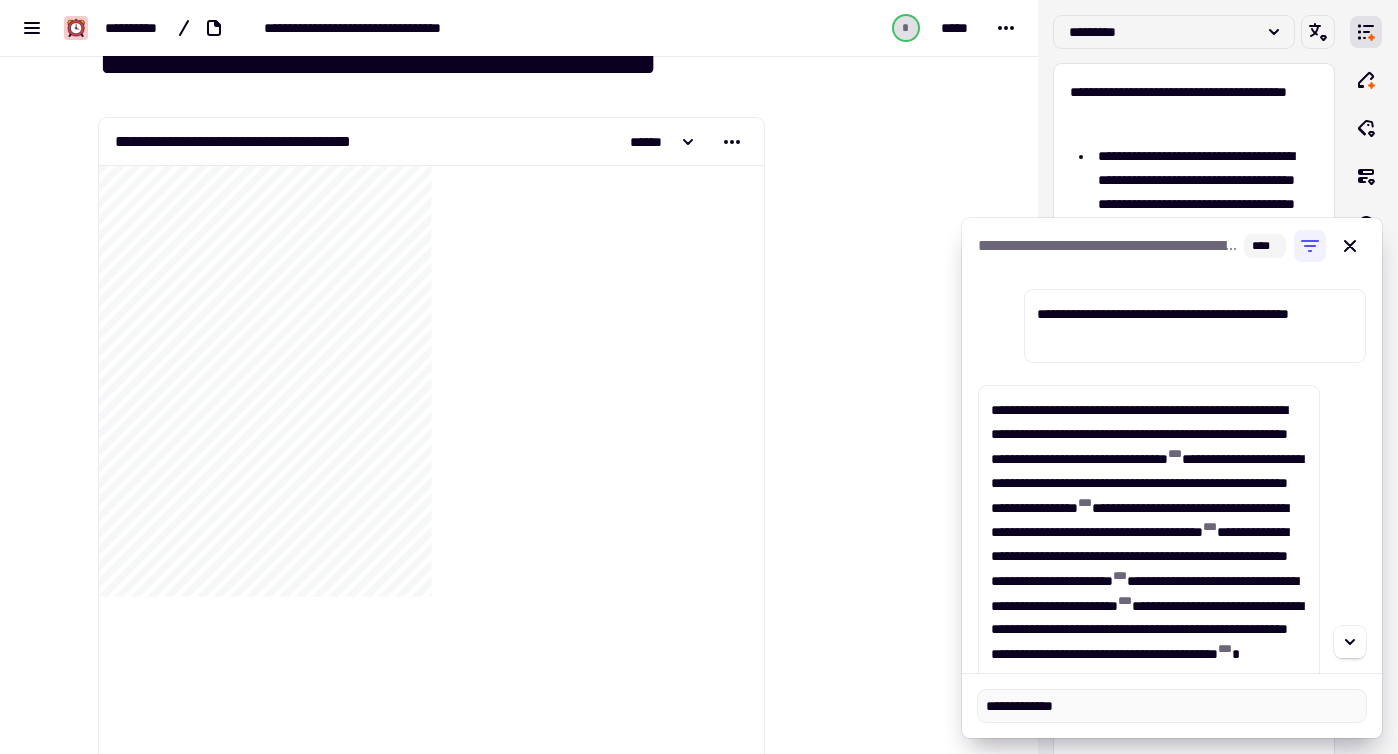 type on "**********" 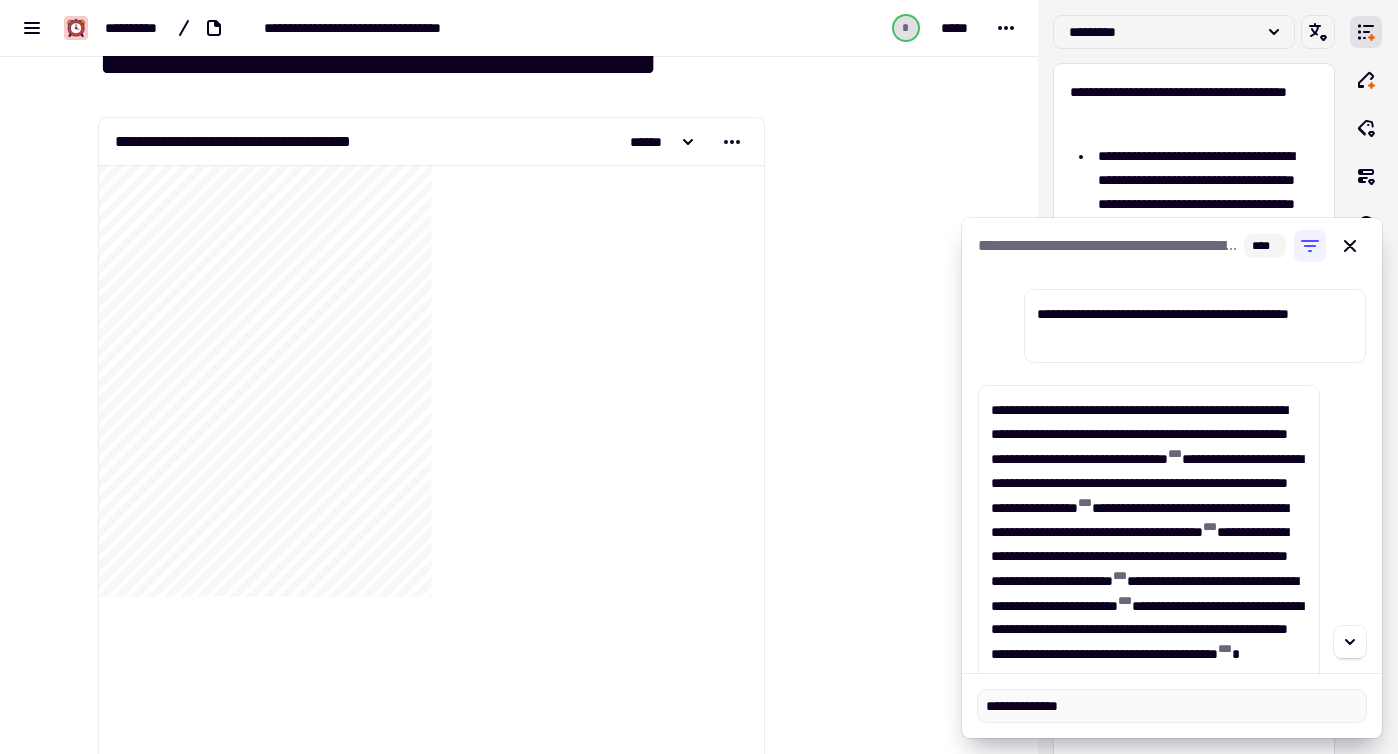 type on "**********" 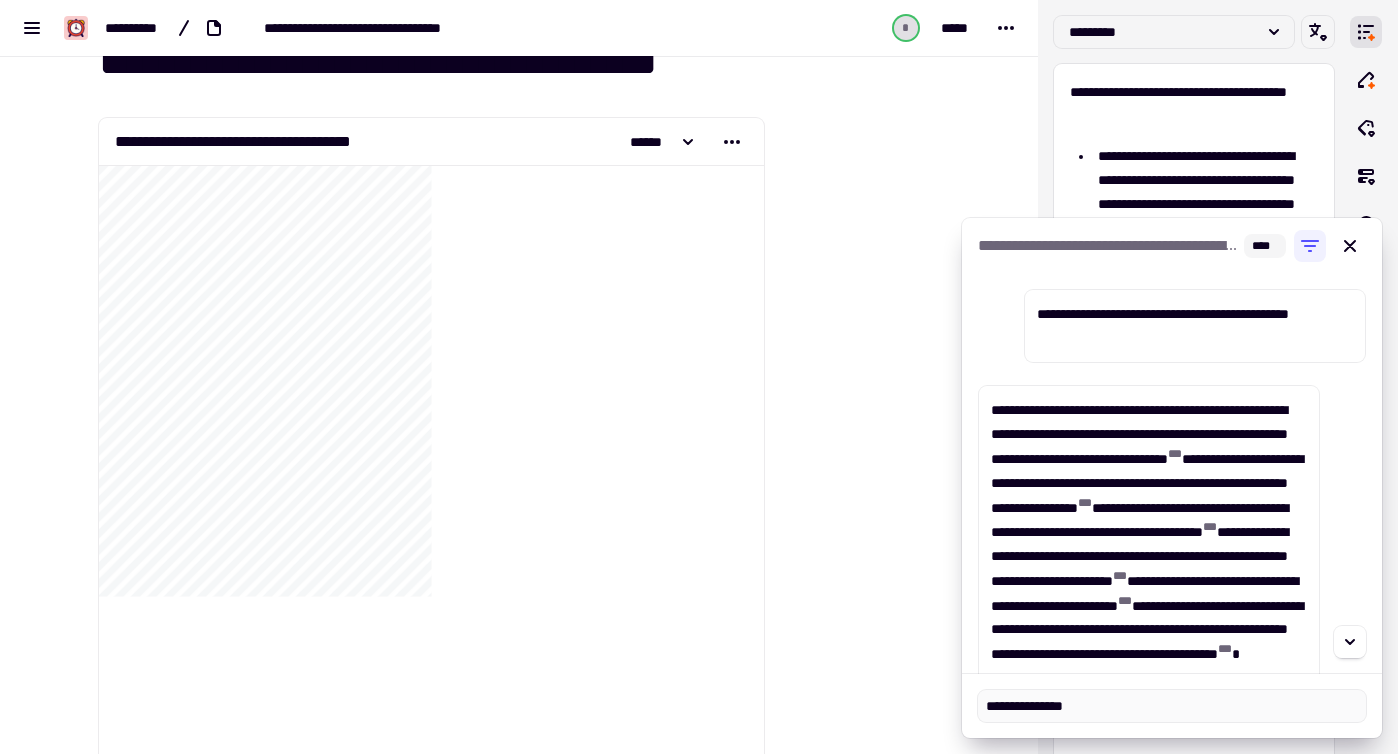 type on "*" 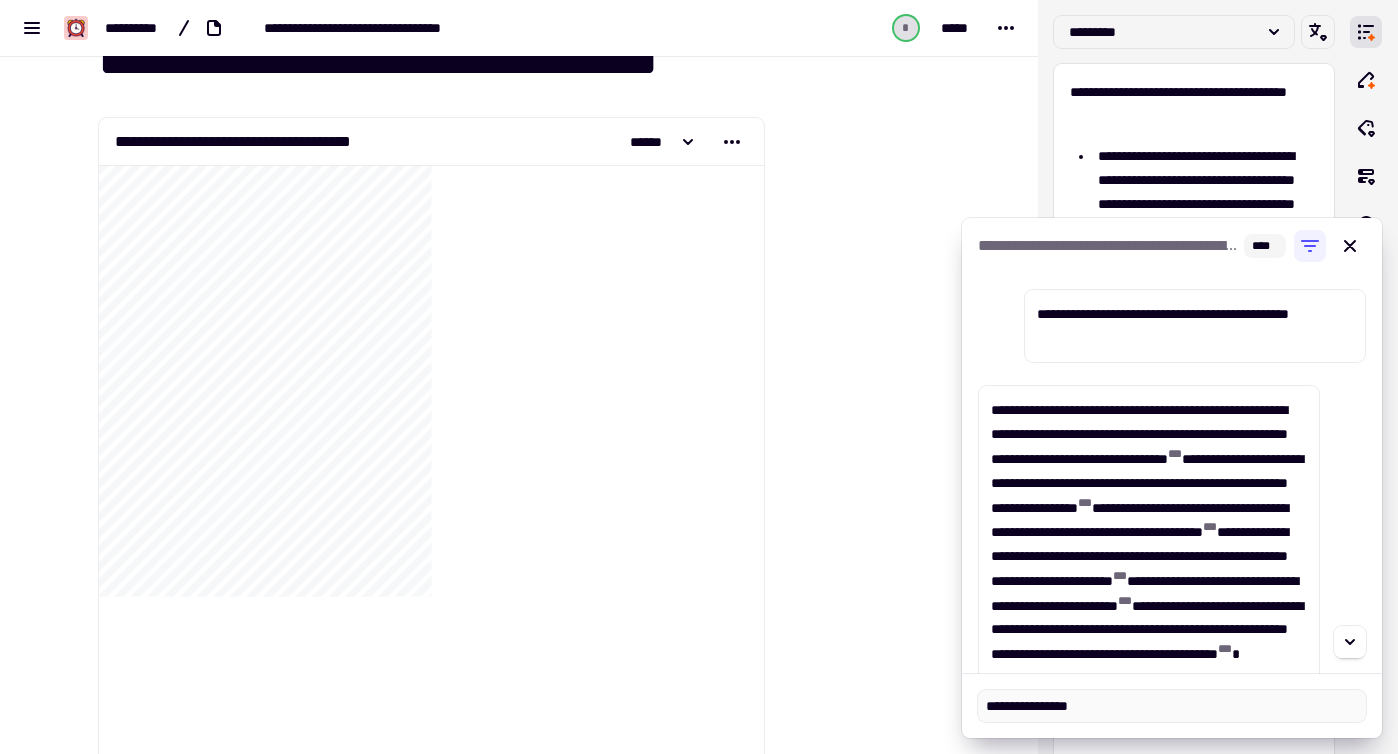 type on "**********" 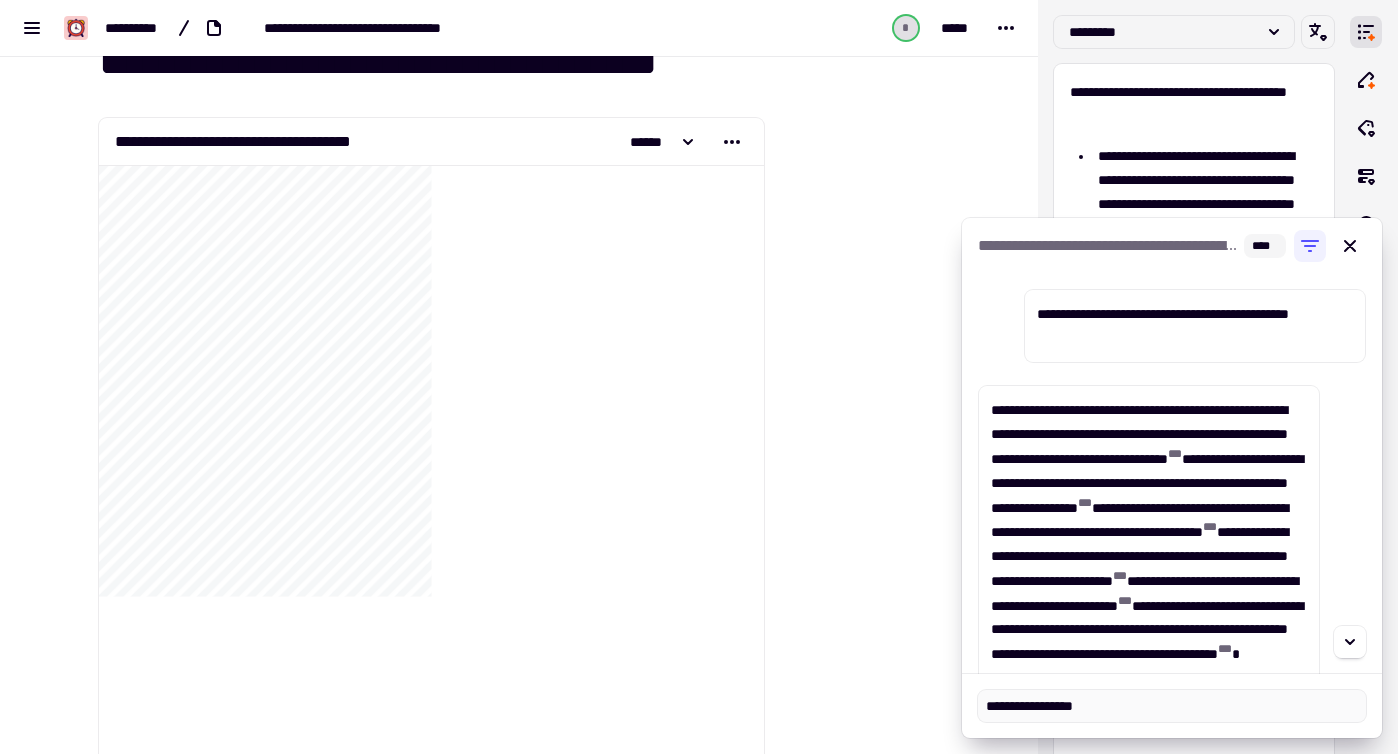 type on "**********" 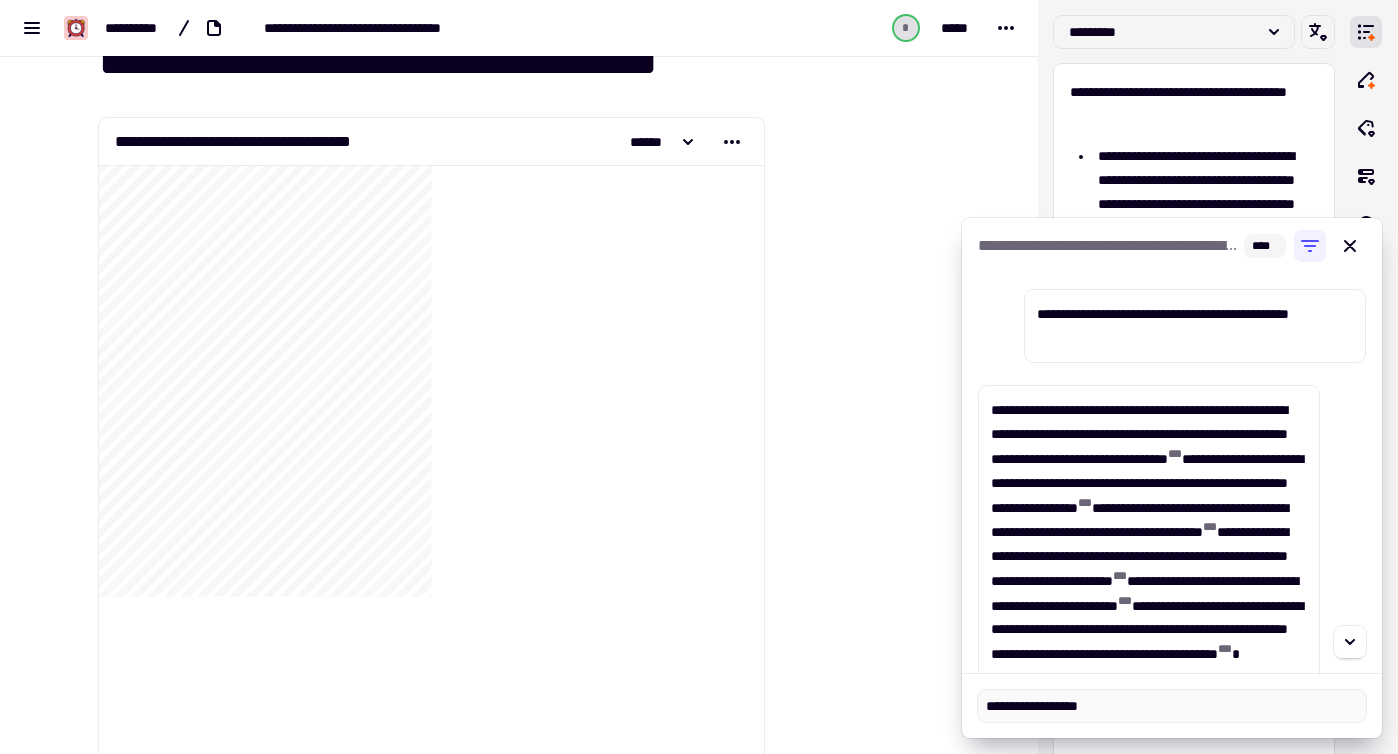 type on "**********" 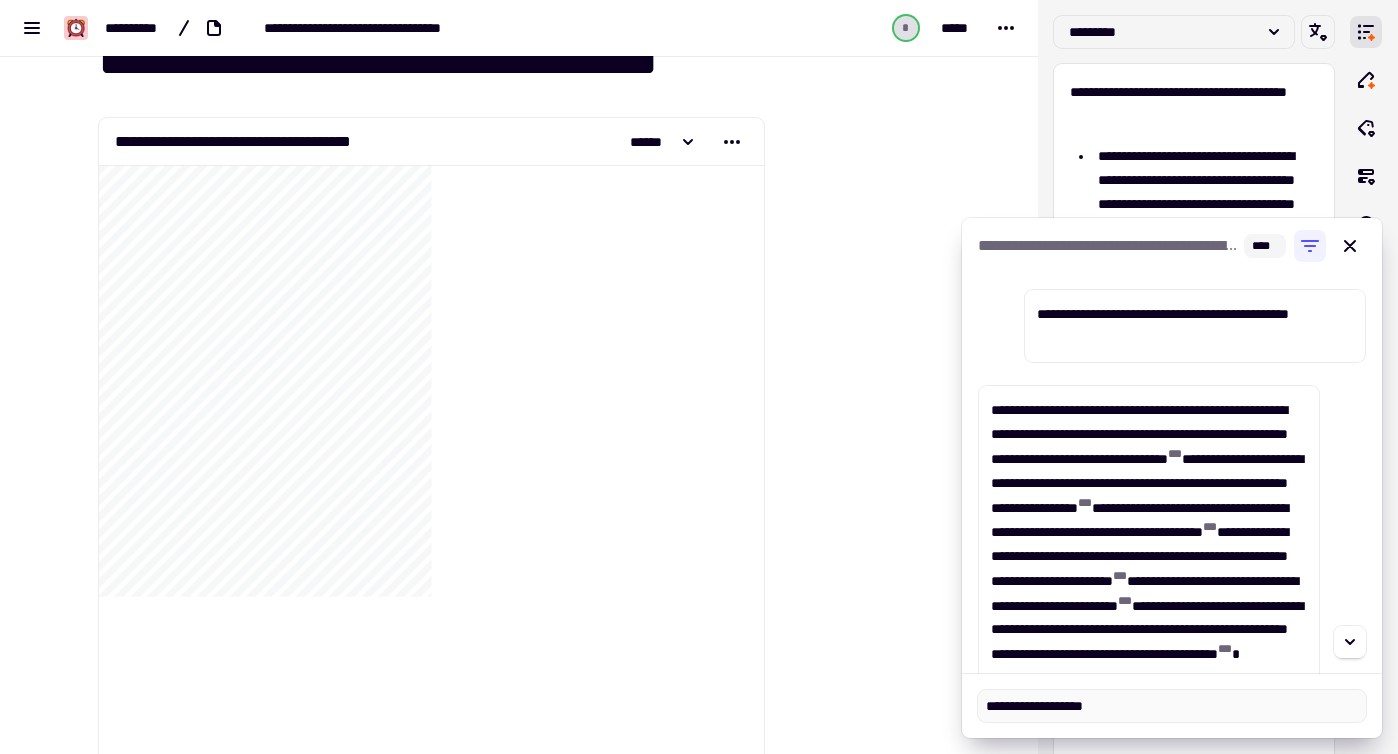 type on "**********" 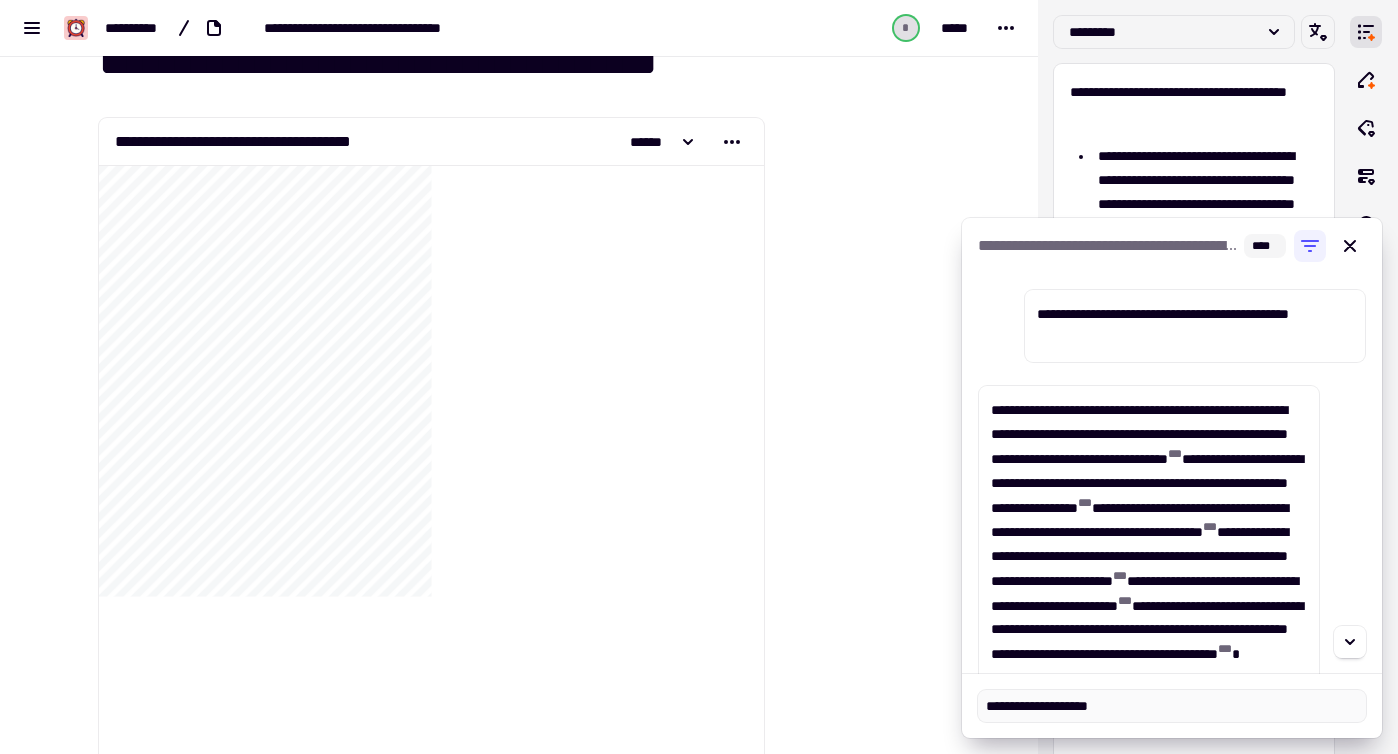 type on "**********" 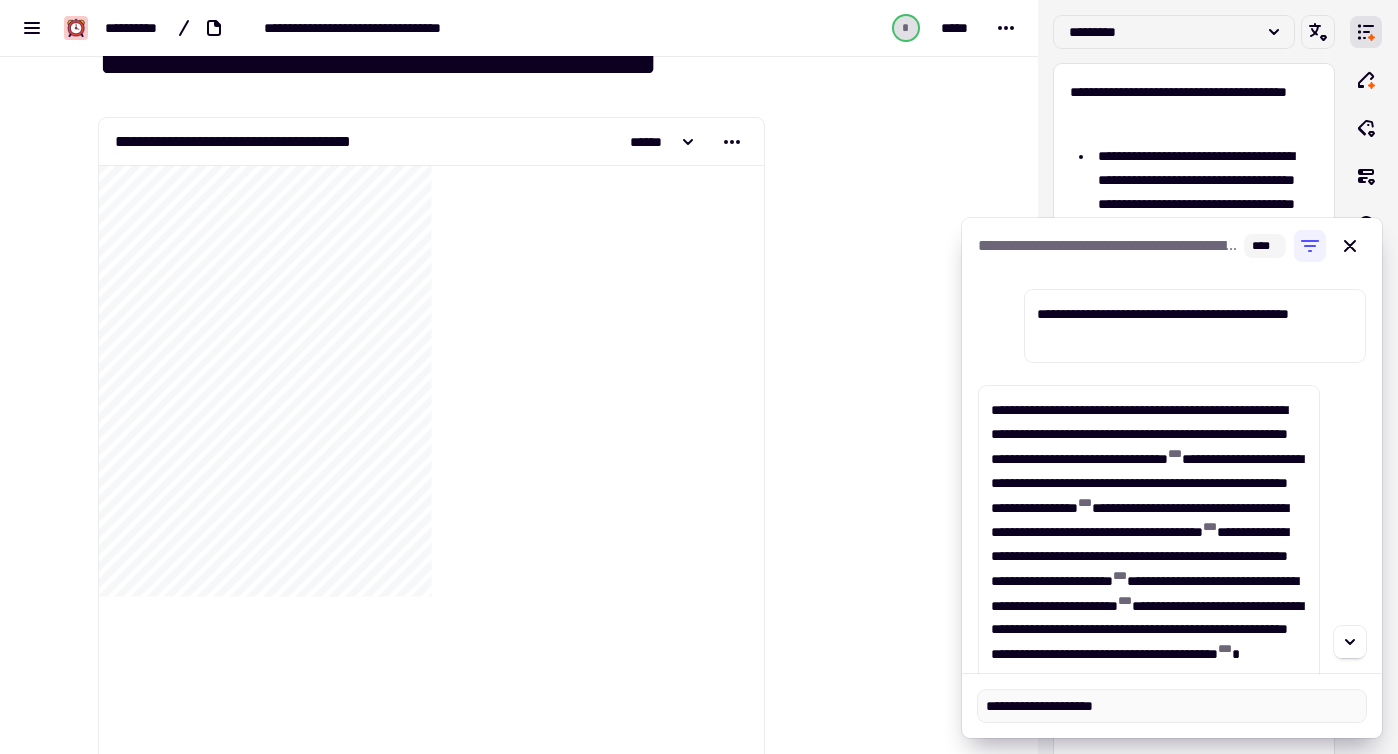 type on "**********" 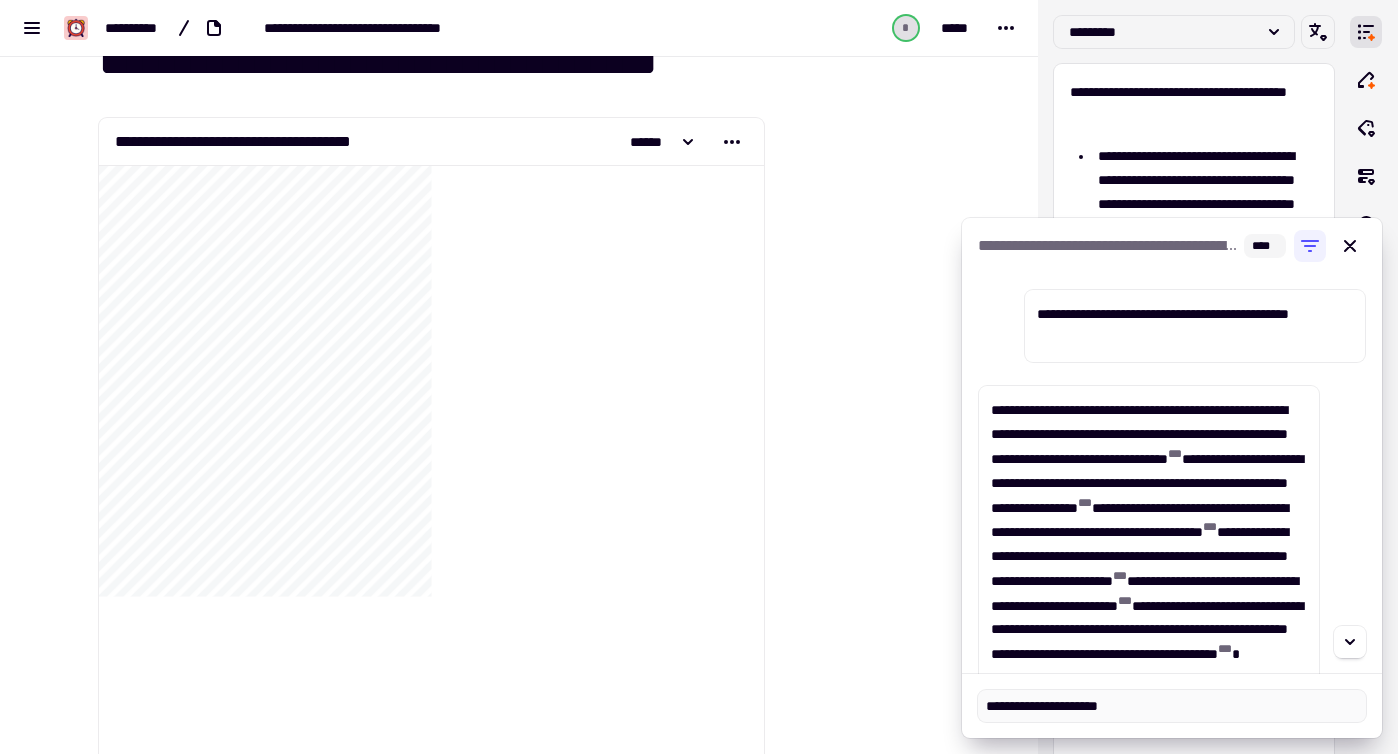 type on "**********" 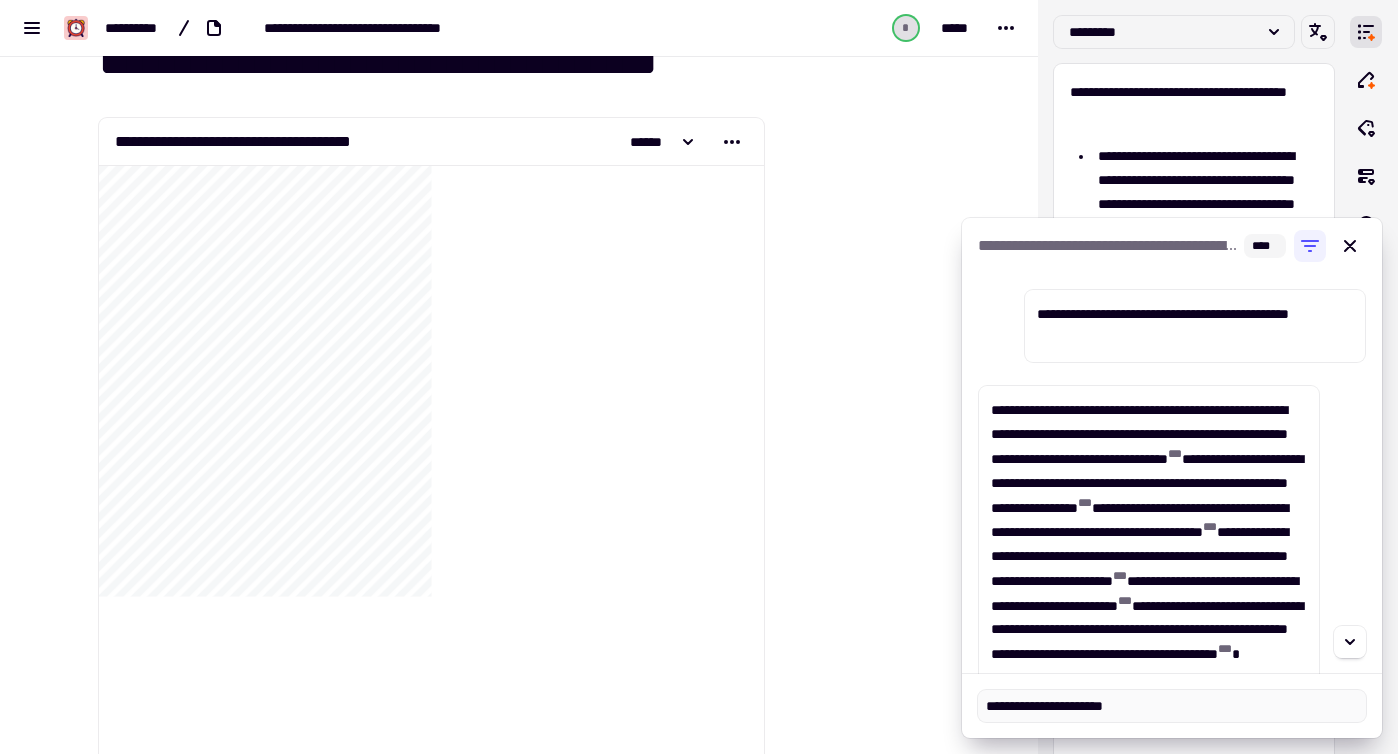type on "**********" 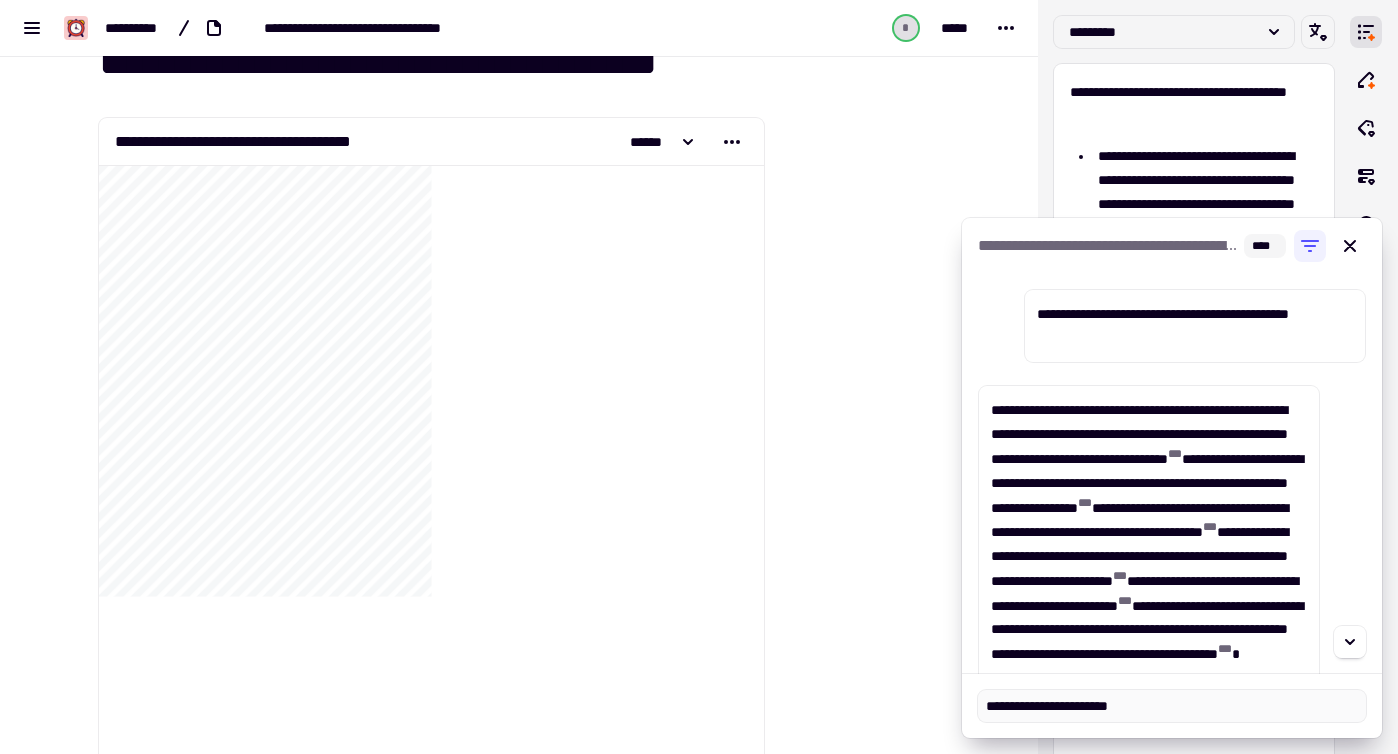 type on "**********" 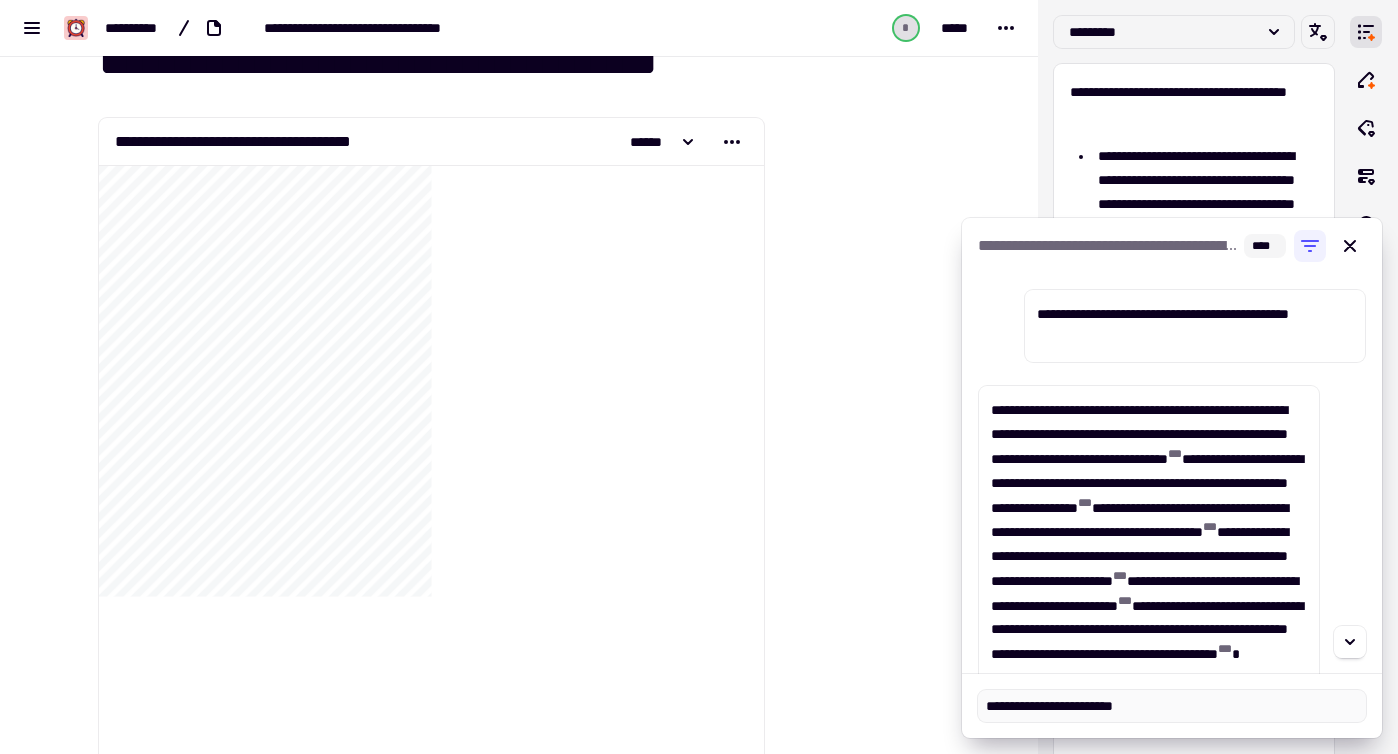 type on "**********" 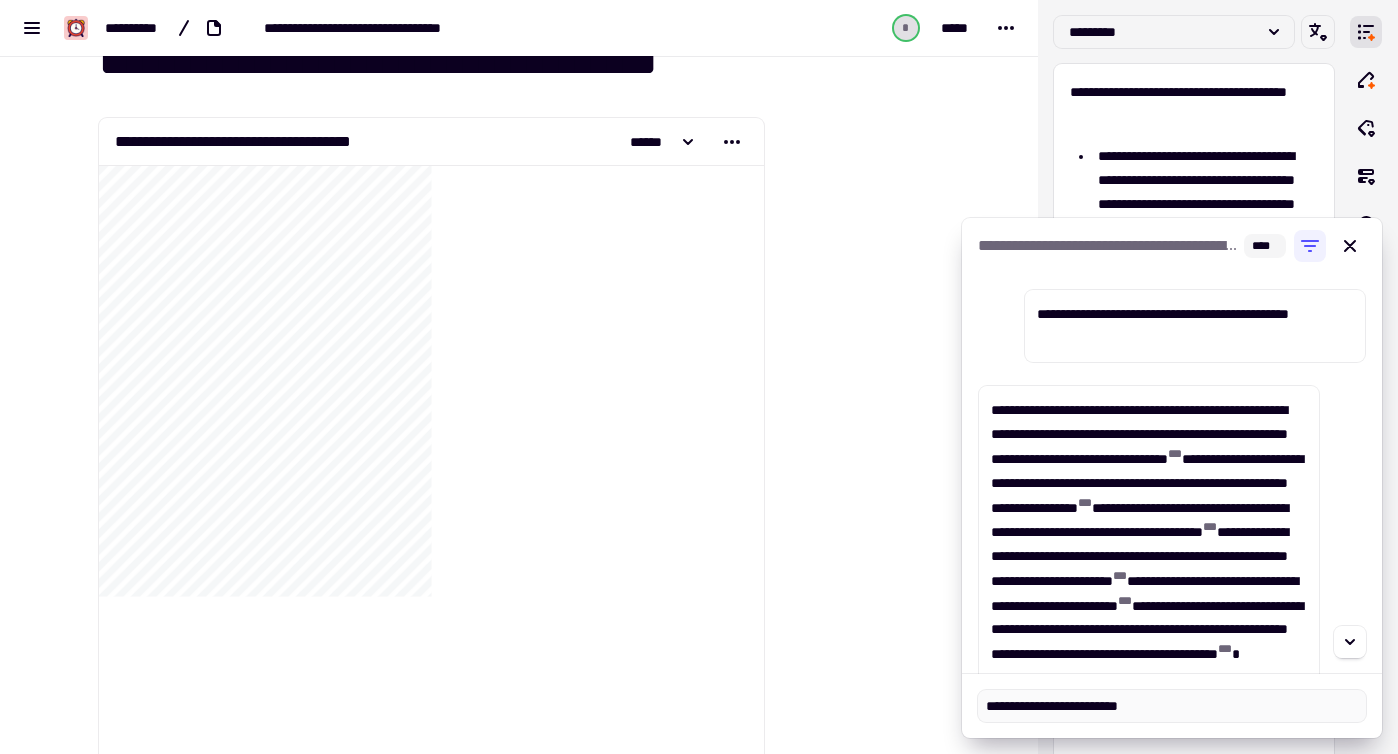 type on "**********" 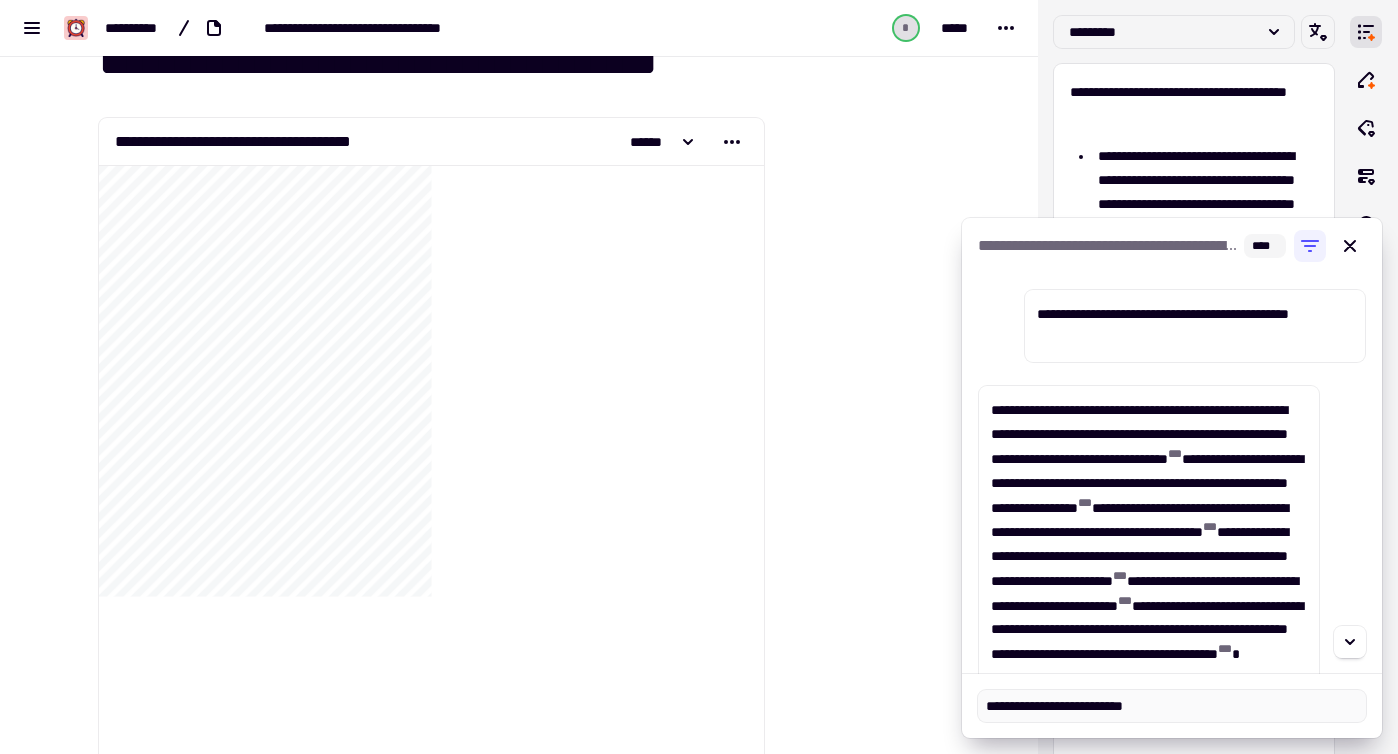 type on "**********" 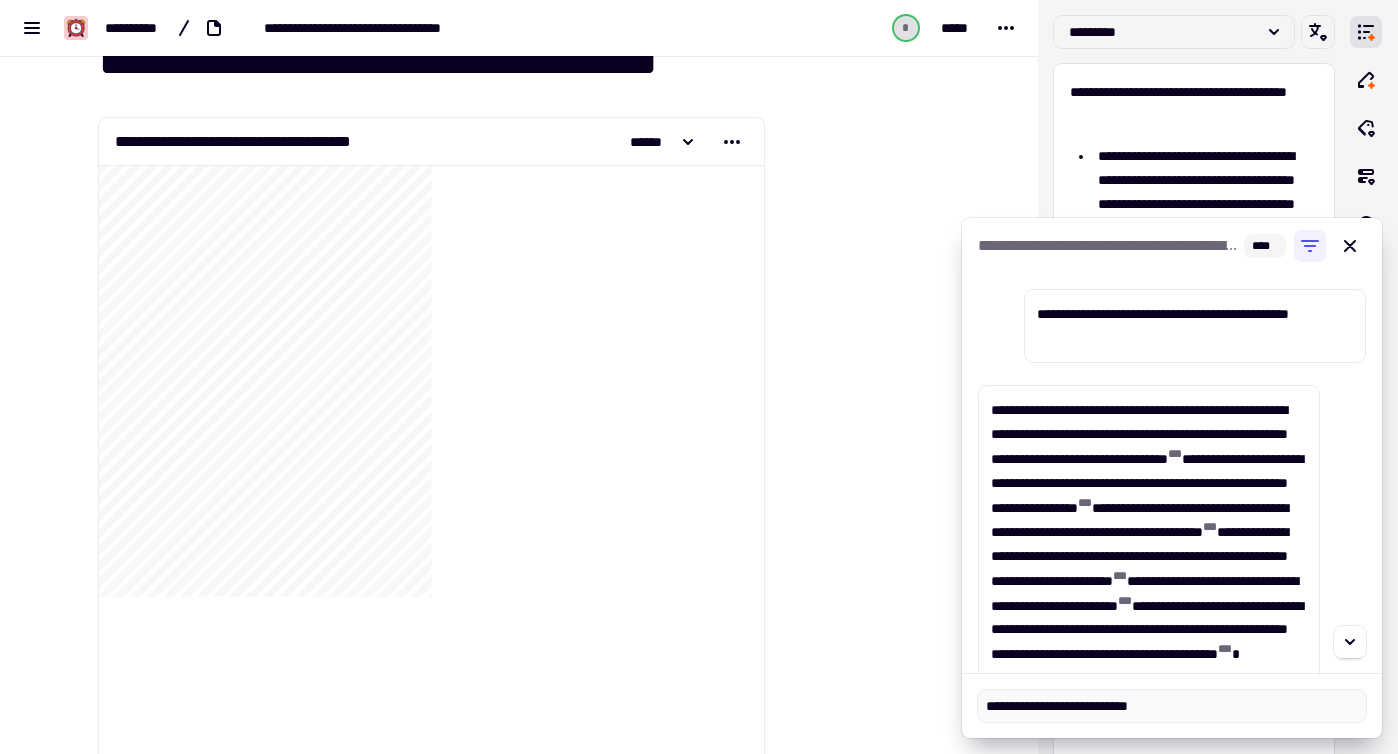 type on "**********" 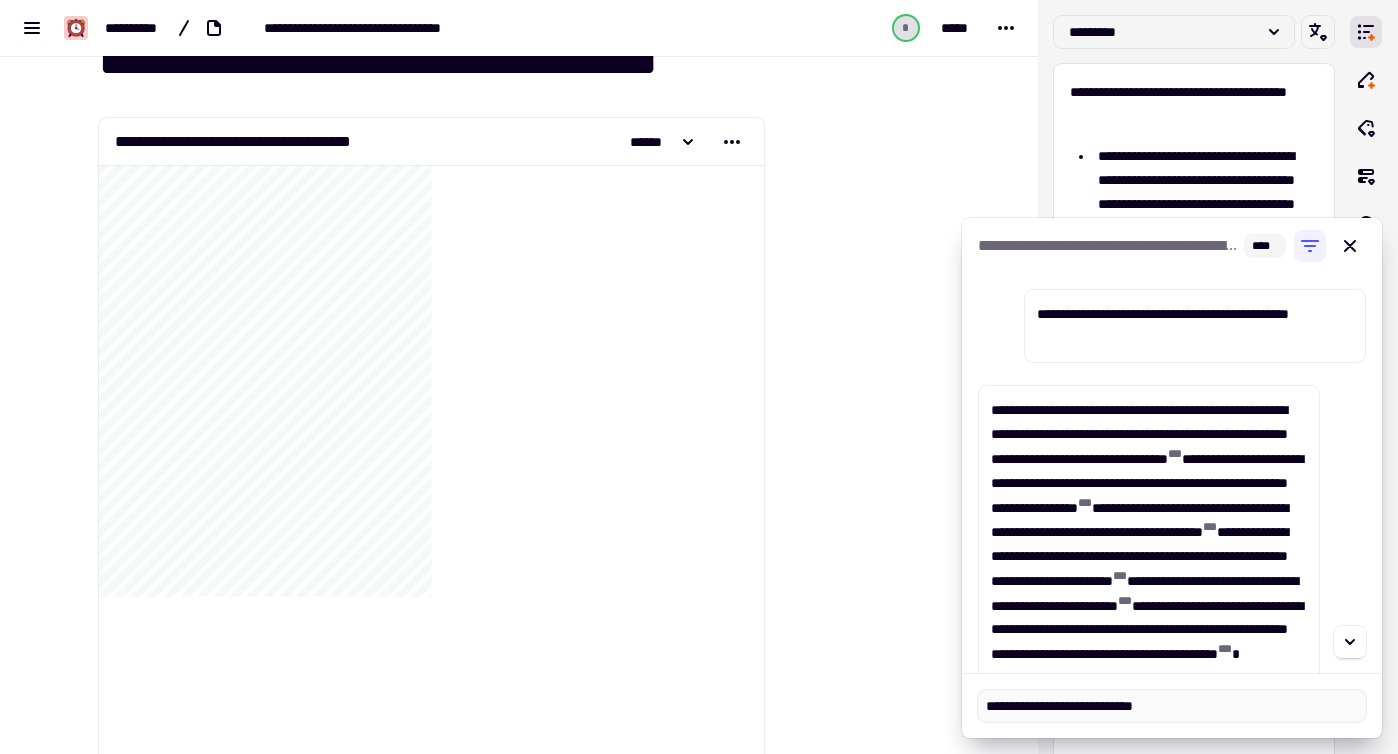 type on "**********" 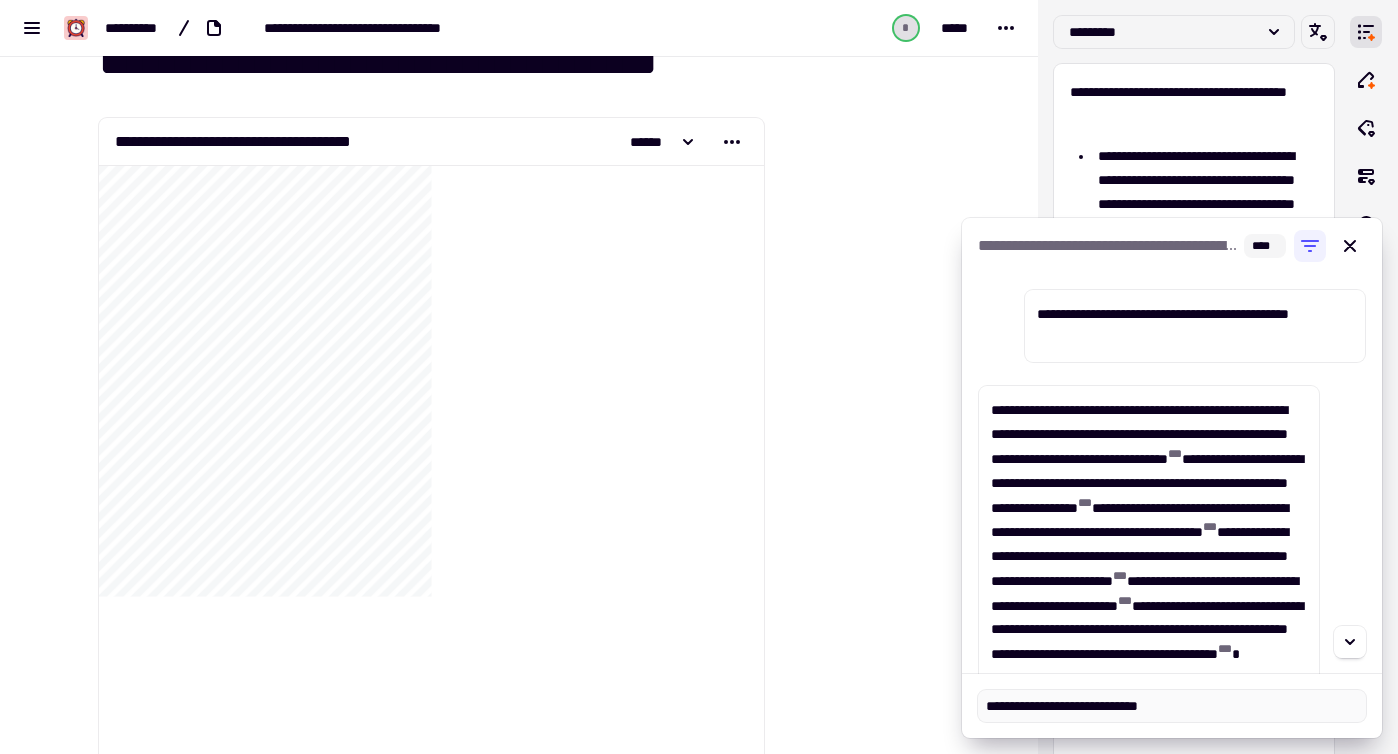type on "**********" 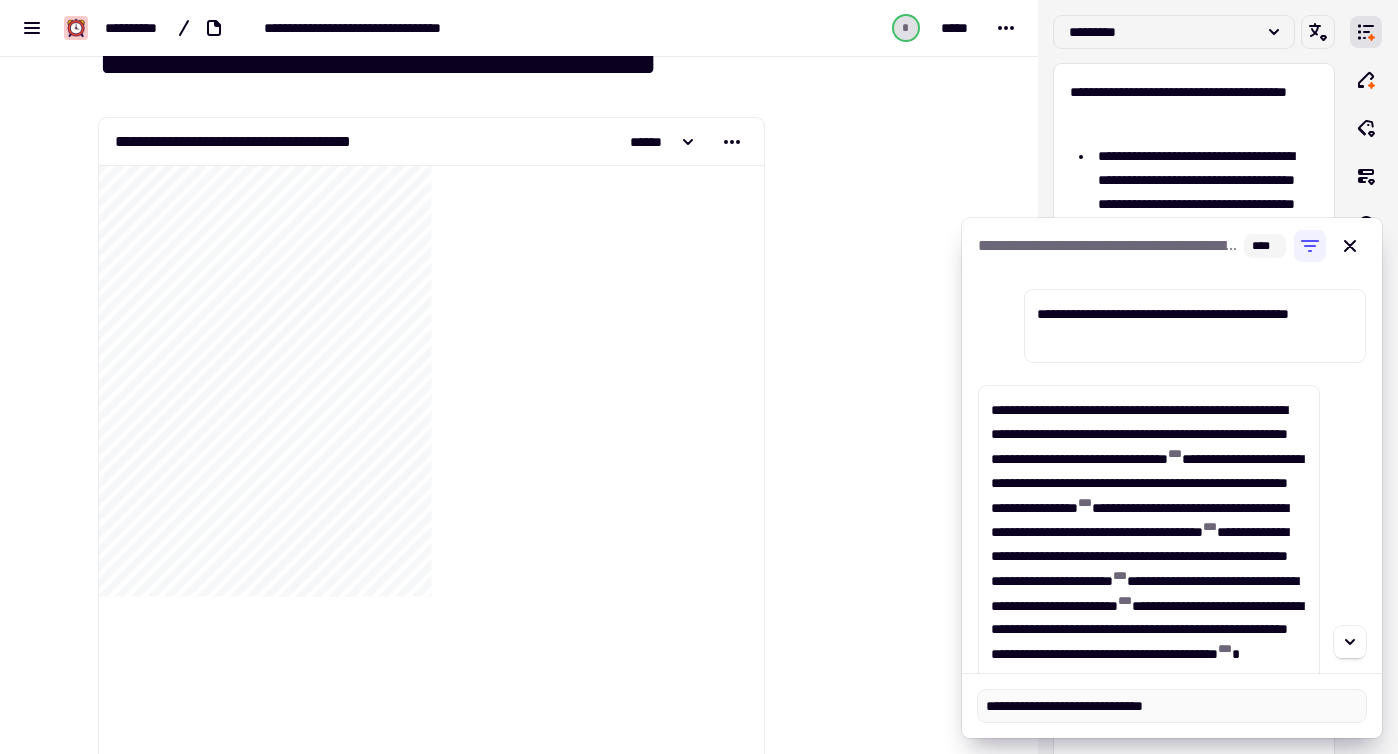 type on "**********" 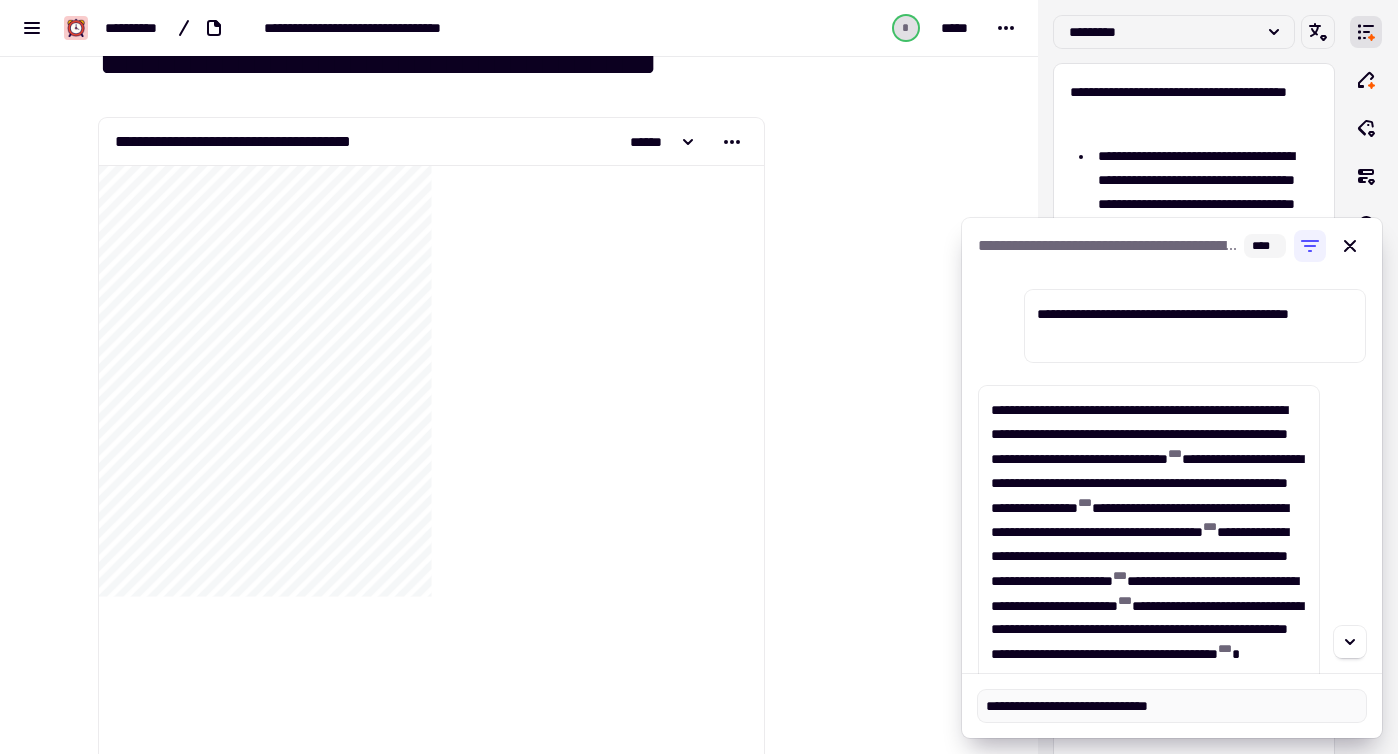 type on "**********" 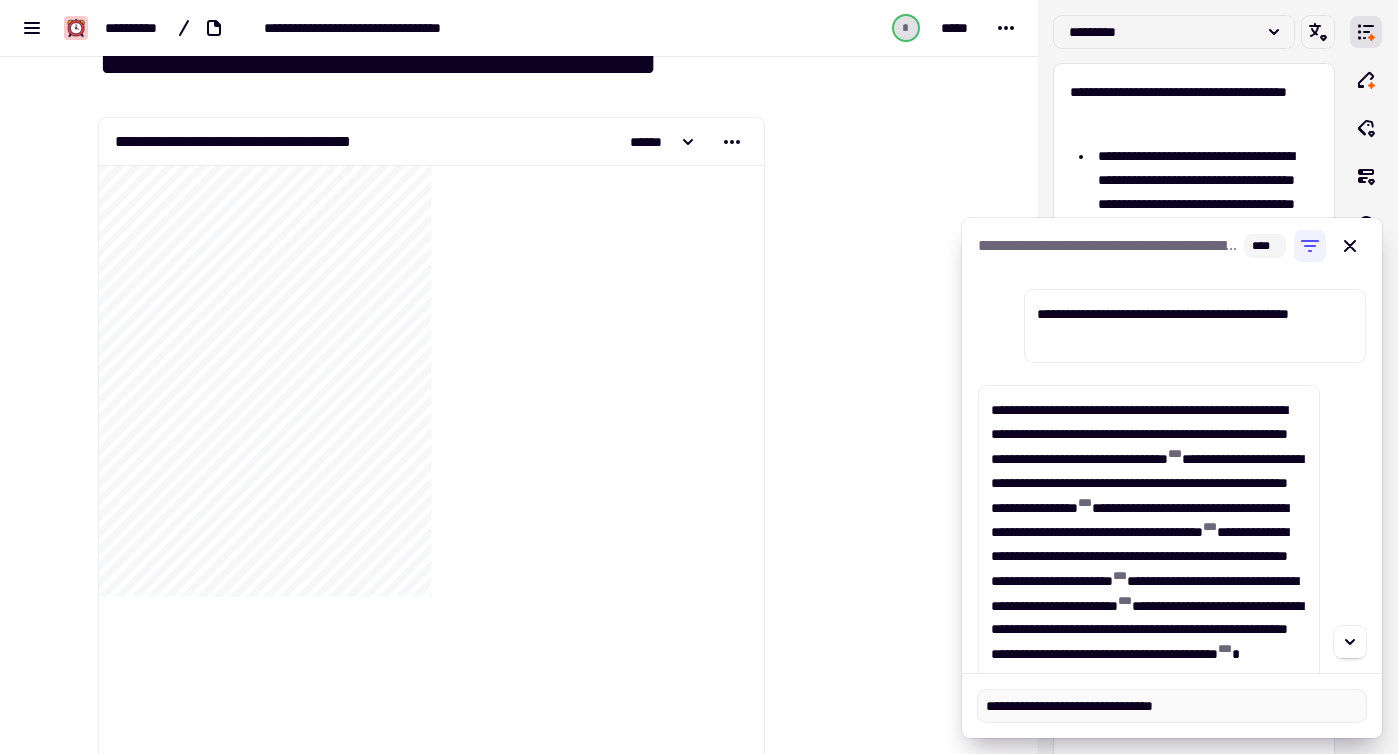 type on "**********" 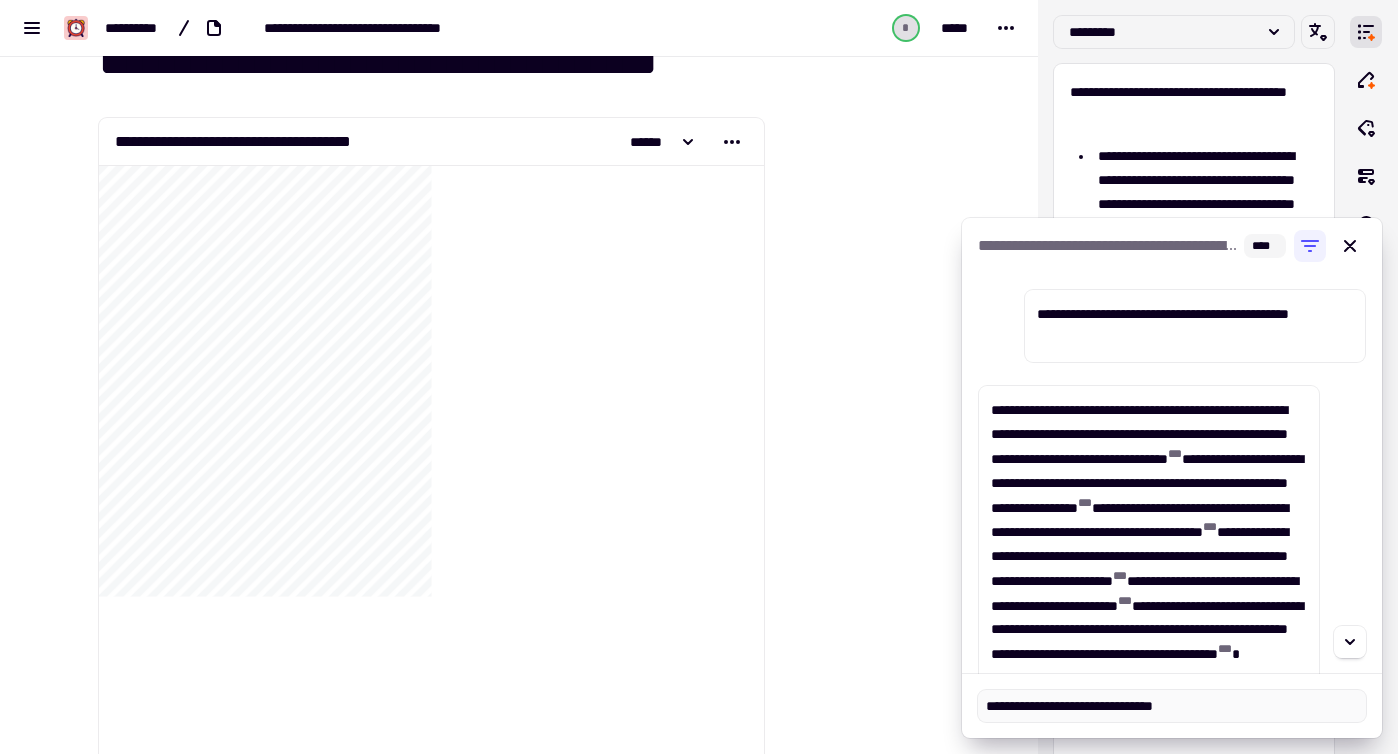 type on "*" 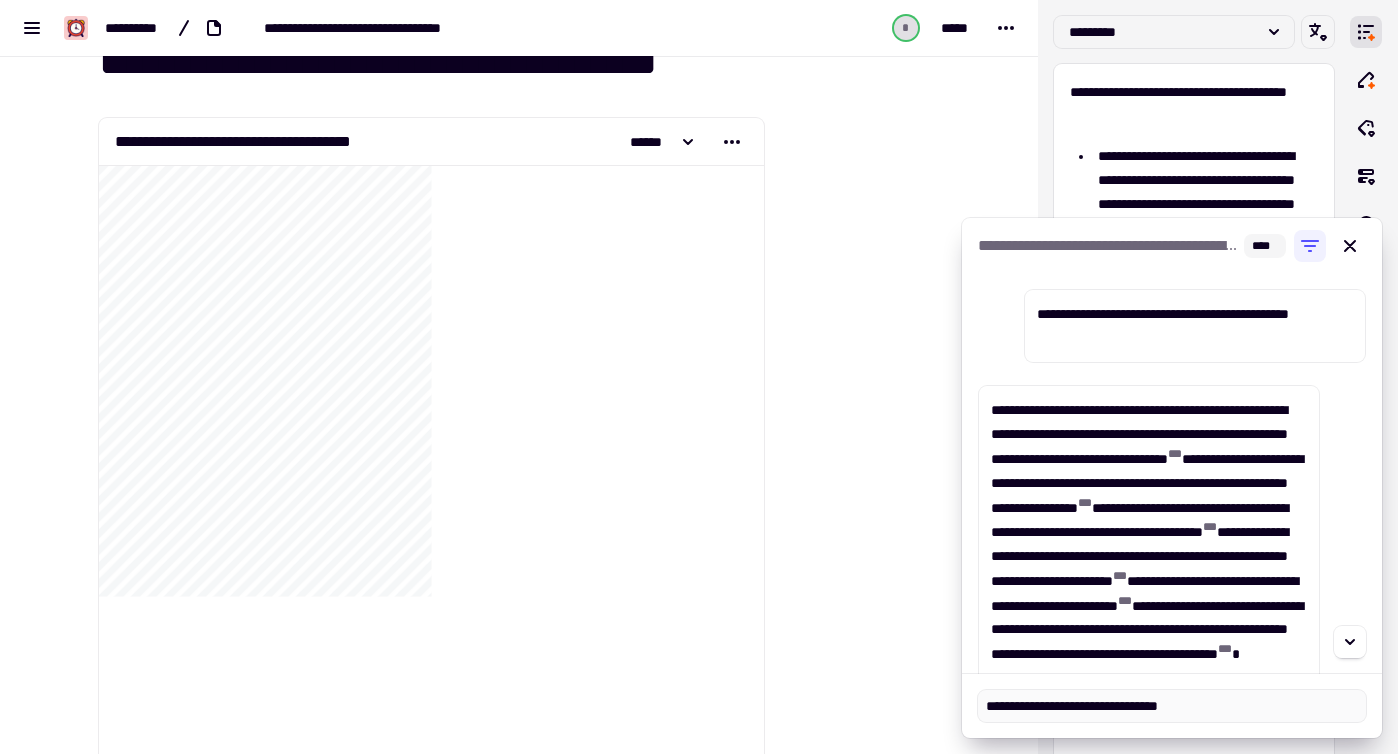 type on "**********" 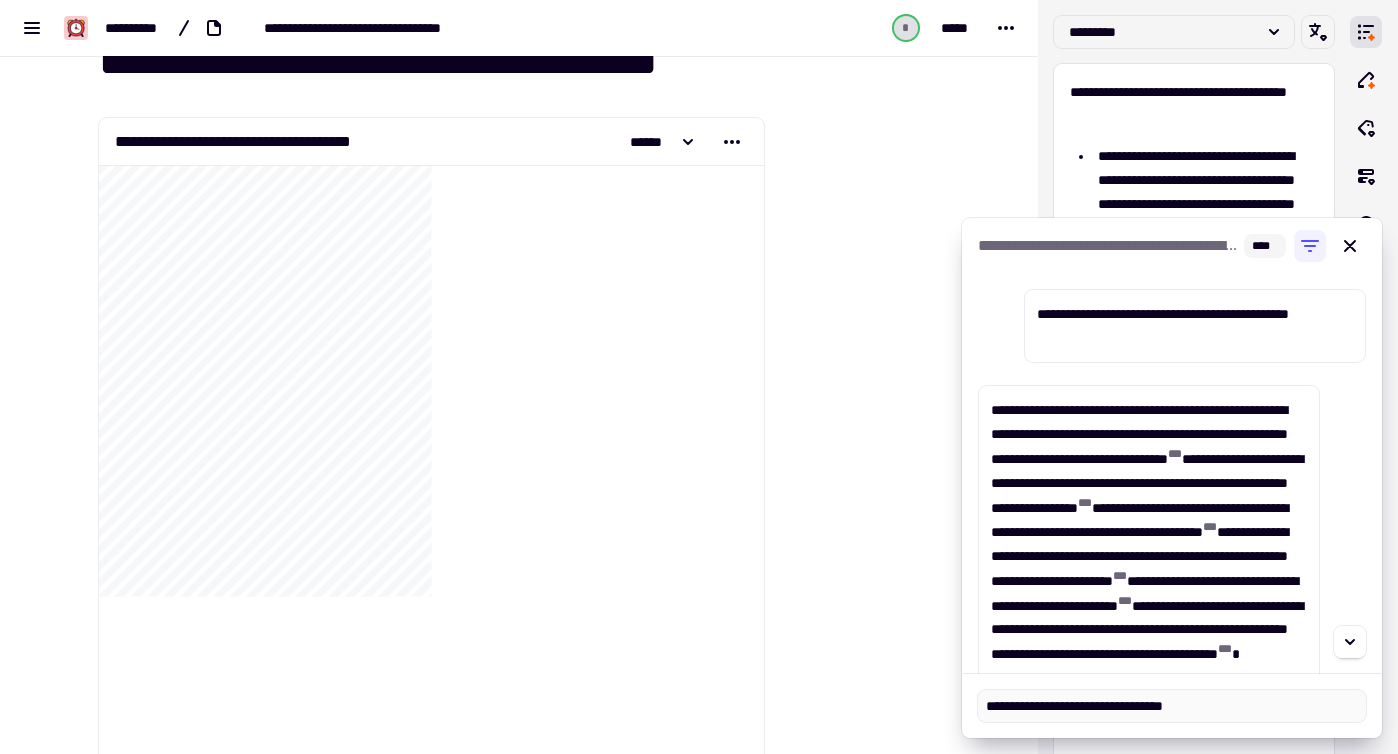 type on "**********" 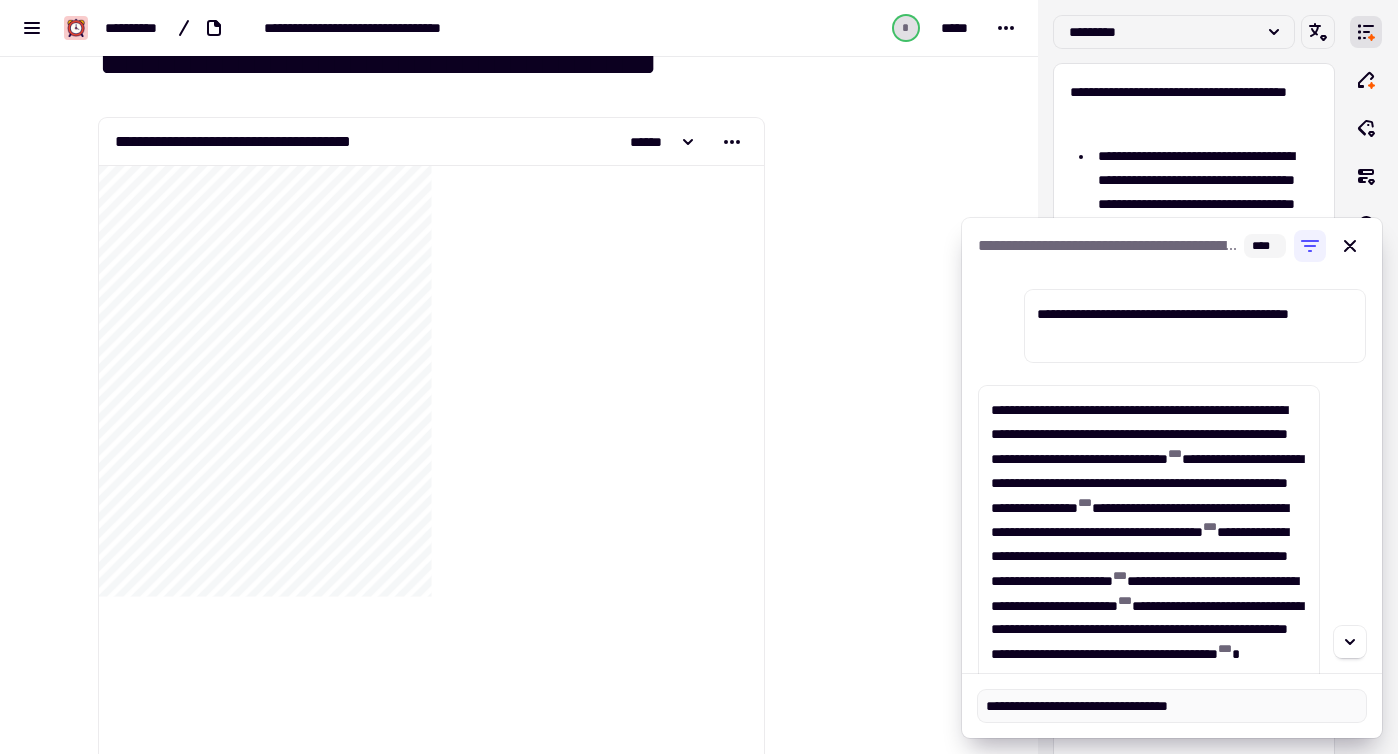 type on "**********" 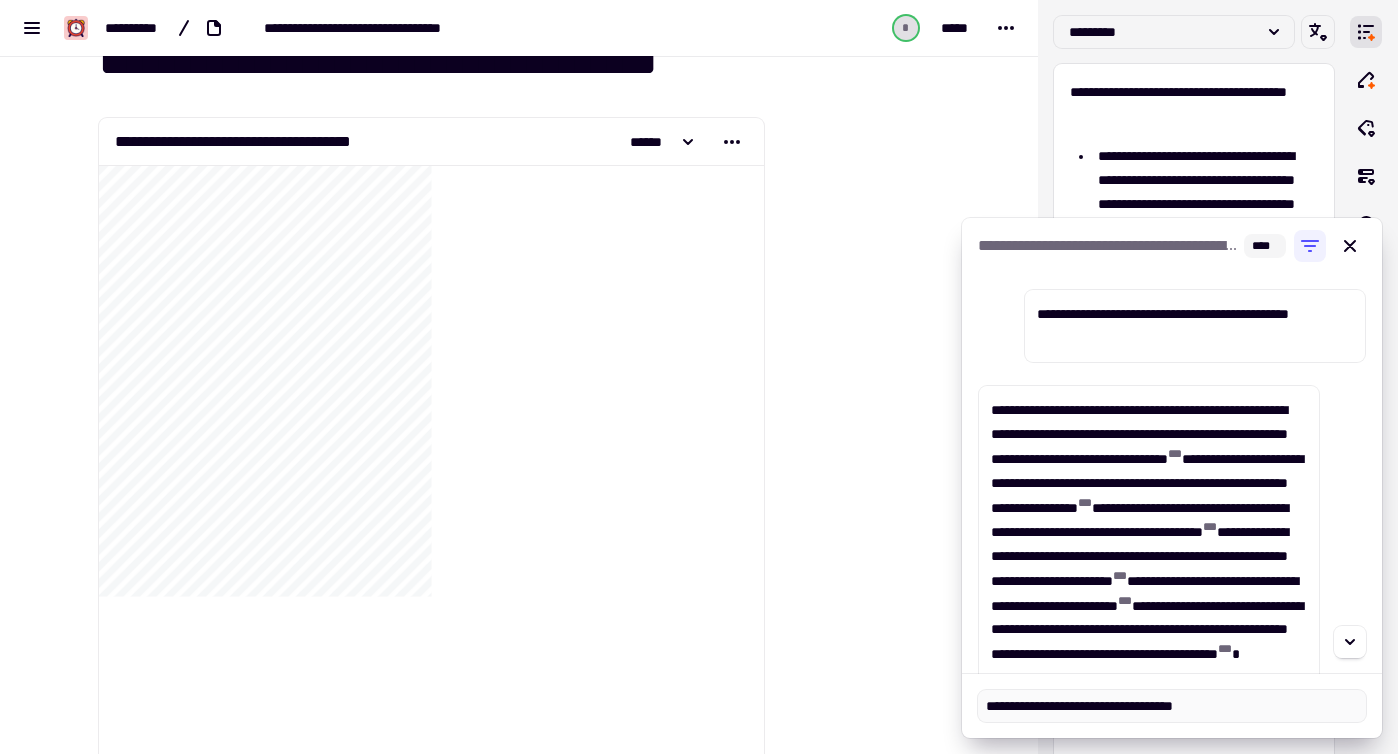 type on "**********" 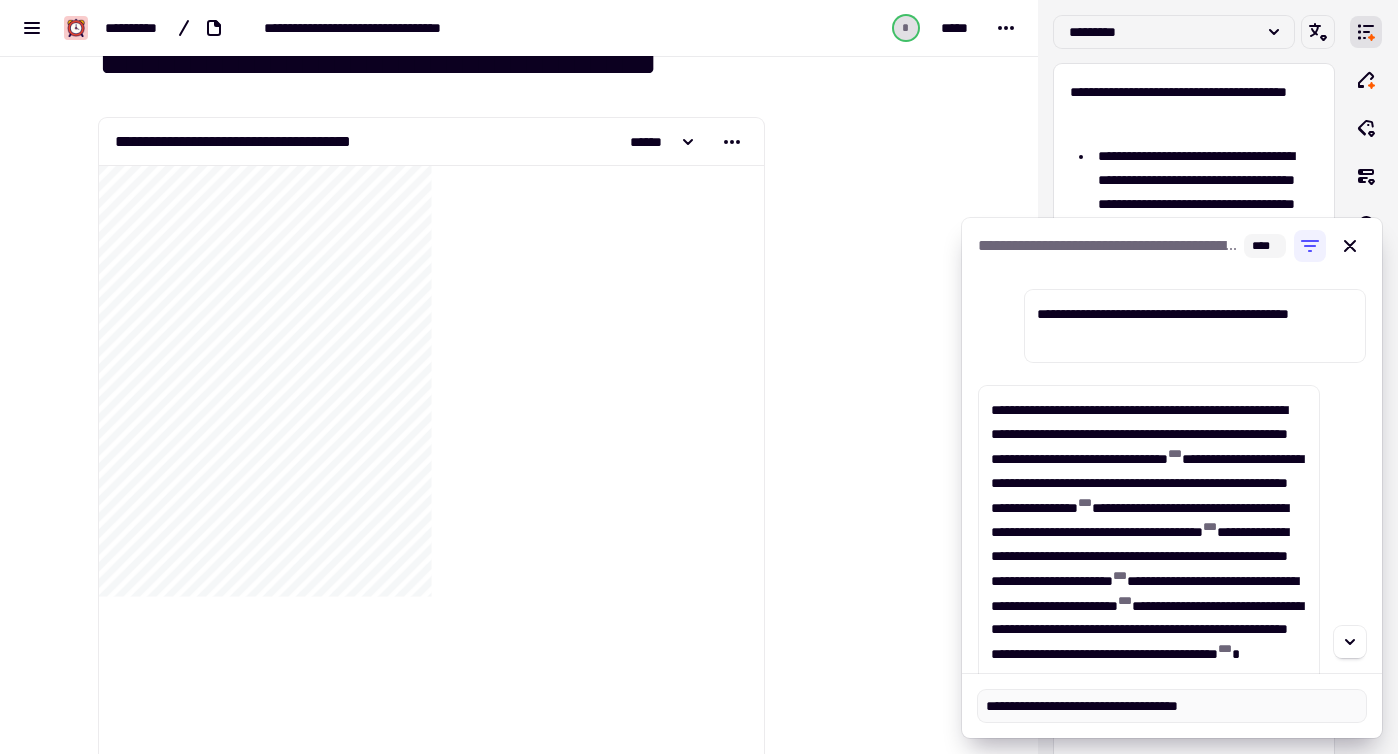 type on "**********" 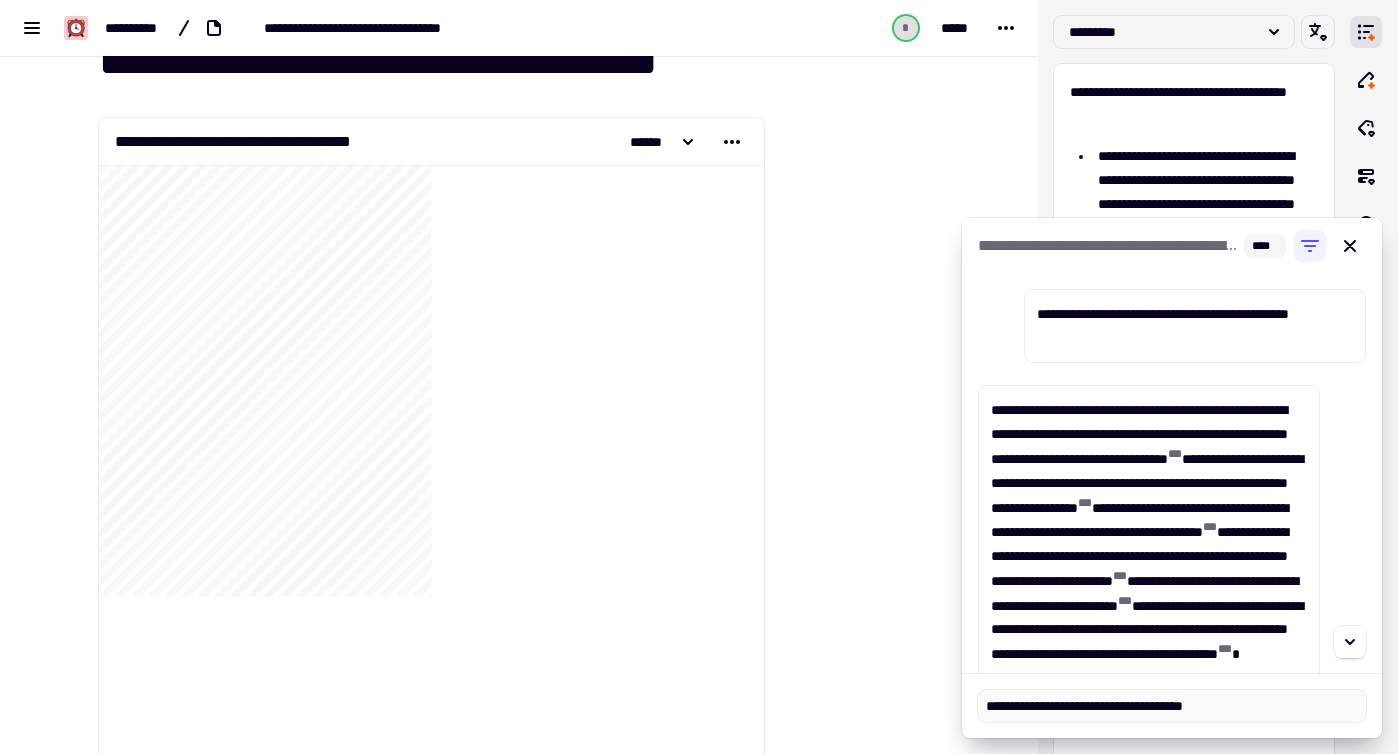 type on "**********" 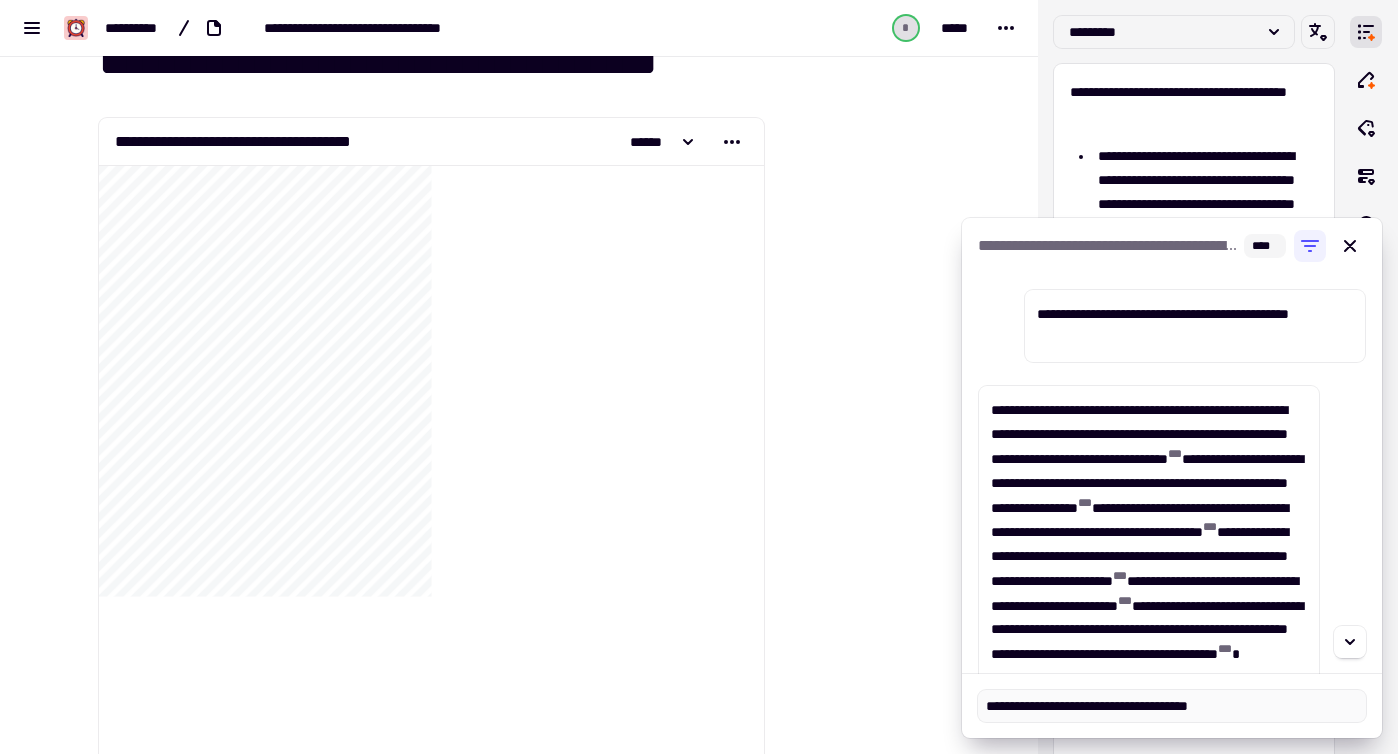type on "**********" 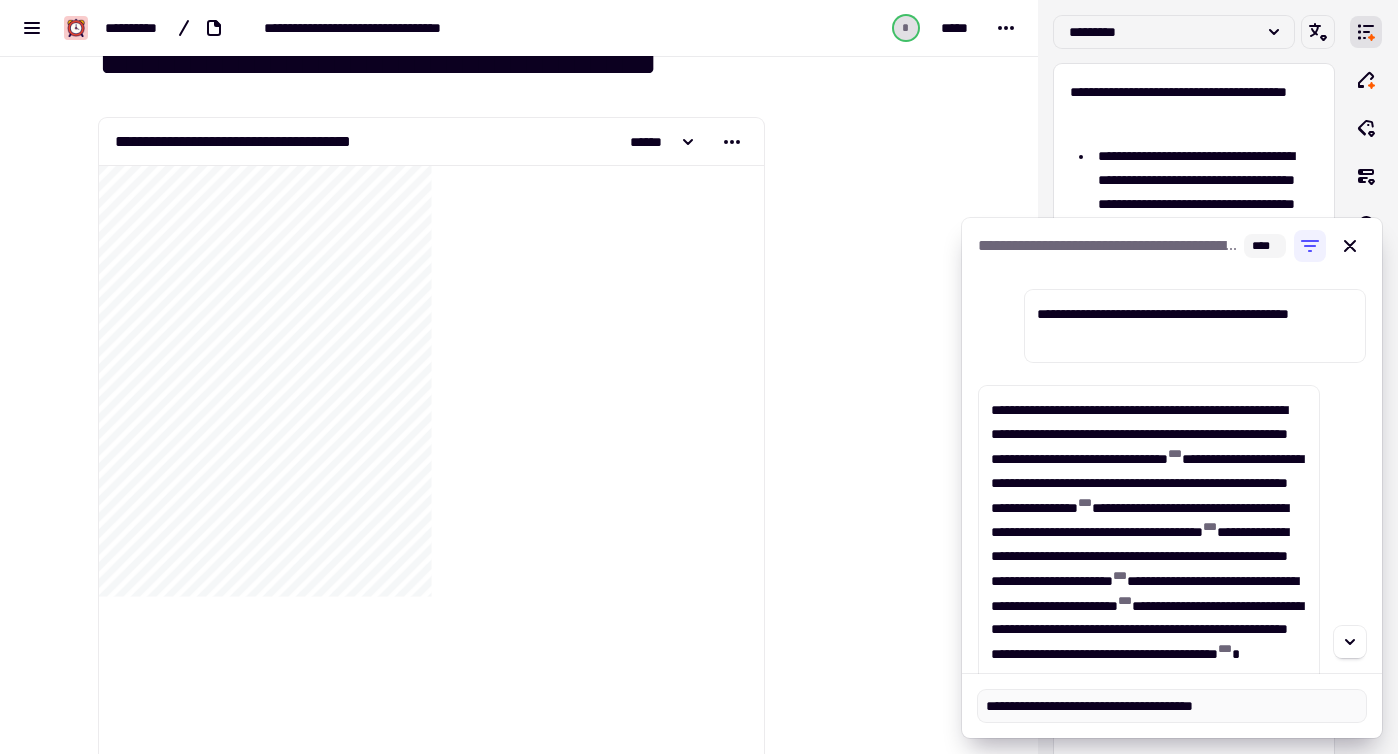 type on "**********" 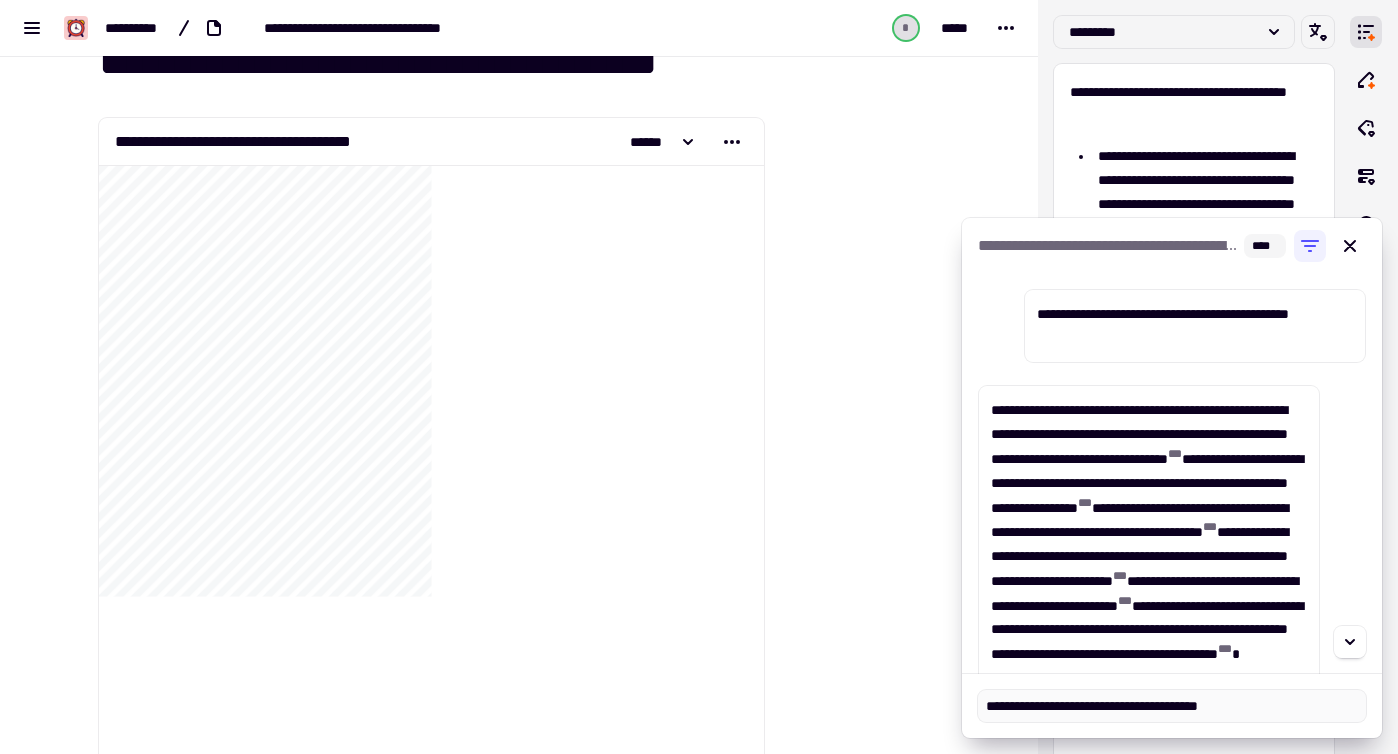 type on "**********" 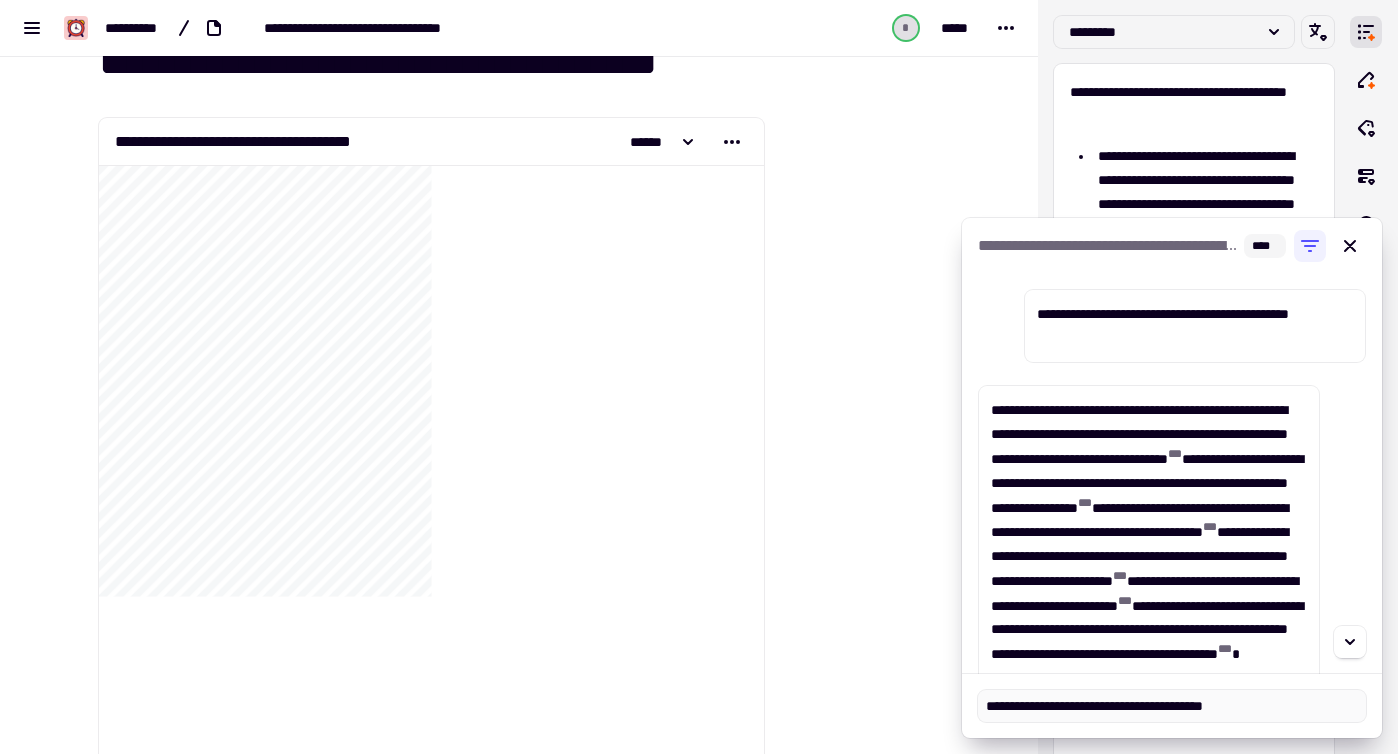 type on "**********" 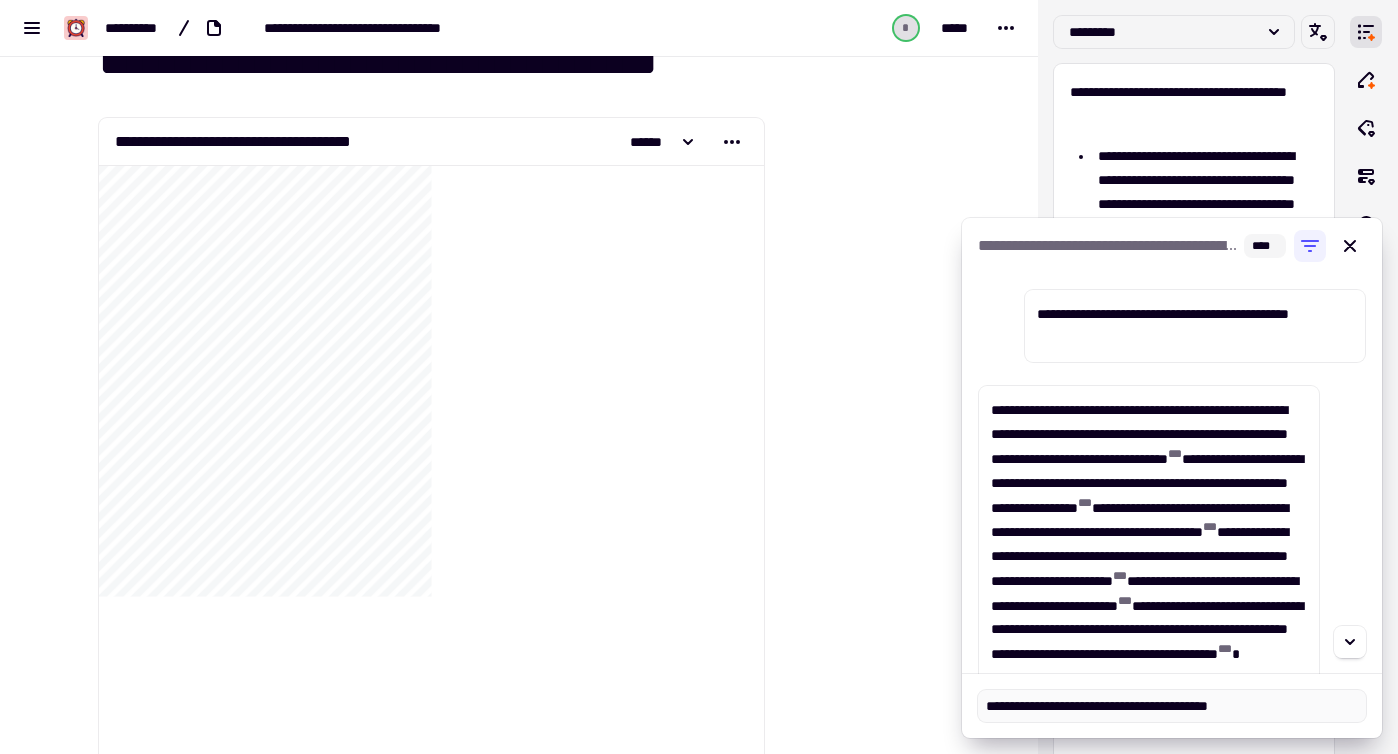 type on "**********" 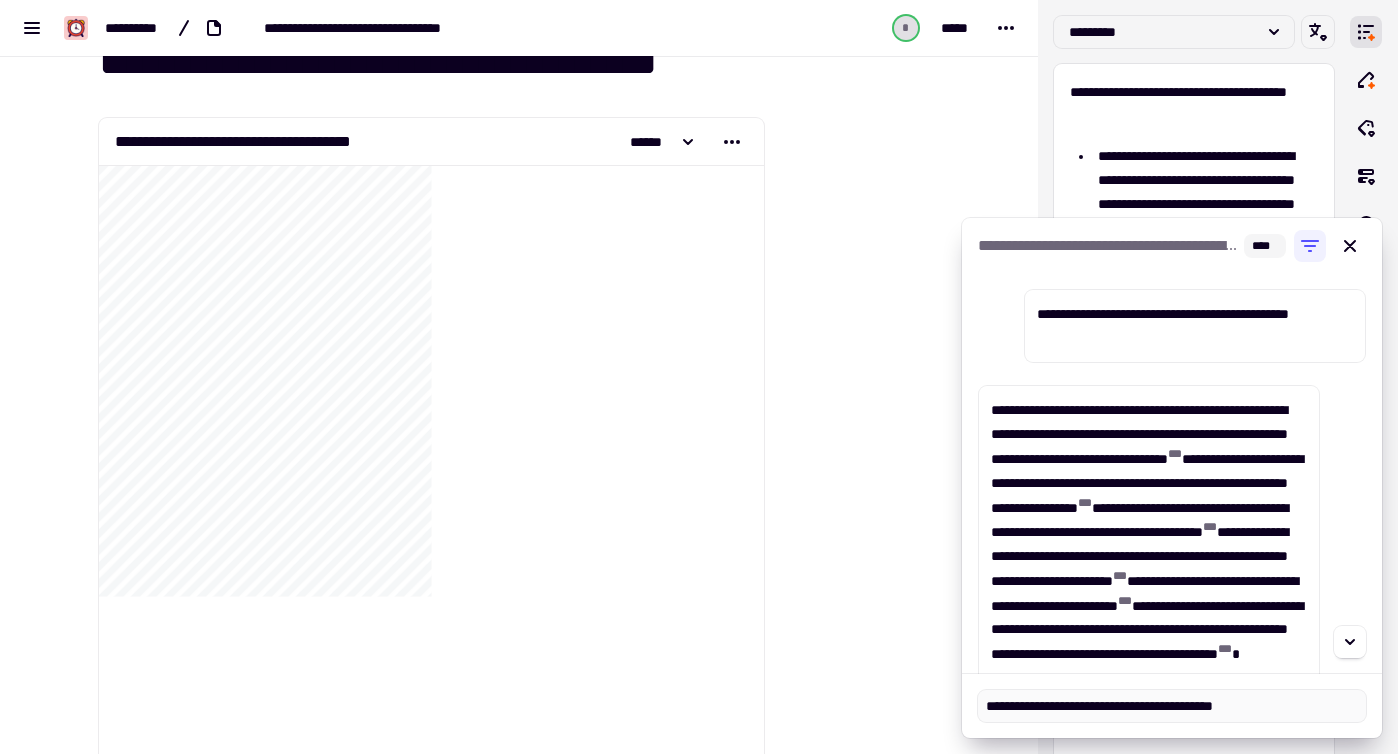 type on "**********" 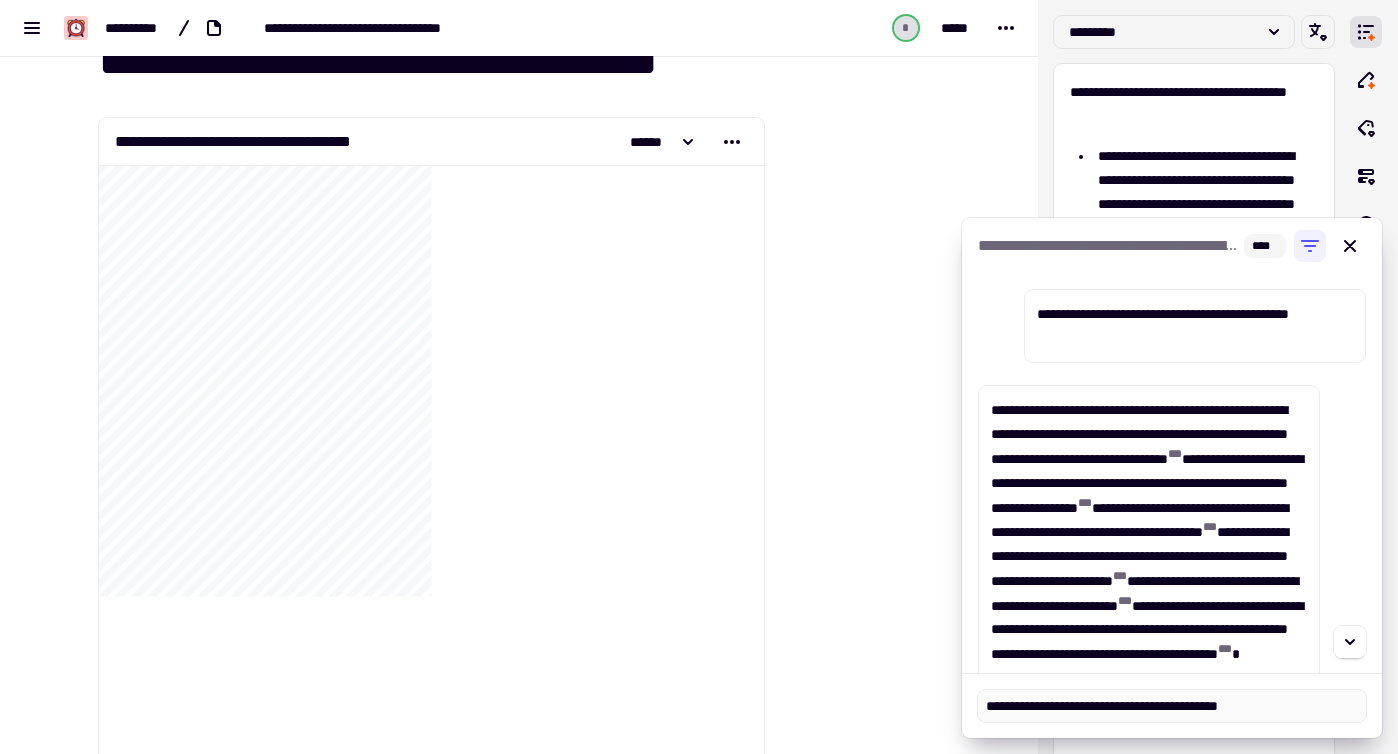 type on "**********" 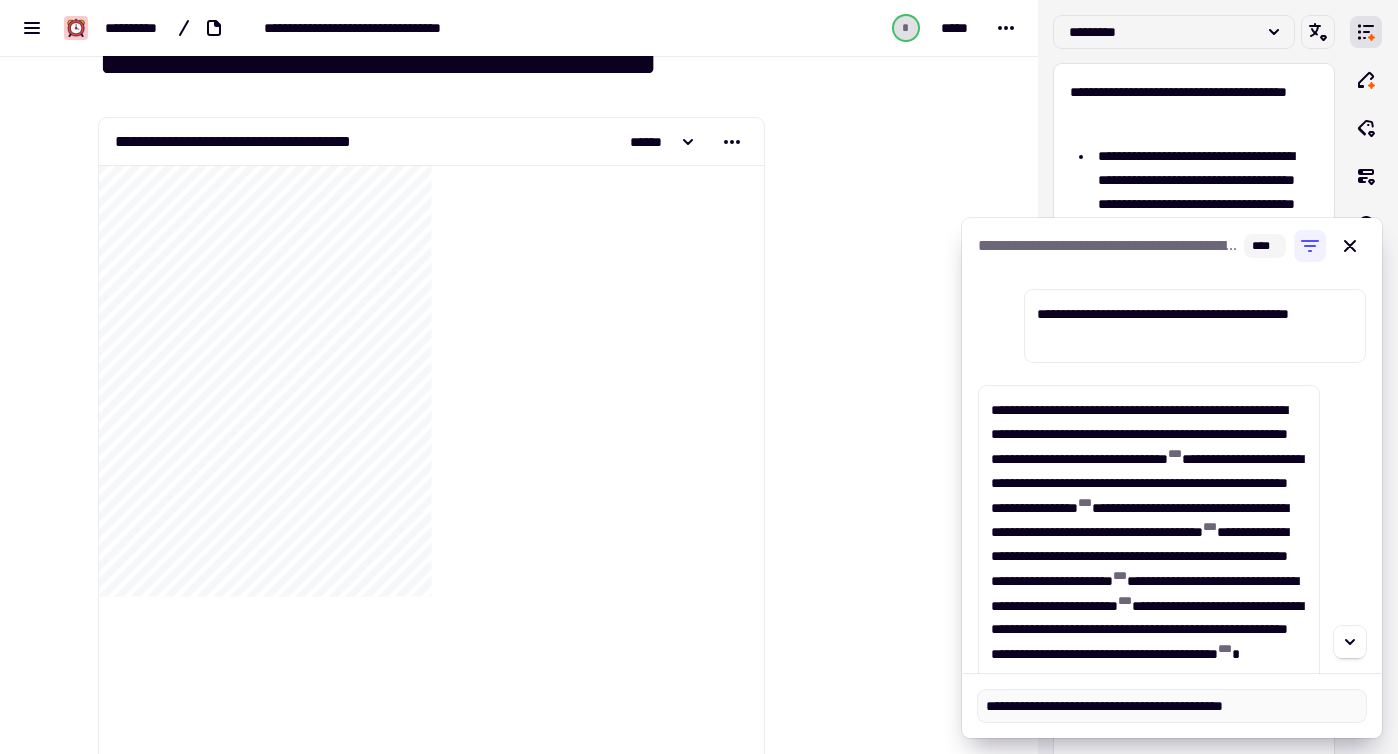 type on "**********" 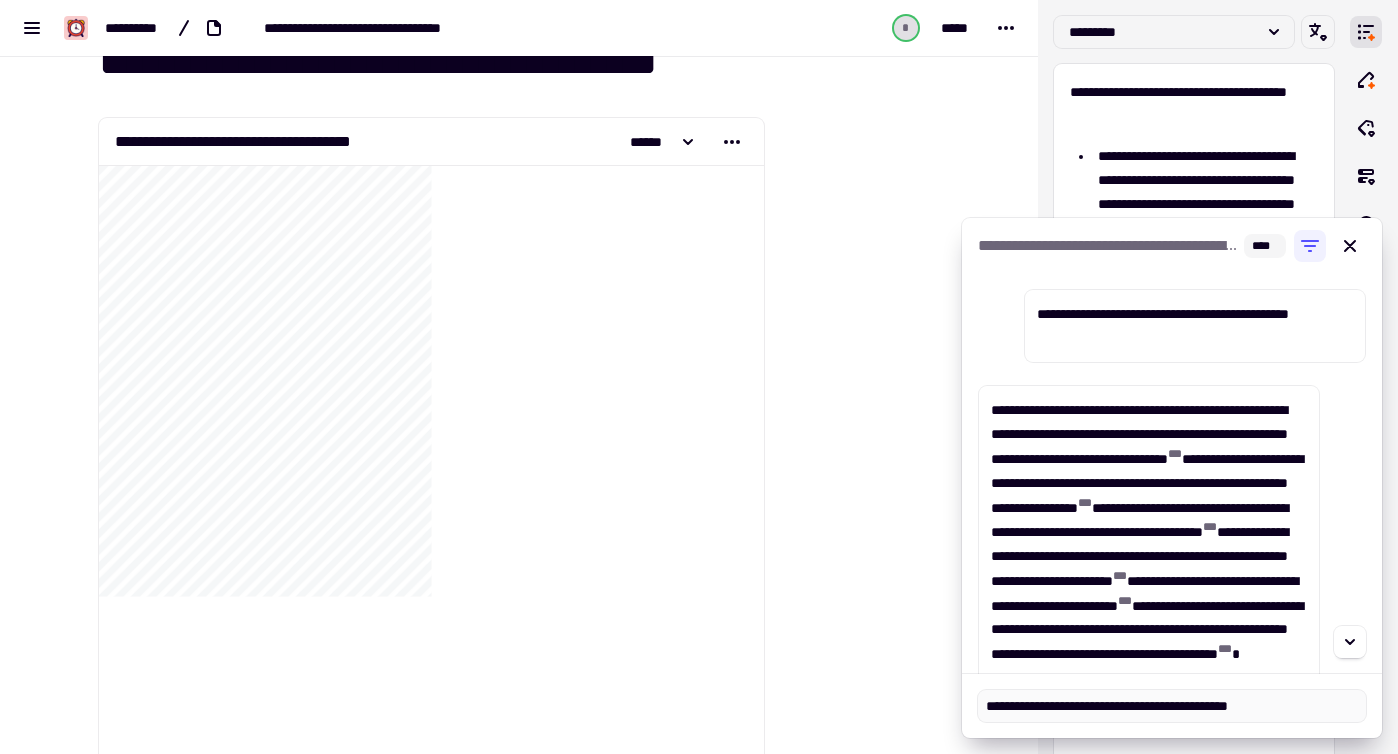 type on "**********" 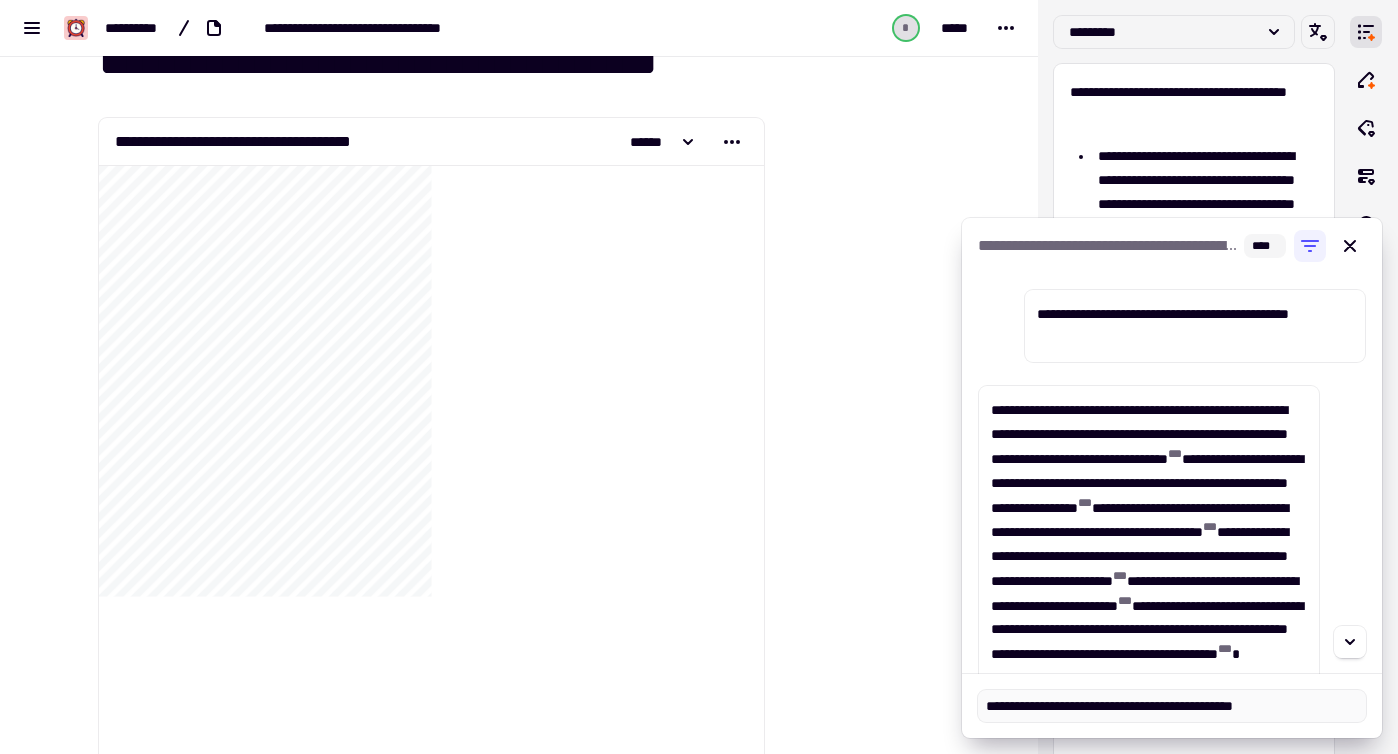 type on "*" 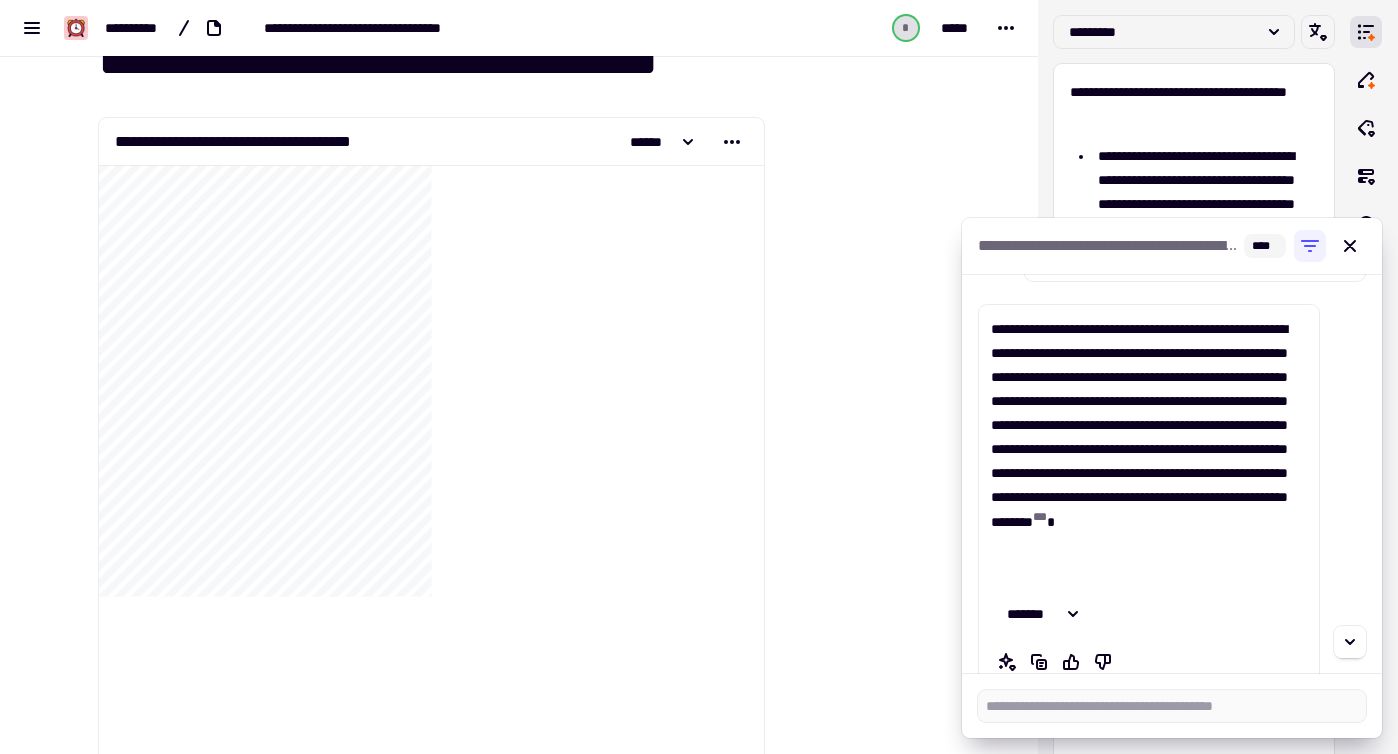 scroll, scrollTop: 892, scrollLeft: 0, axis: vertical 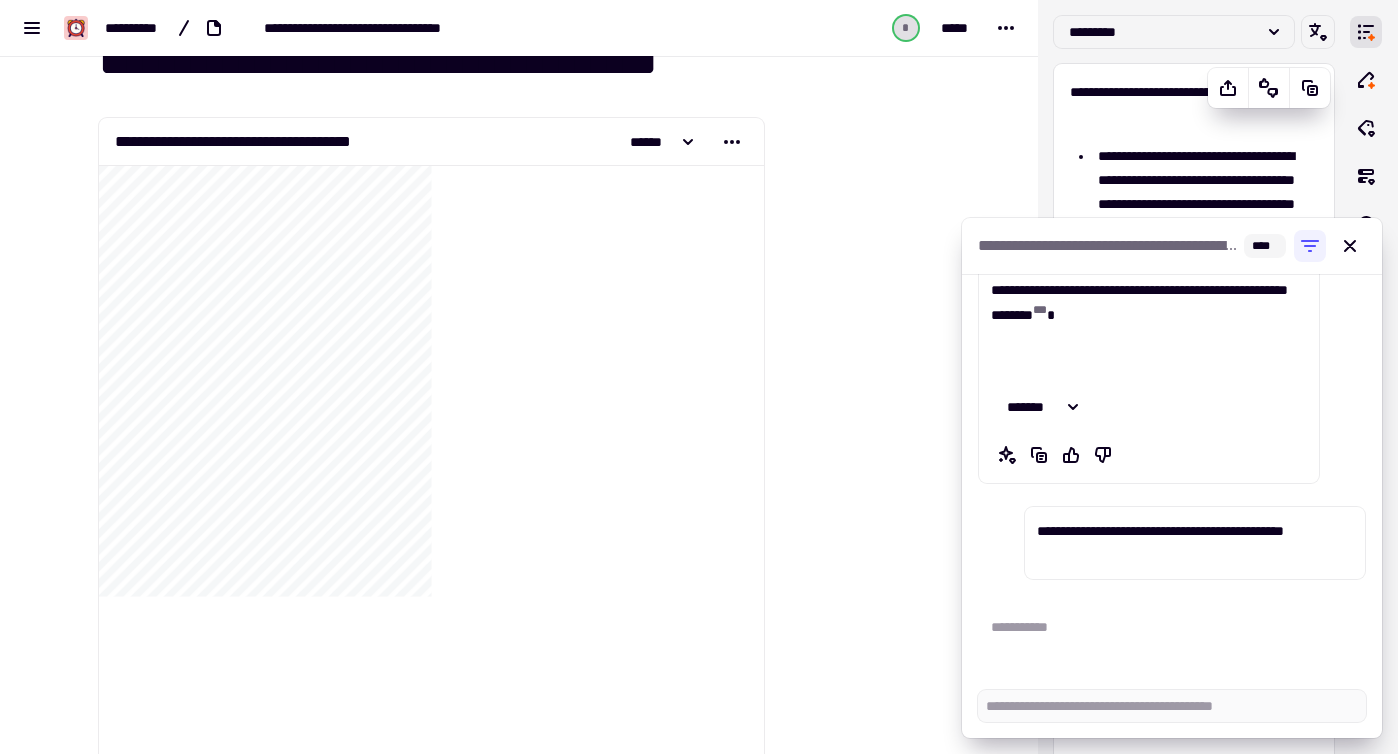 click on "**********" at bounding box center [1205, 204] 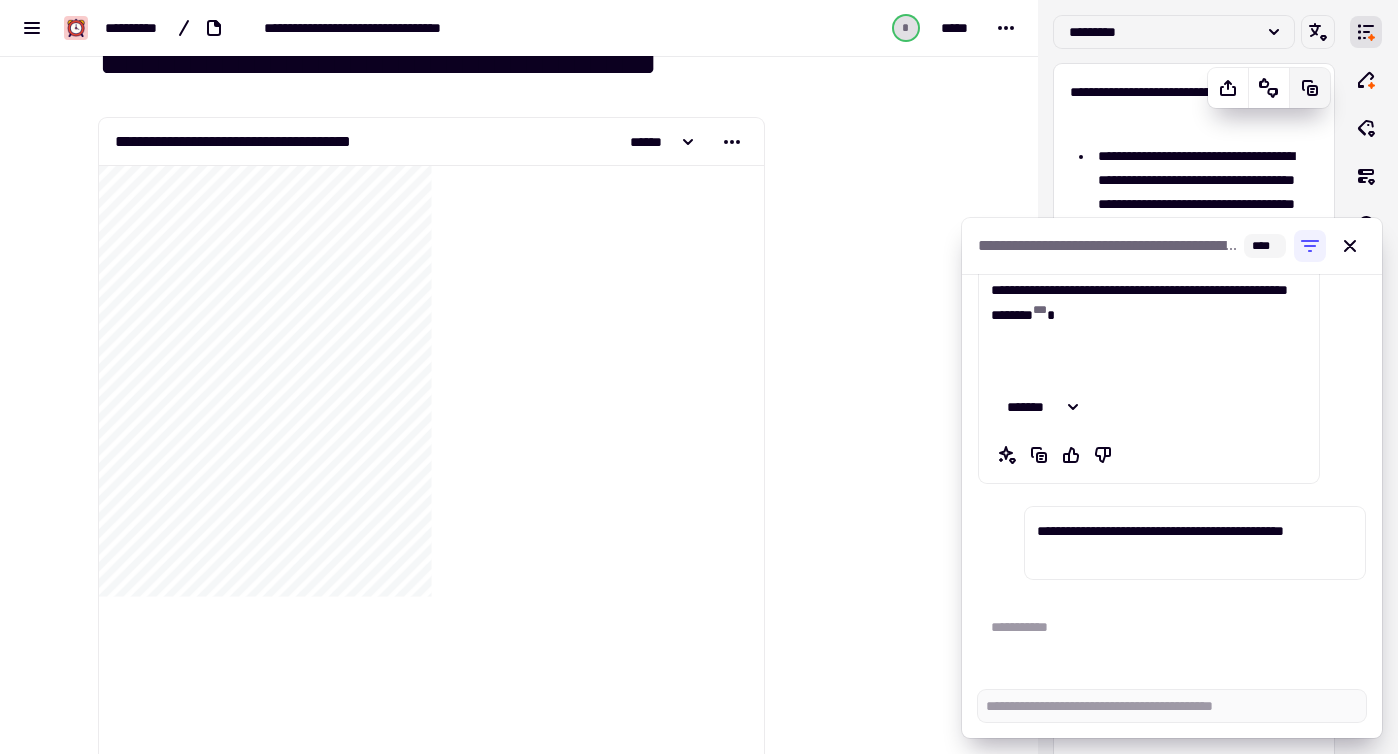 click 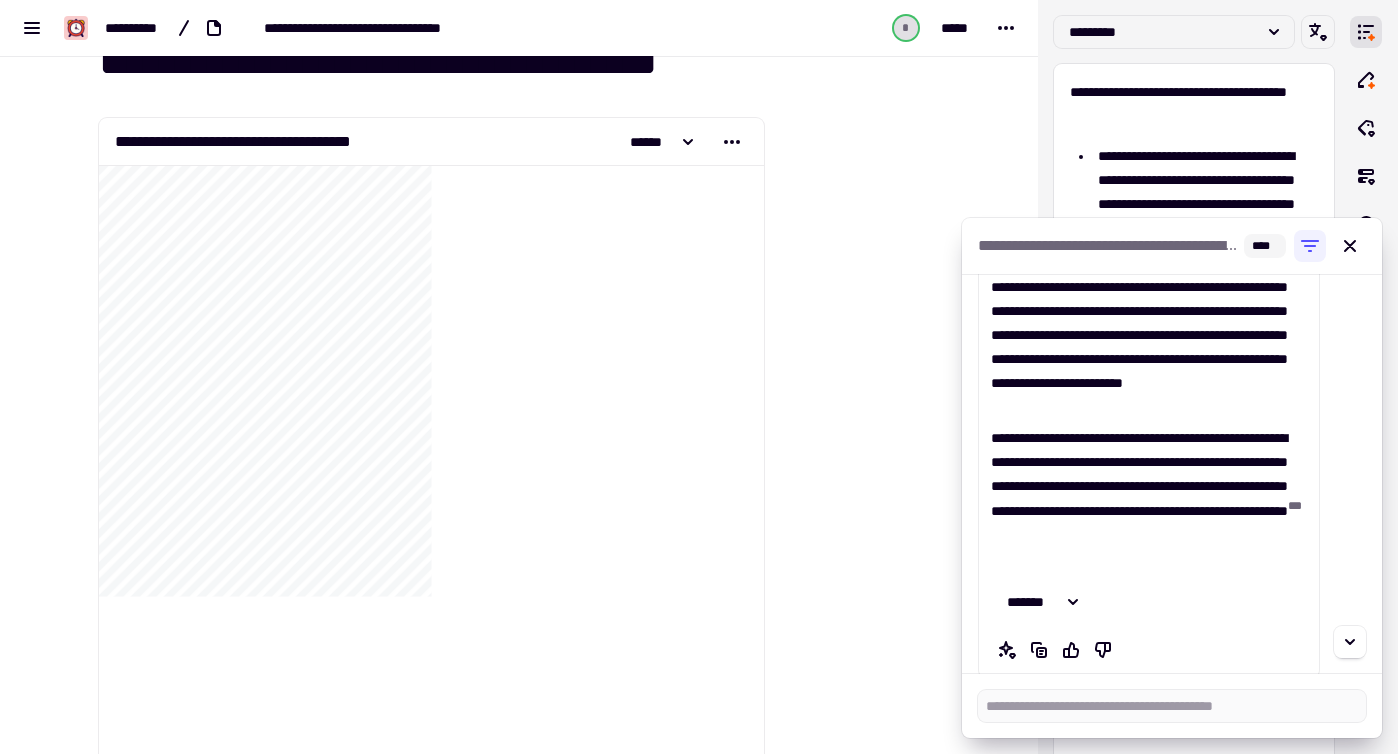 scroll, scrollTop: 1284, scrollLeft: 0, axis: vertical 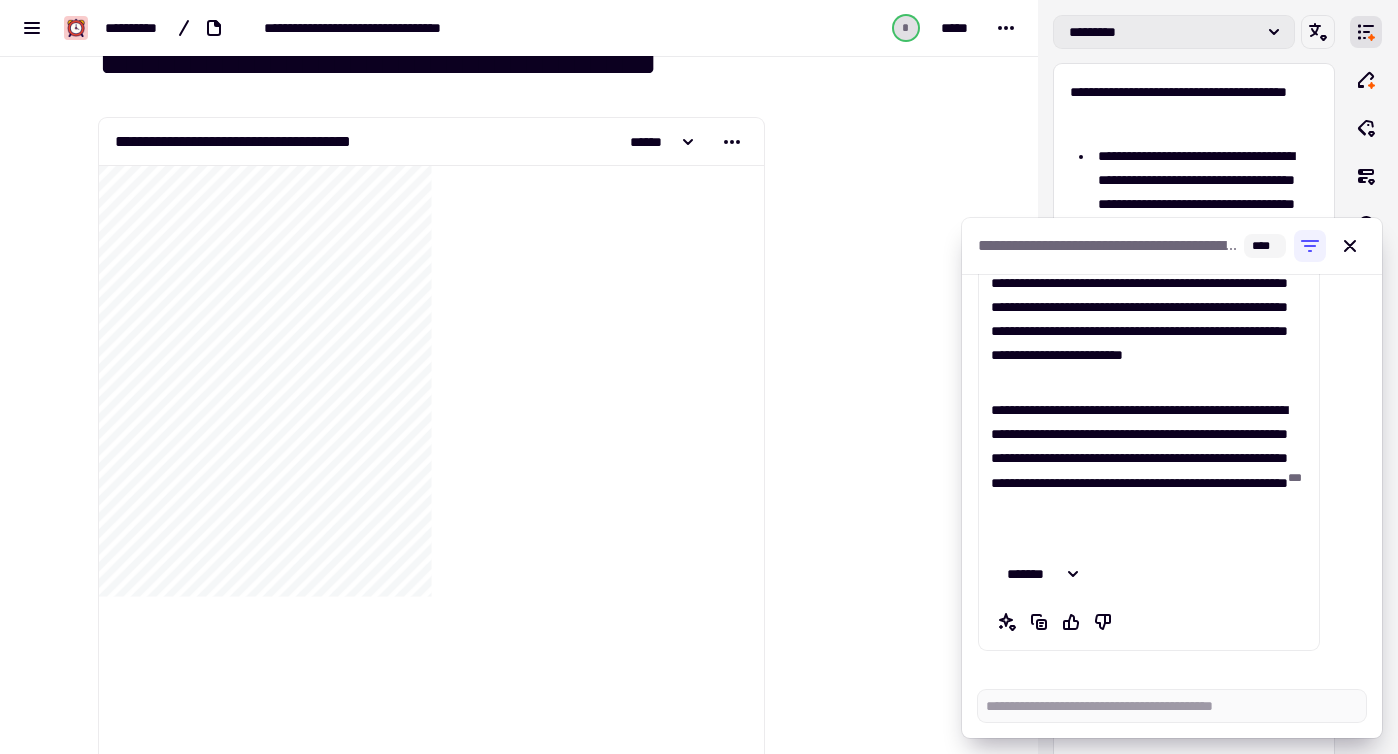 click on "*********" 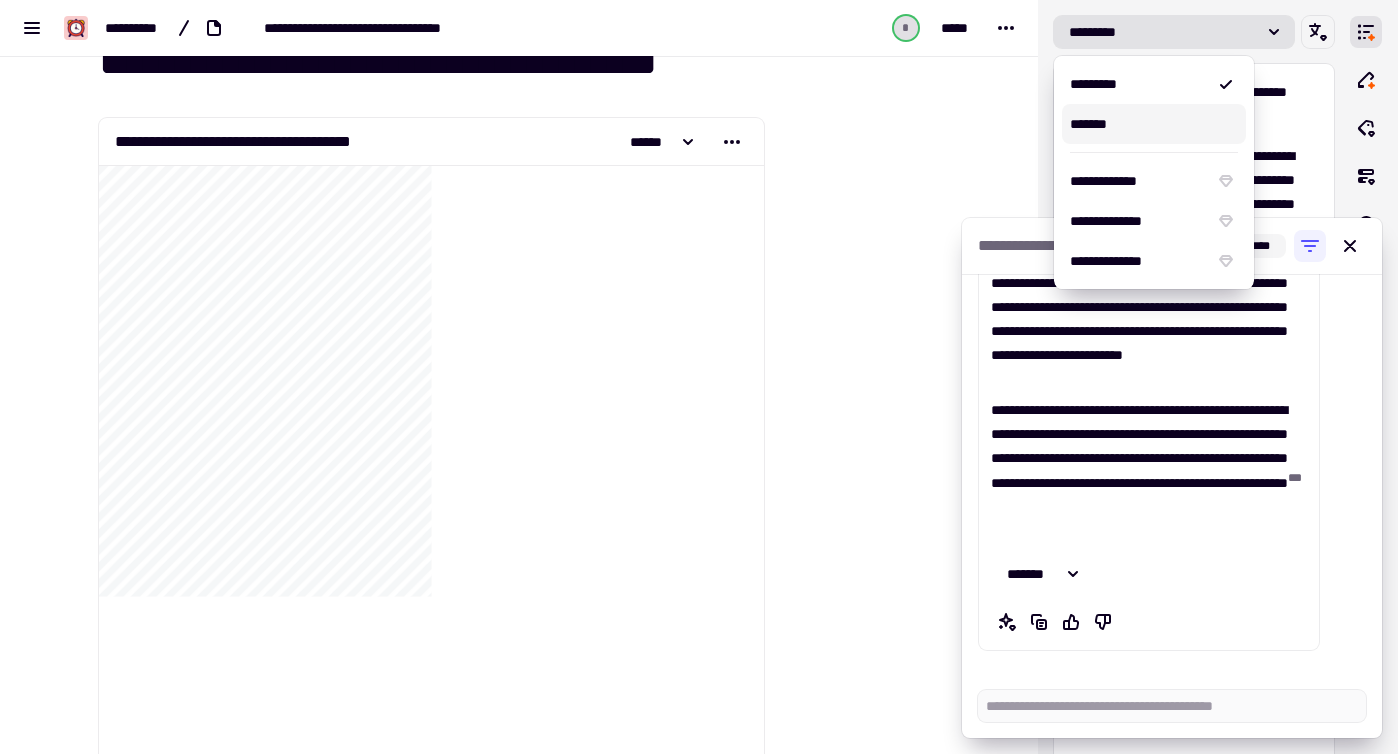 click on "*******" at bounding box center [1154, 124] 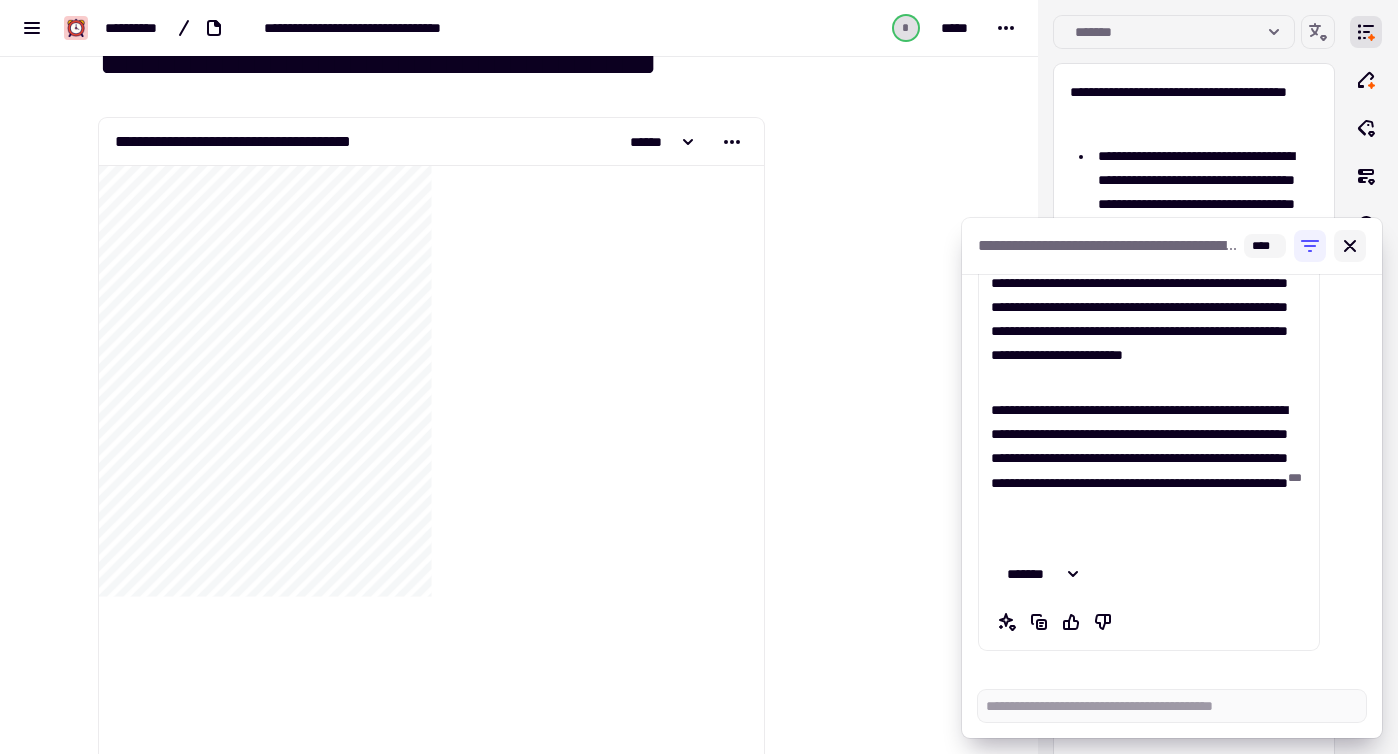click 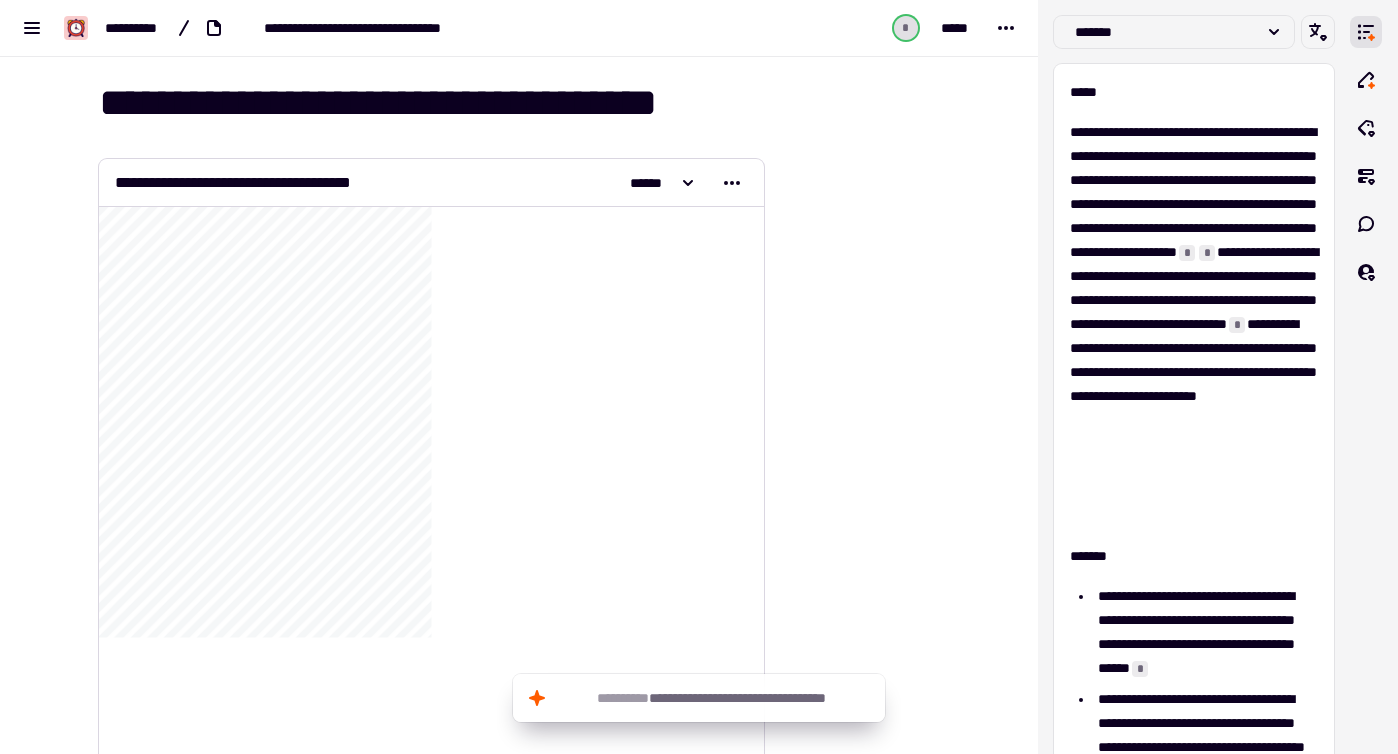 scroll, scrollTop: 0, scrollLeft: 0, axis: both 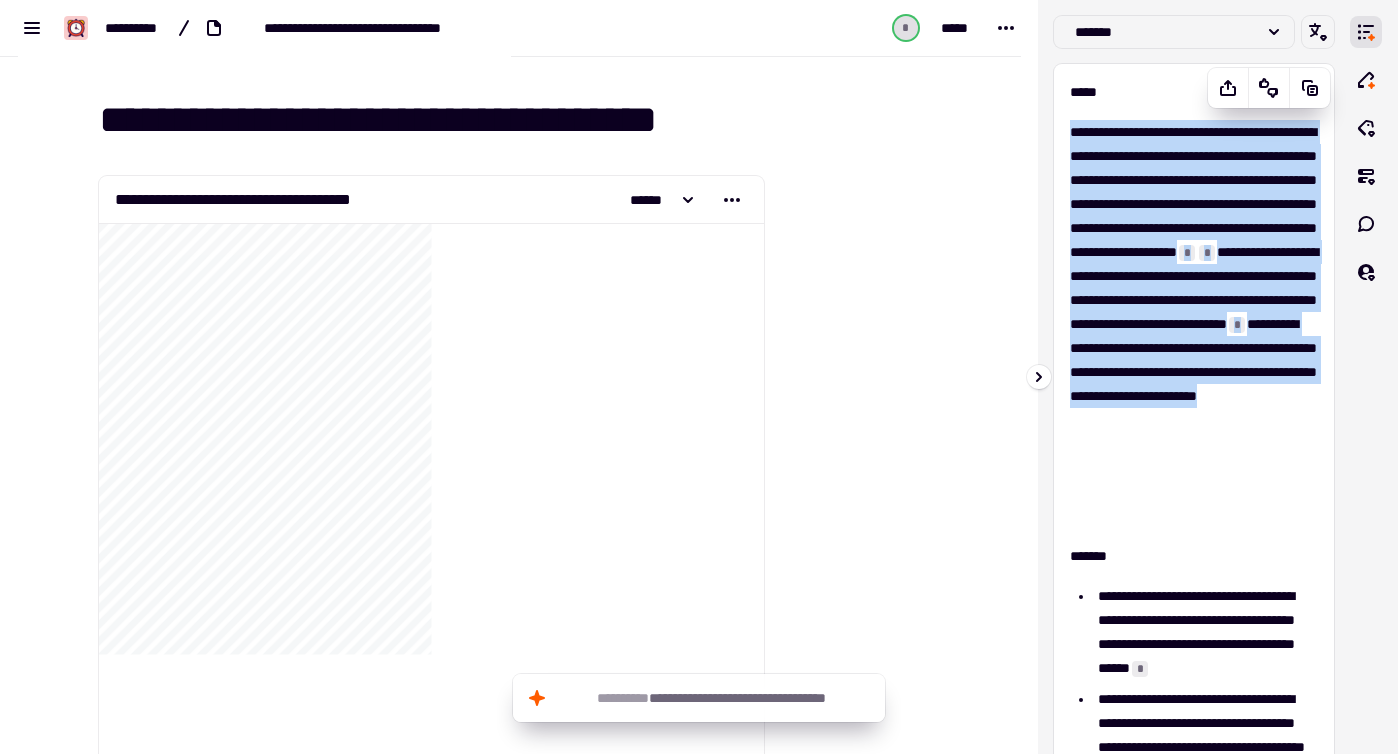 drag, startPoint x: 1069, startPoint y: 132, endPoint x: 1225, endPoint y: 522, distance: 420.04285 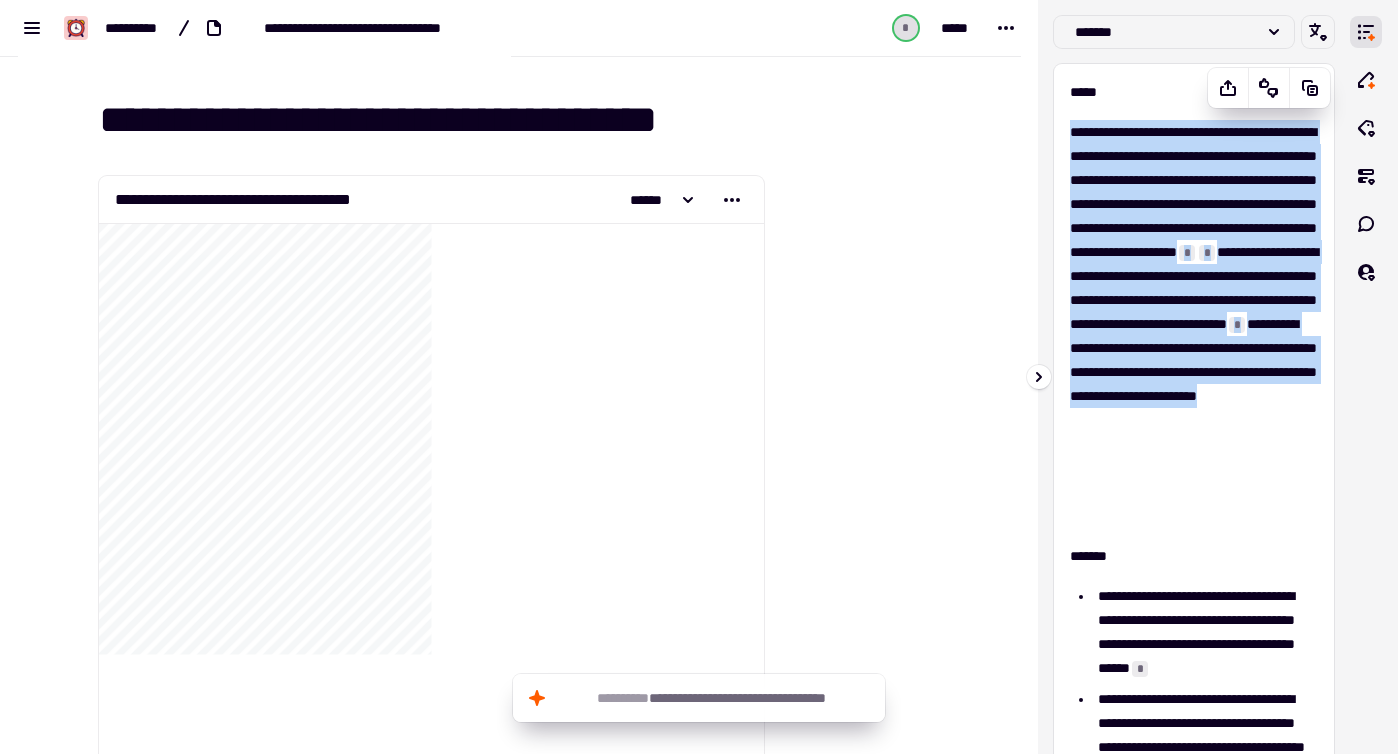 click on "**********" at bounding box center [1194, 324] 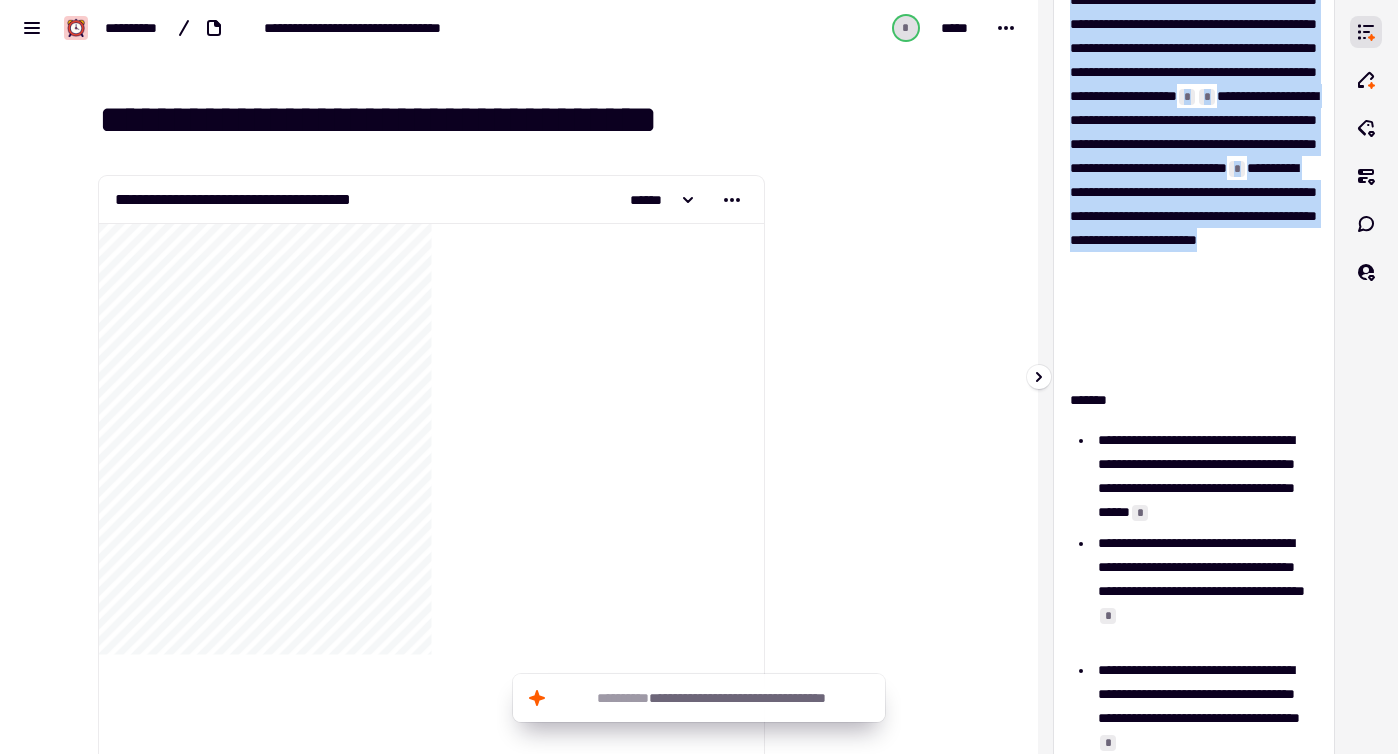 scroll, scrollTop: 0, scrollLeft: 0, axis: both 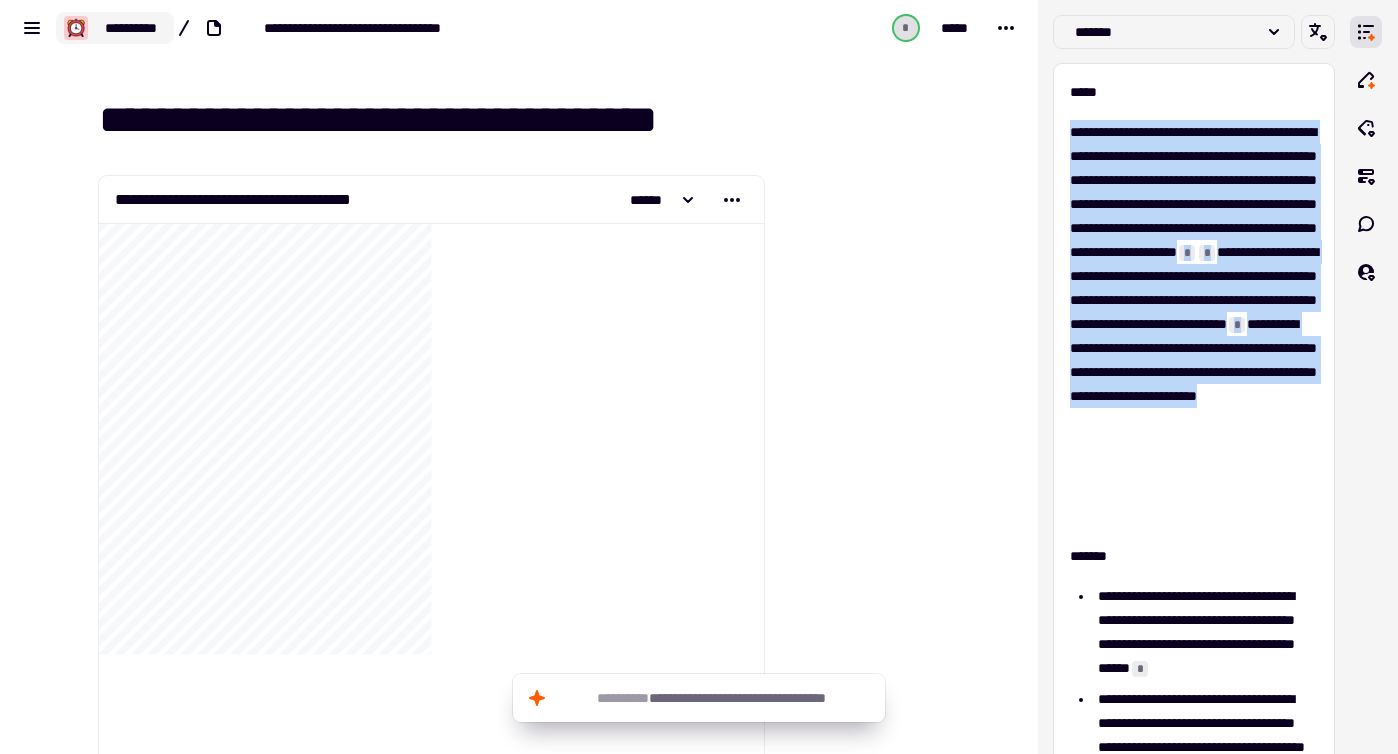 click on "**********" 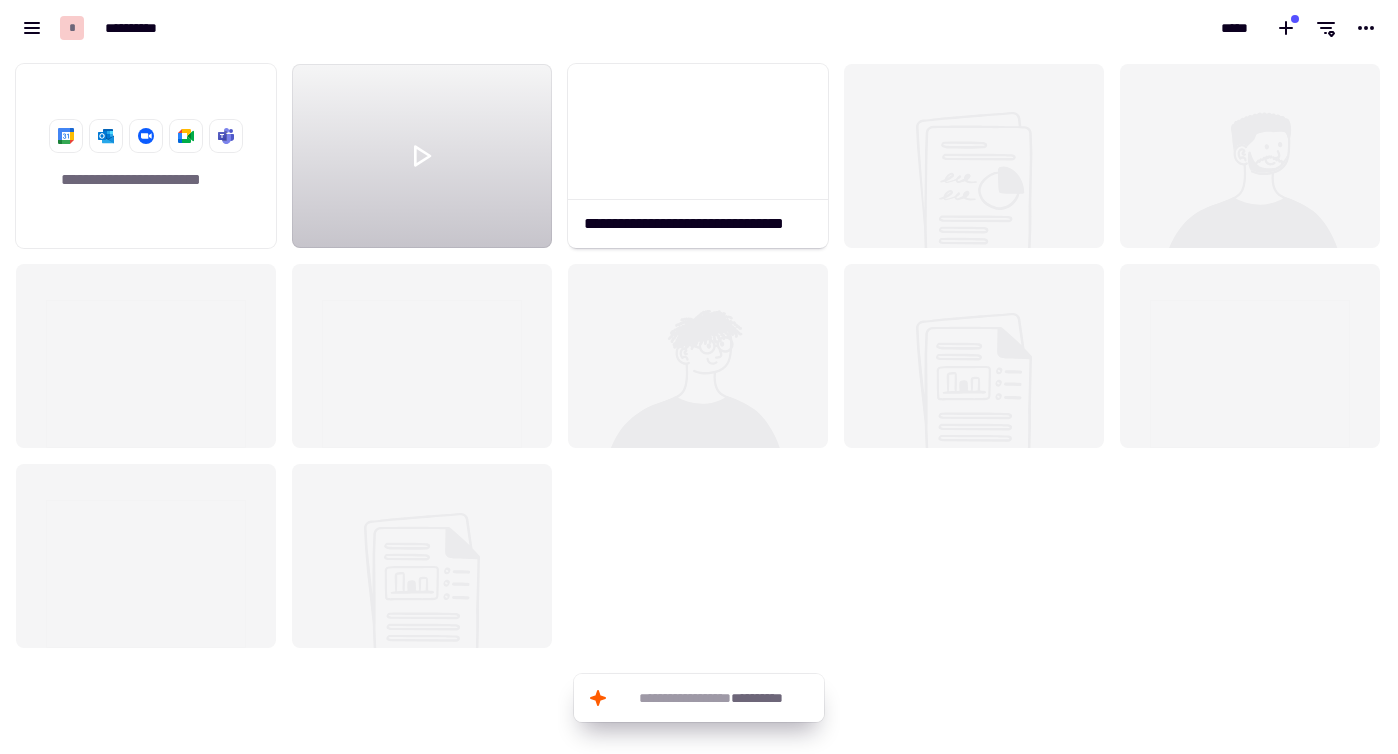 scroll, scrollTop: 1, scrollLeft: 1, axis: both 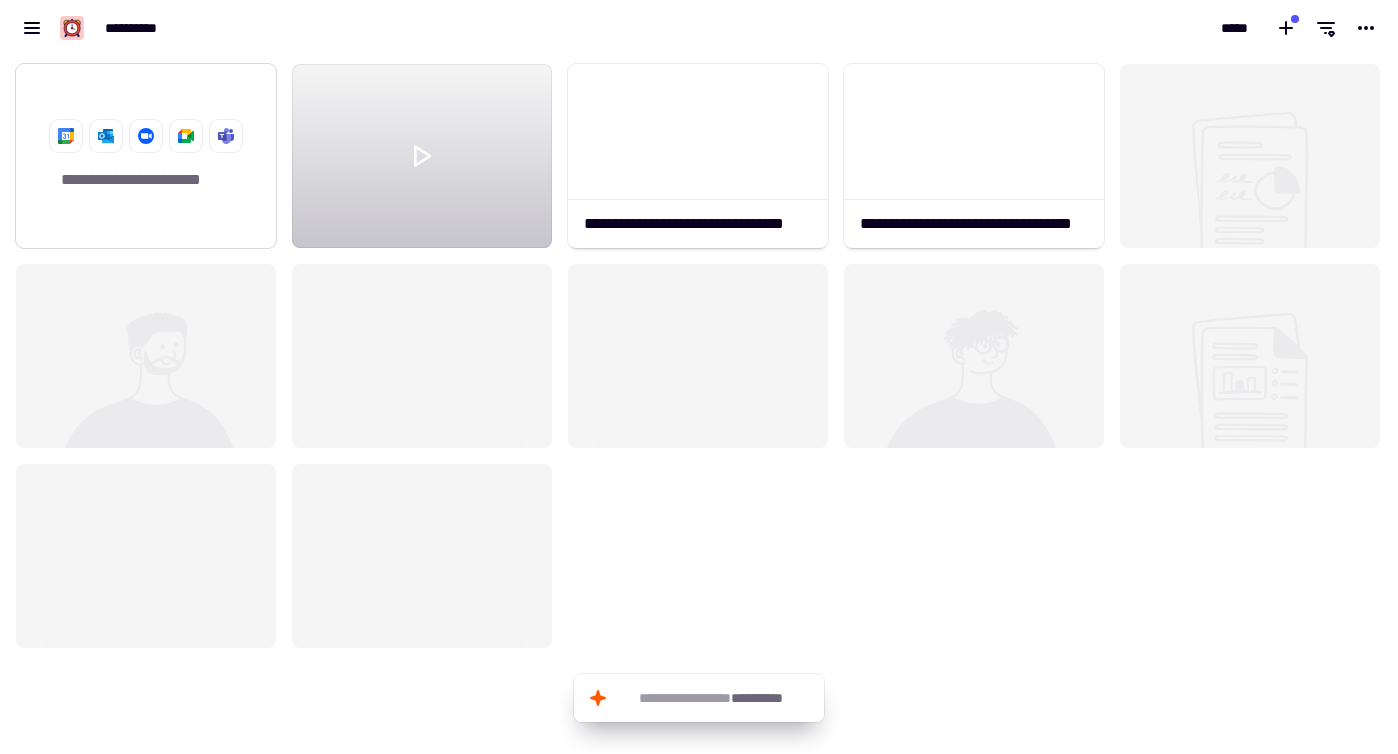 click on "**********" 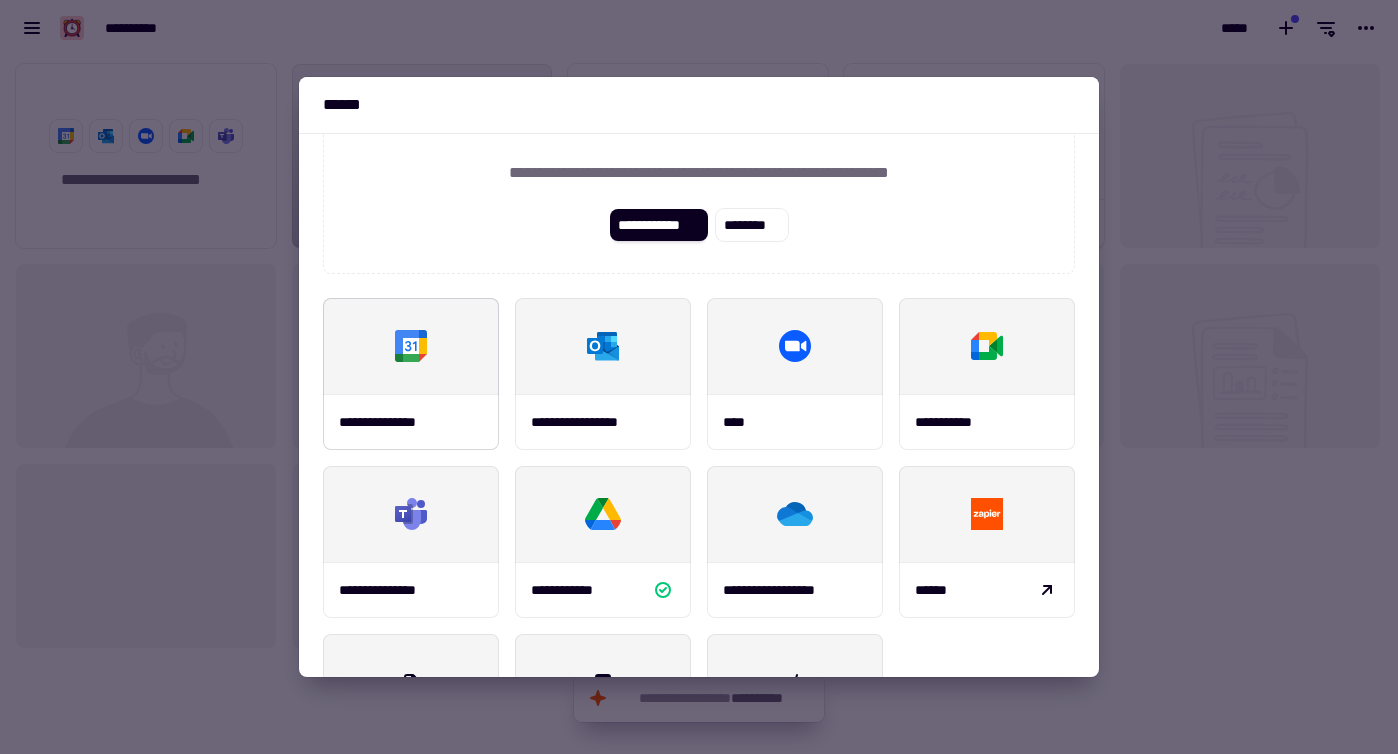 scroll, scrollTop: 117, scrollLeft: 0, axis: vertical 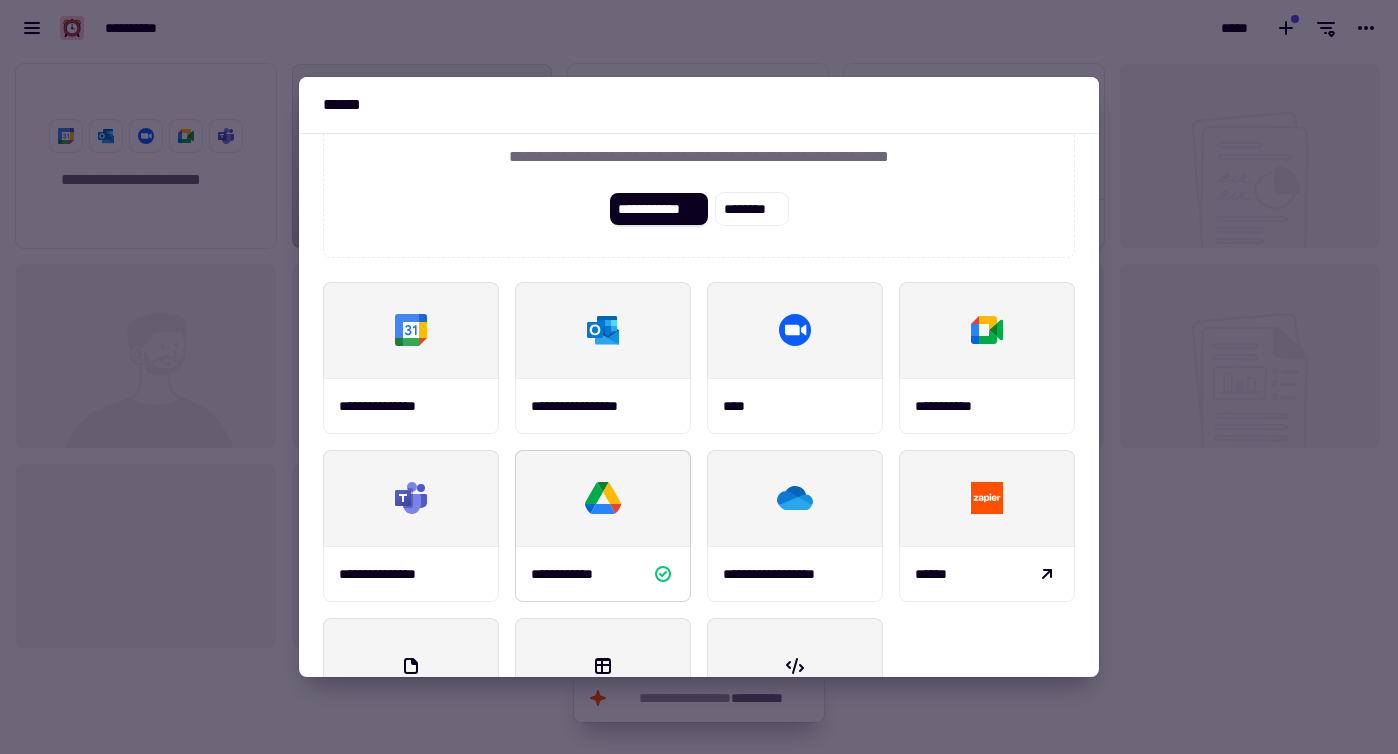 click on "**********" at bounding box center [603, 574] 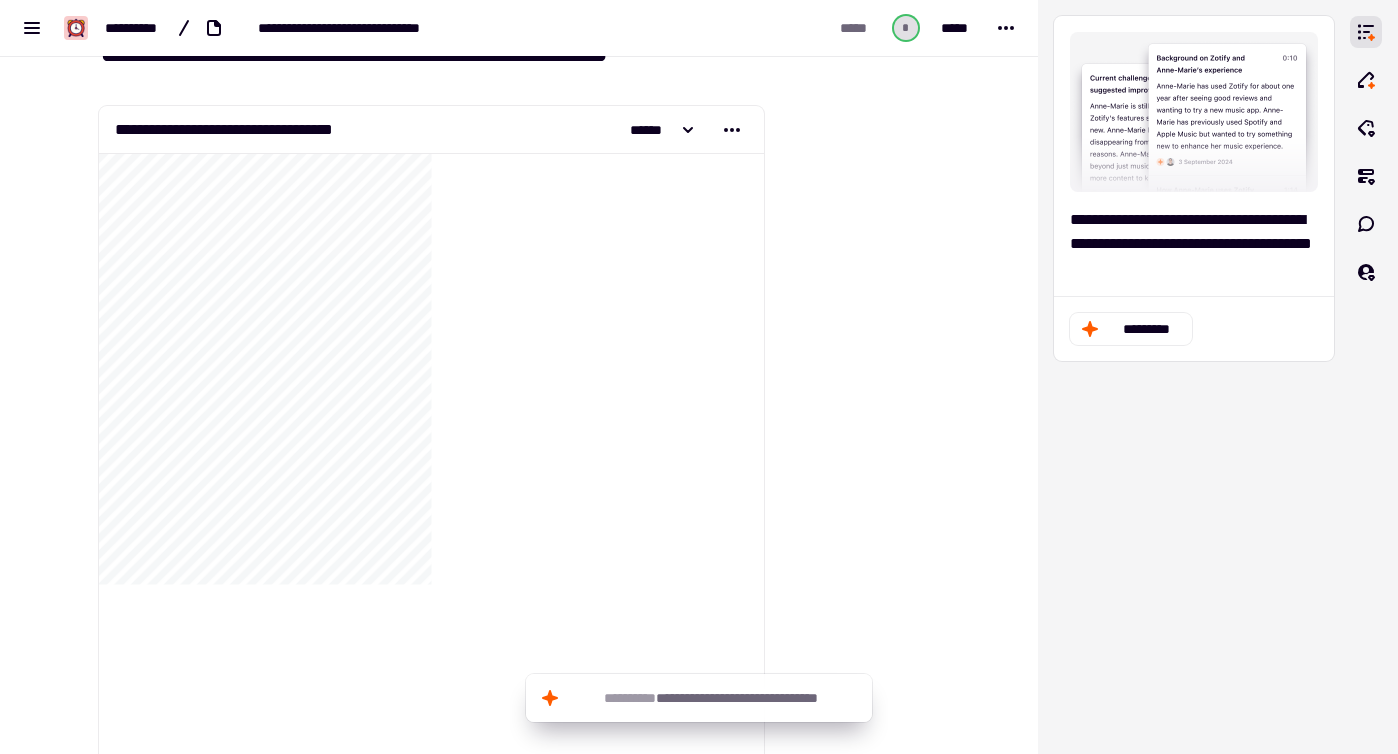 scroll, scrollTop: 0, scrollLeft: 0, axis: both 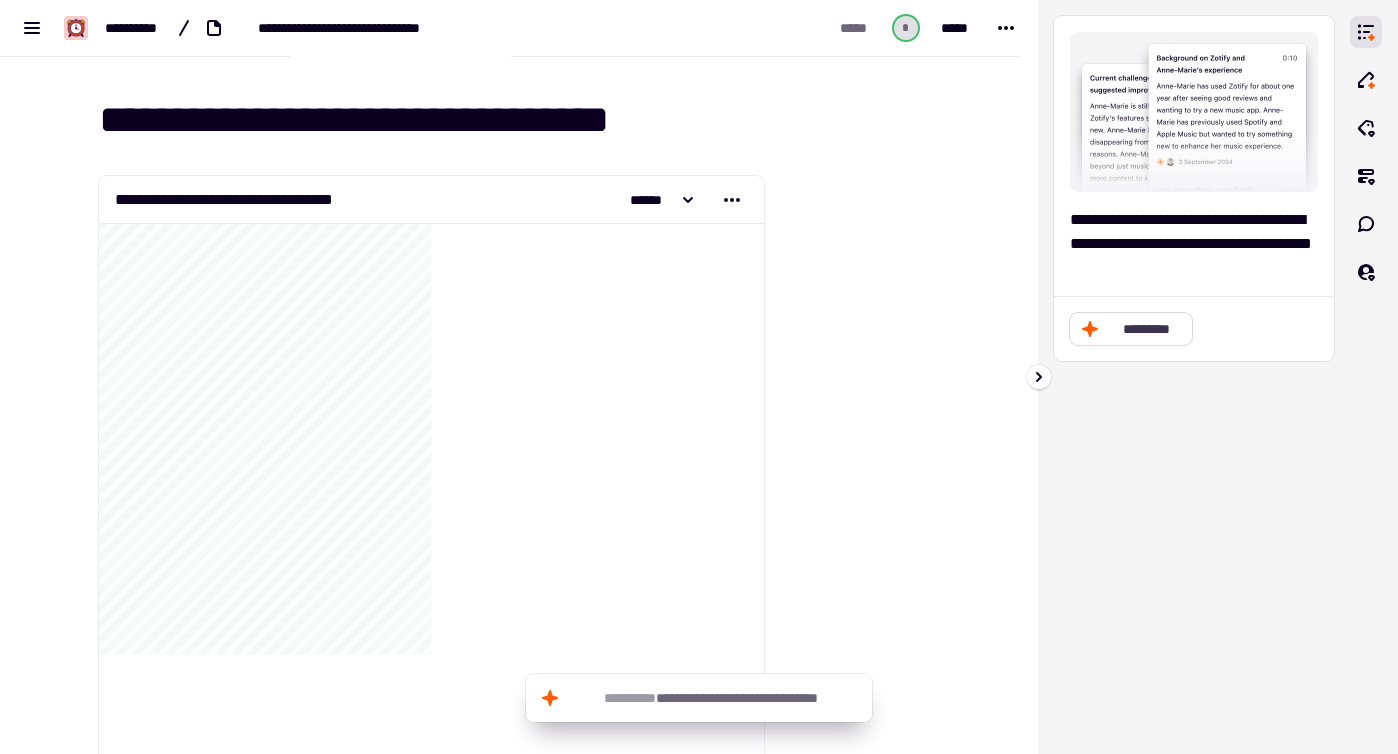 click on "*********" 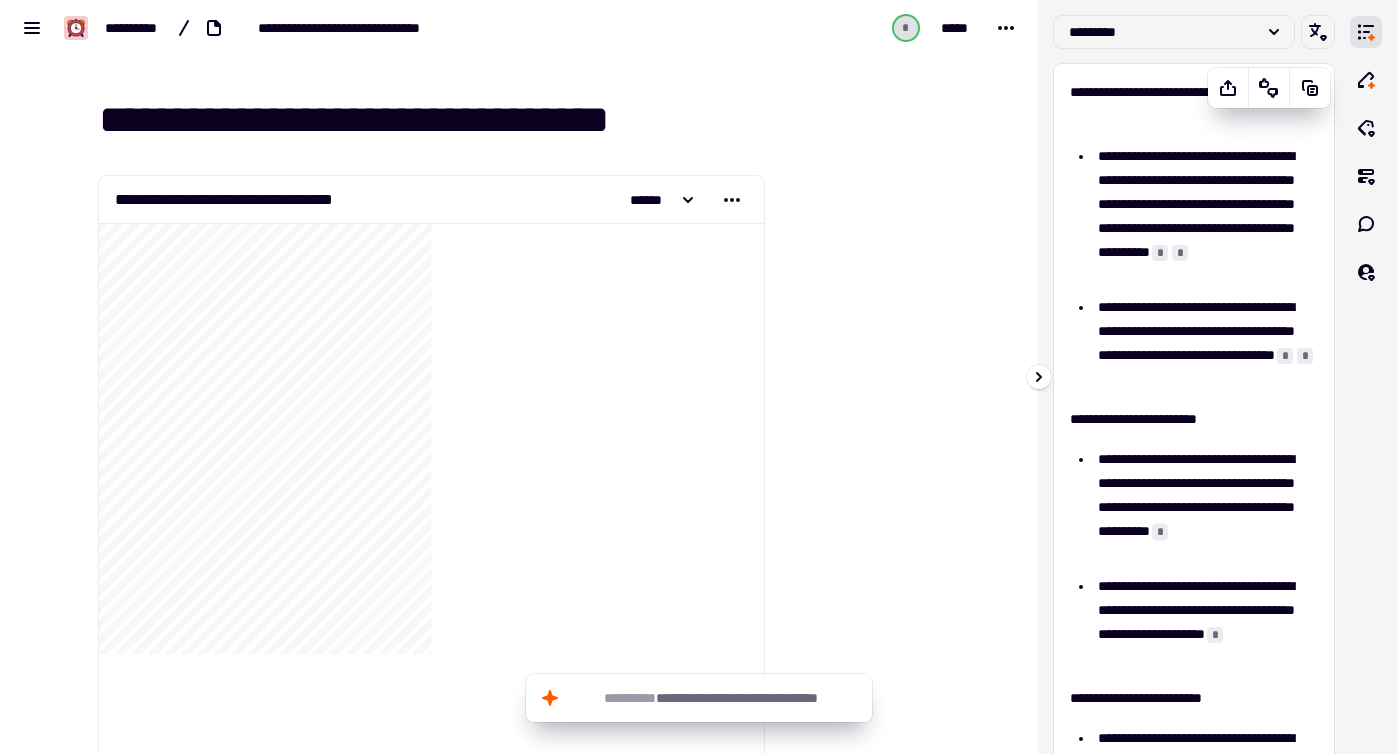 scroll, scrollTop: 49, scrollLeft: 0, axis: vertical 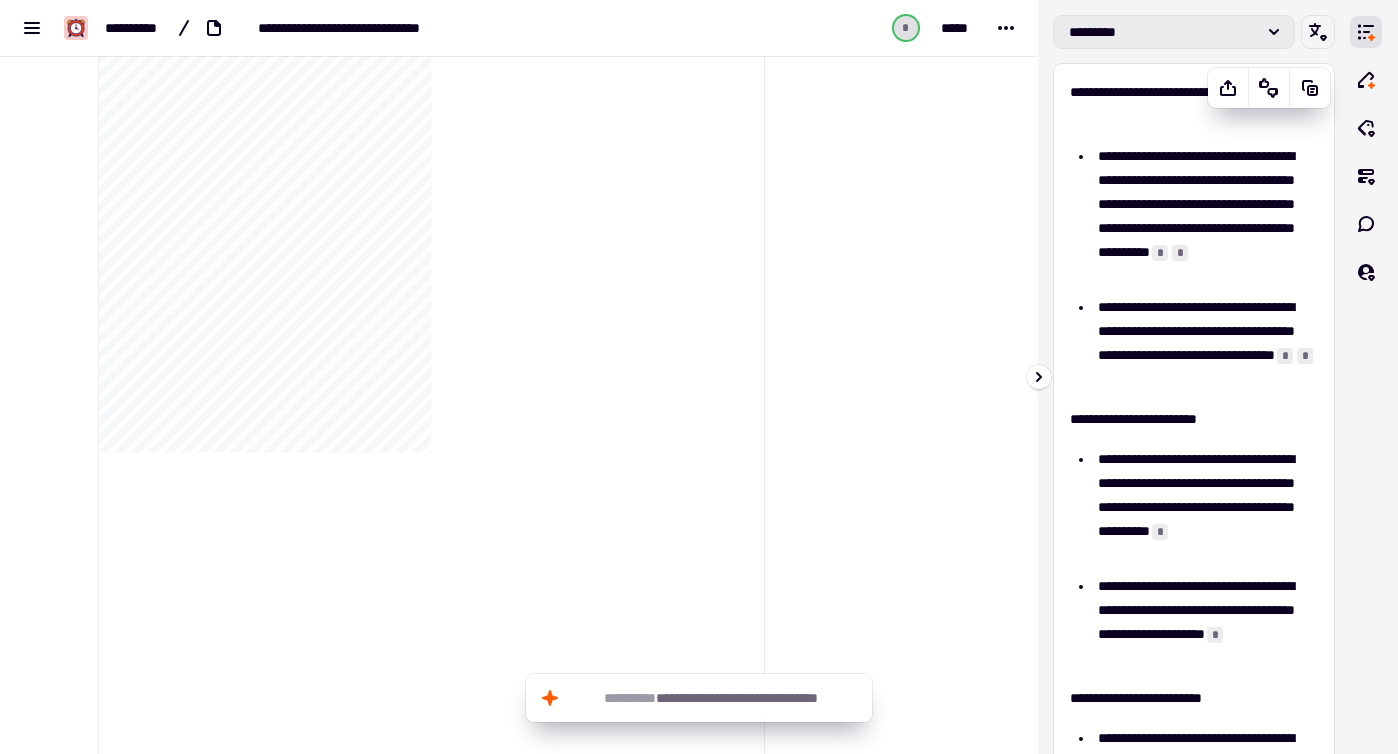 click on "*********" 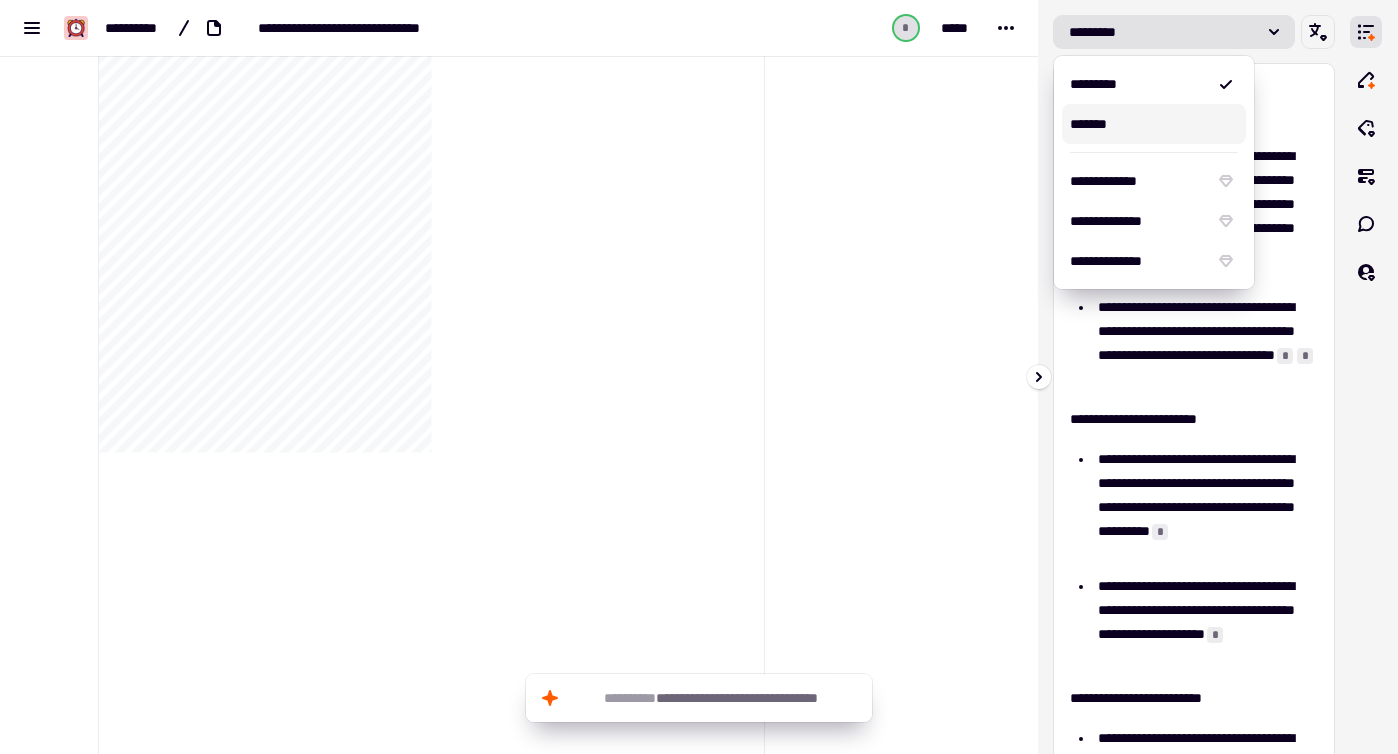 click on "*******" at bounding box center (1154, 124) 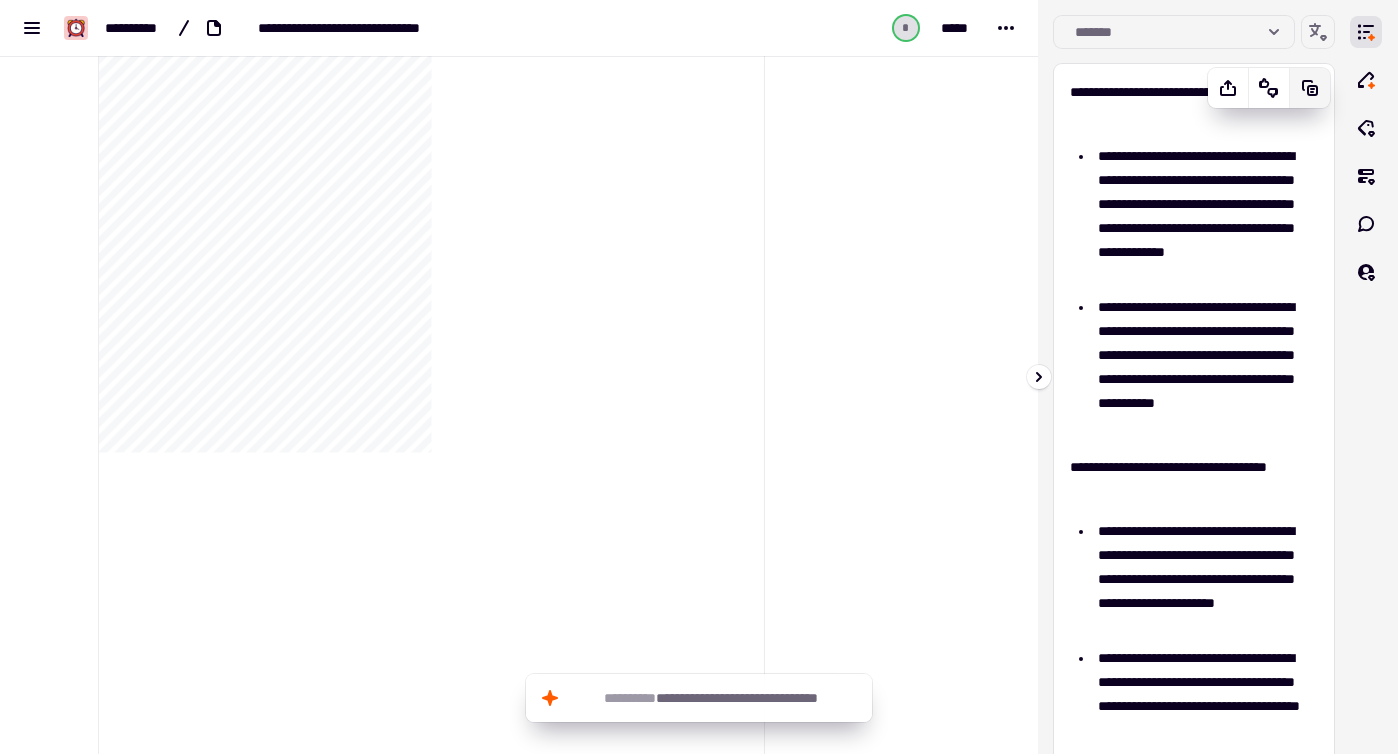 click 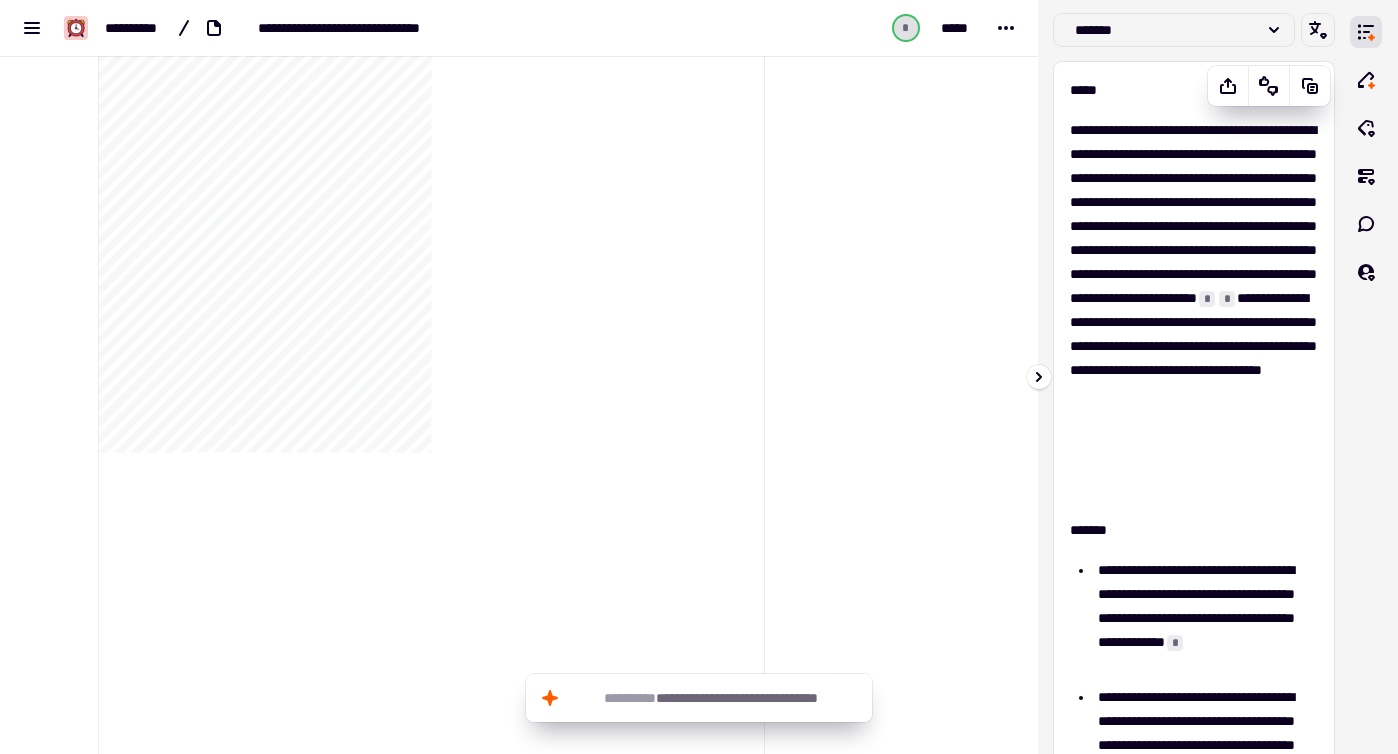 scroll, scrollTop: 0, scrollLeft: 0, axis: both 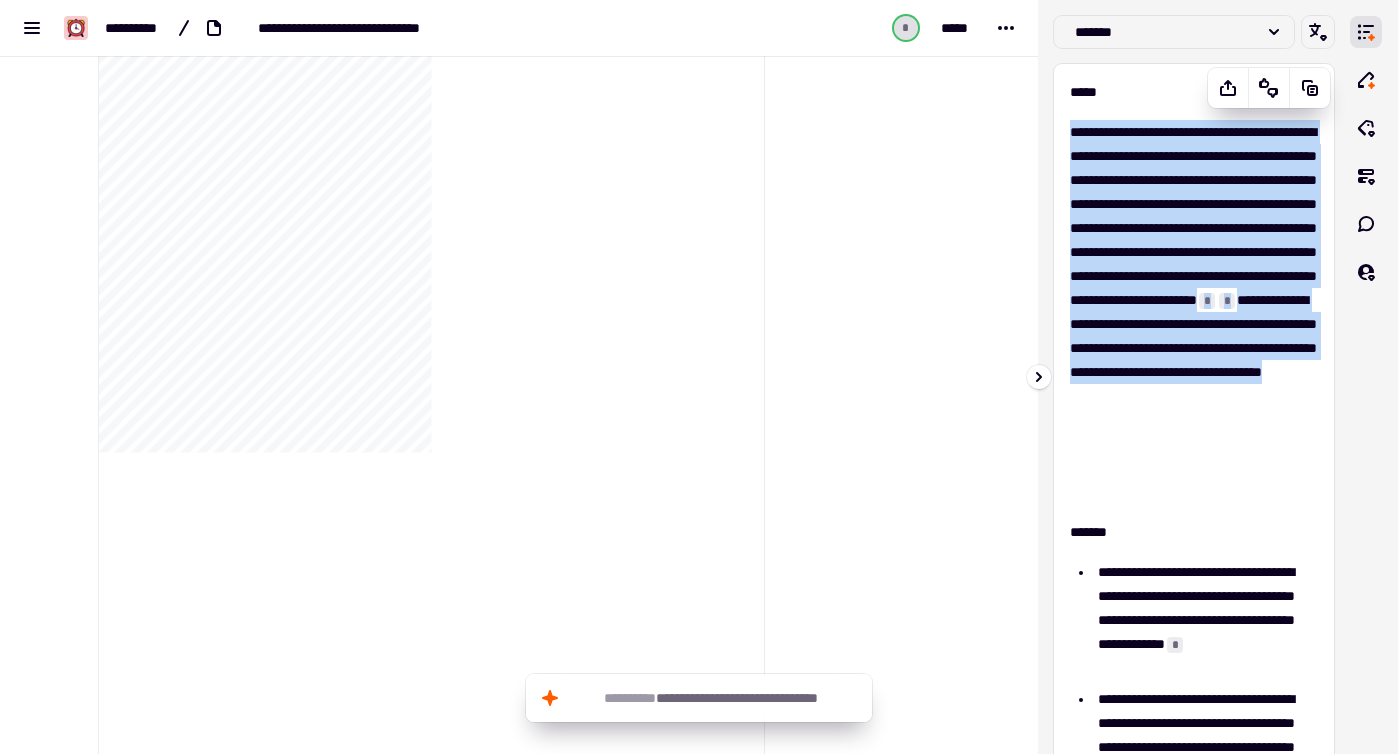 drag, startPoint x: 1151, startPoint y: 490, endPoint x: 1065, endPoint y: 130, distance: 370.1297 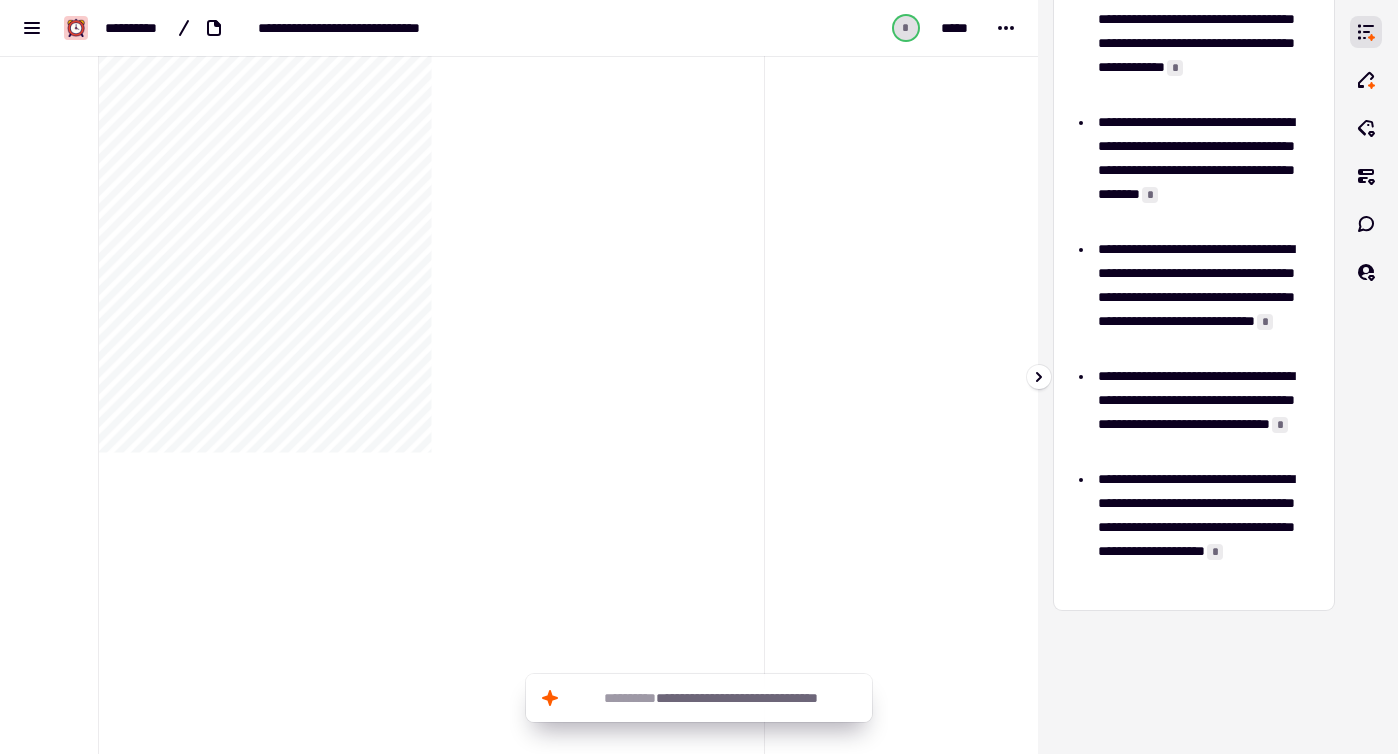 scroll, scrollTop: 640, scrollLeft: 0, axis: vertical 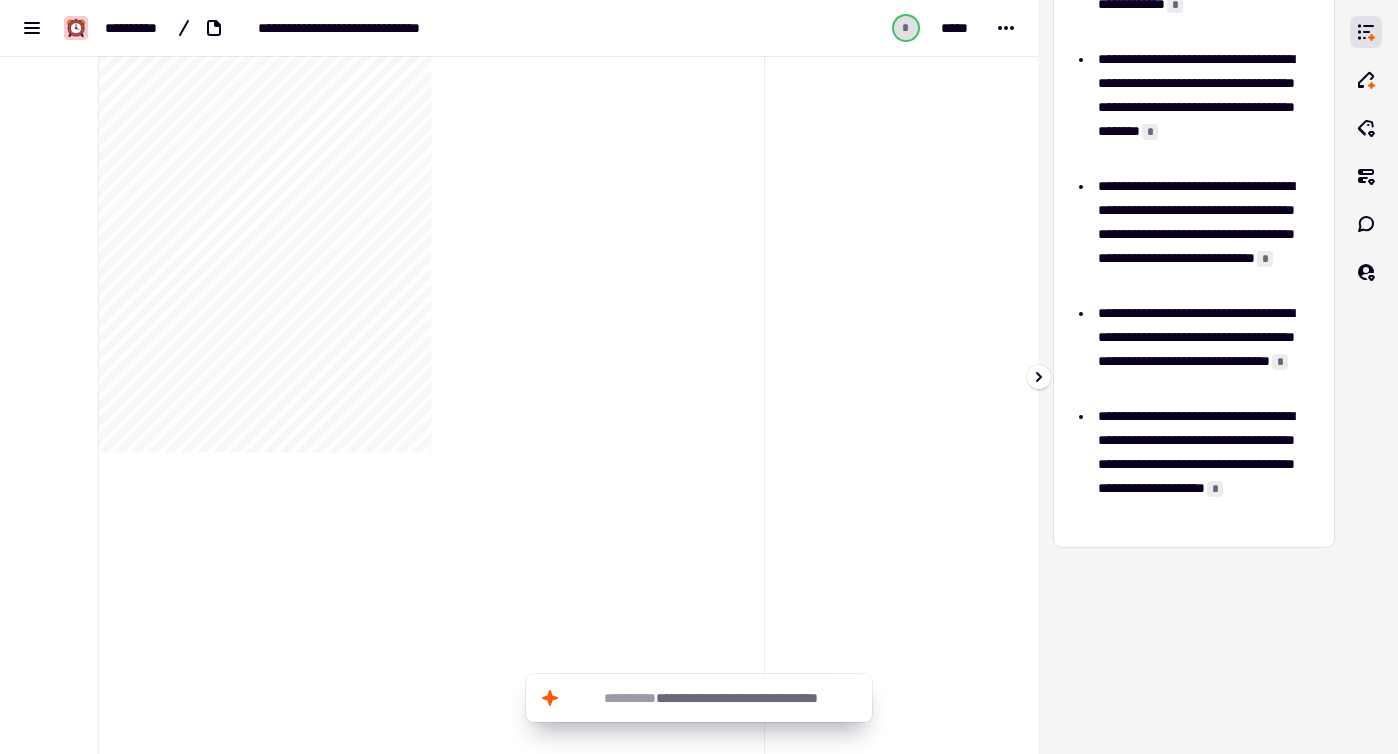 click on "**********" at bounding box center (1208, 349) 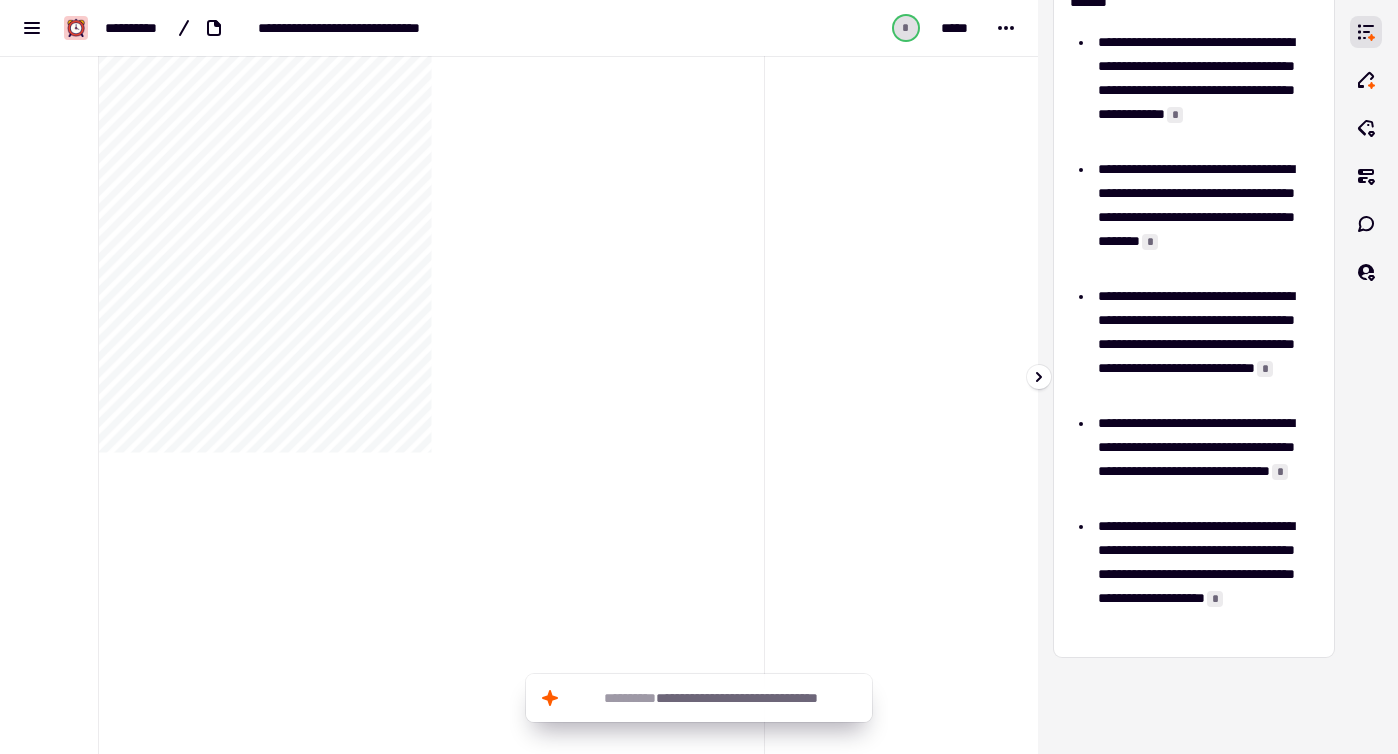 scroll, scrollTop: 529, scrollLeft: 0, axis: vertical 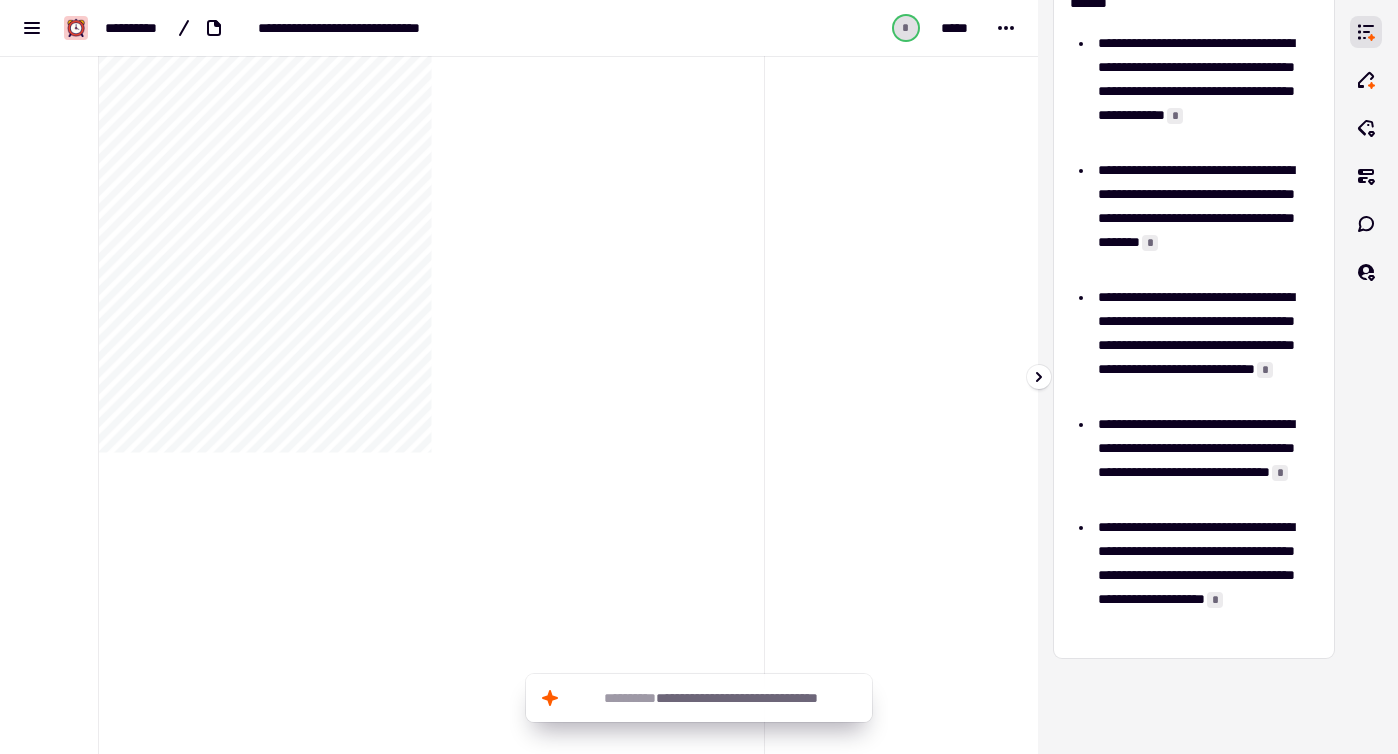 click on "**********" at bounding box center (1208, 460) 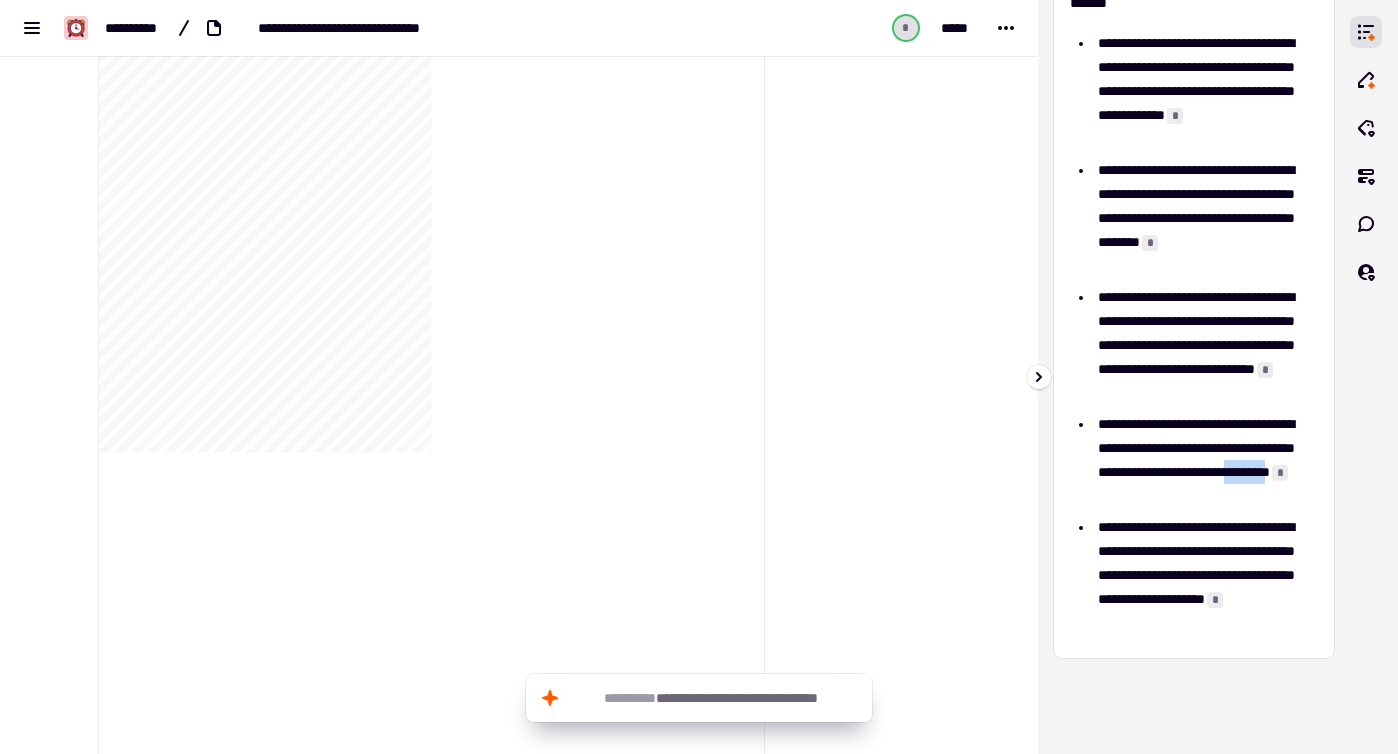 click on "**********" at bounding box center (1208, 460) 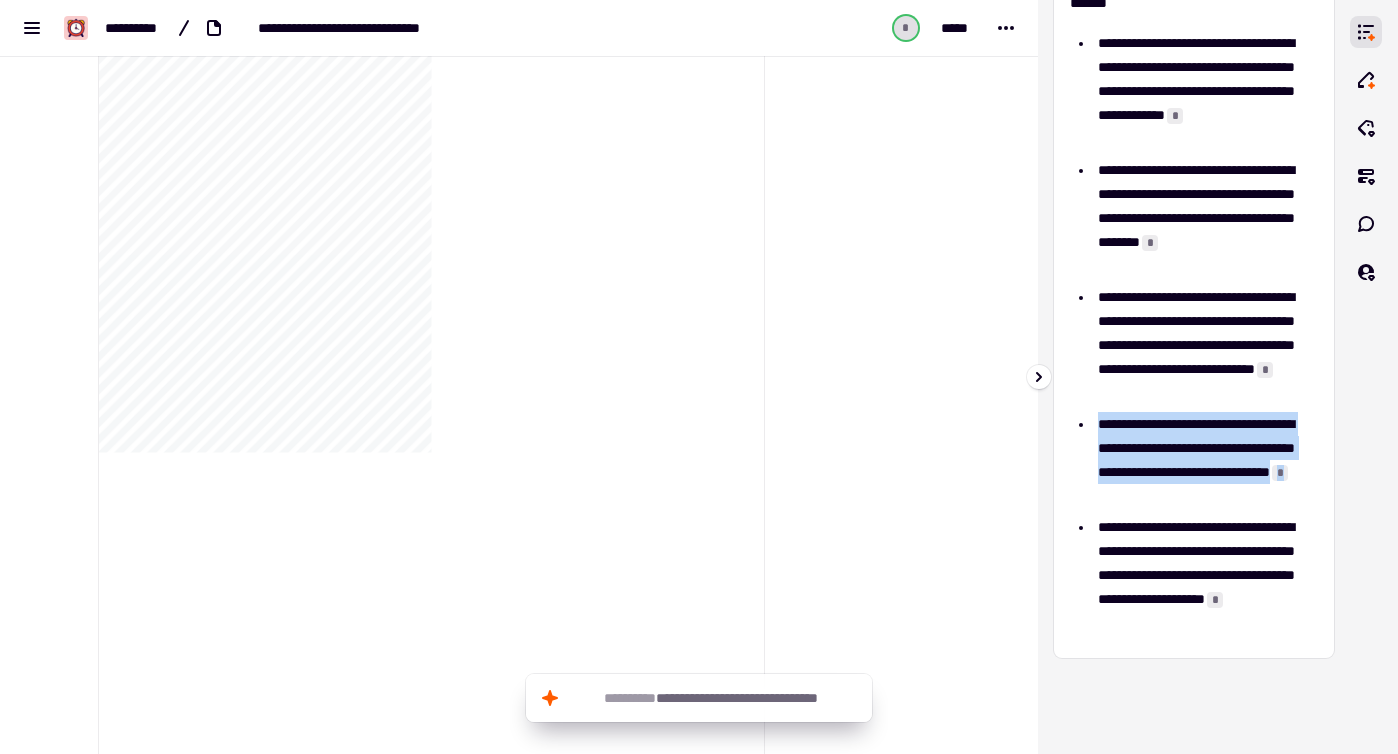 copy on "**********" 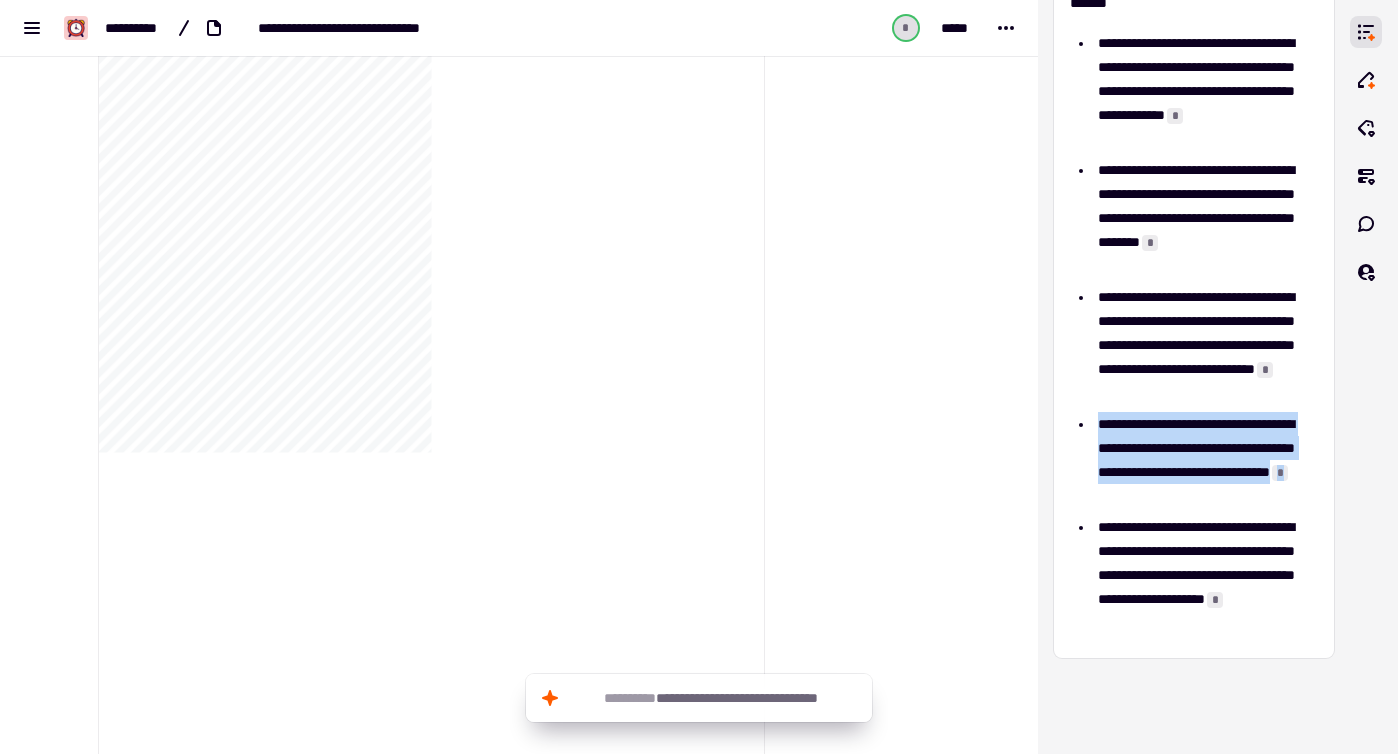 scroll, scrollTop: 222, scrollLeft: 0, axis: vertical 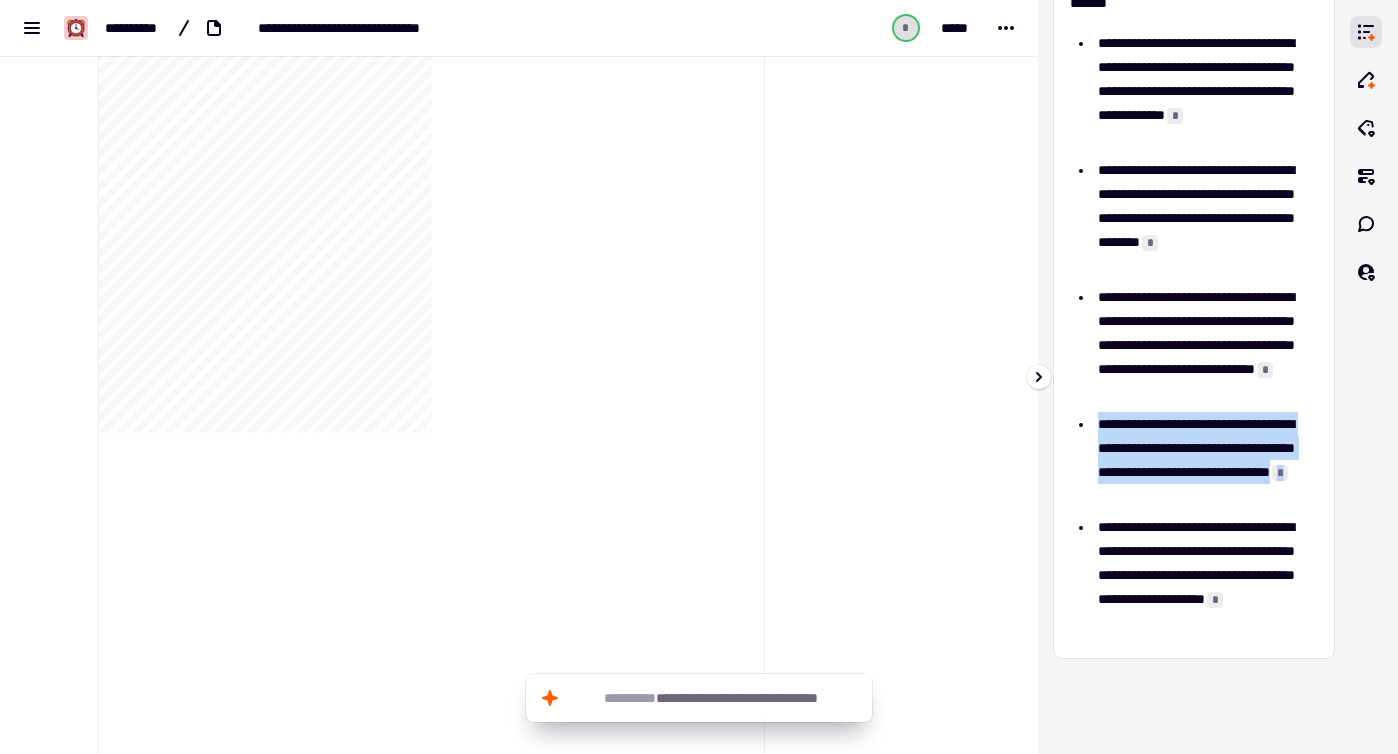 click on "**********" at bounding box center [1208, 345] 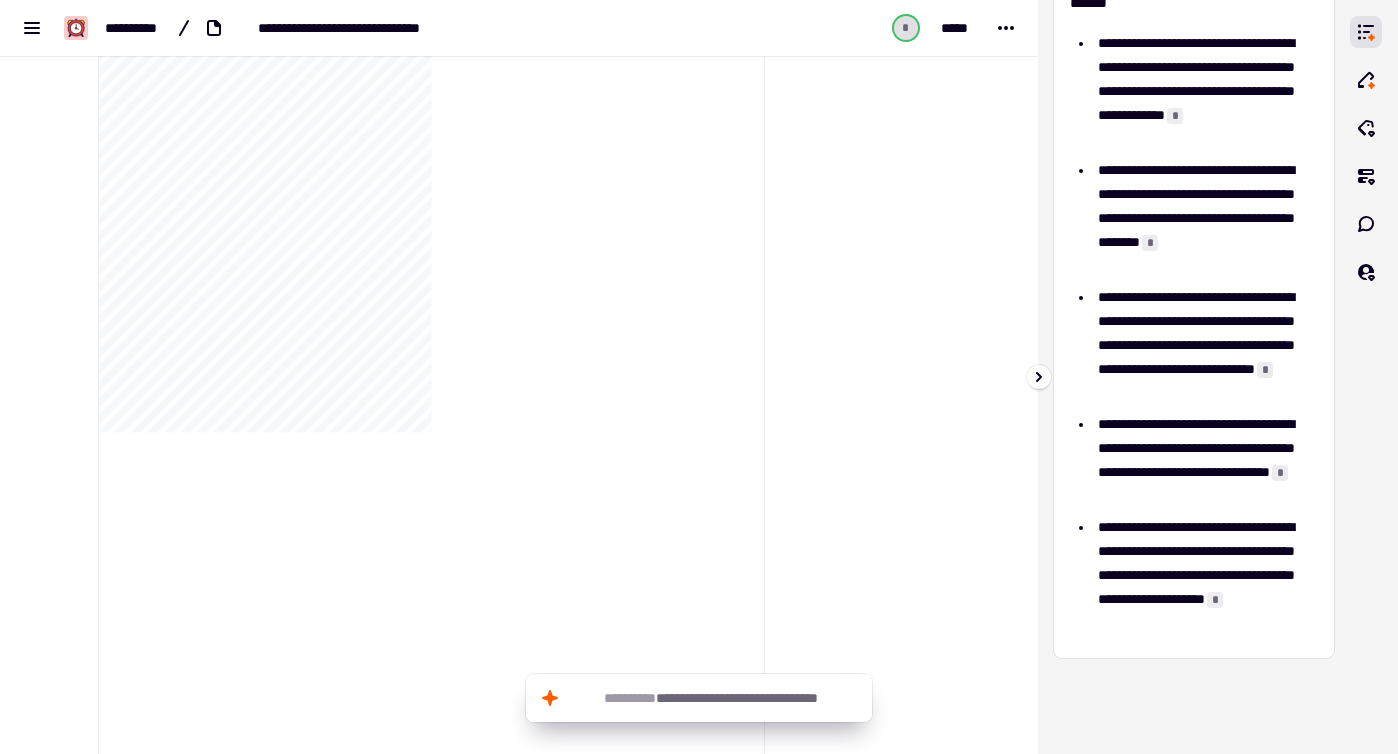 click on "**********" at bounding box center [1208, 345] 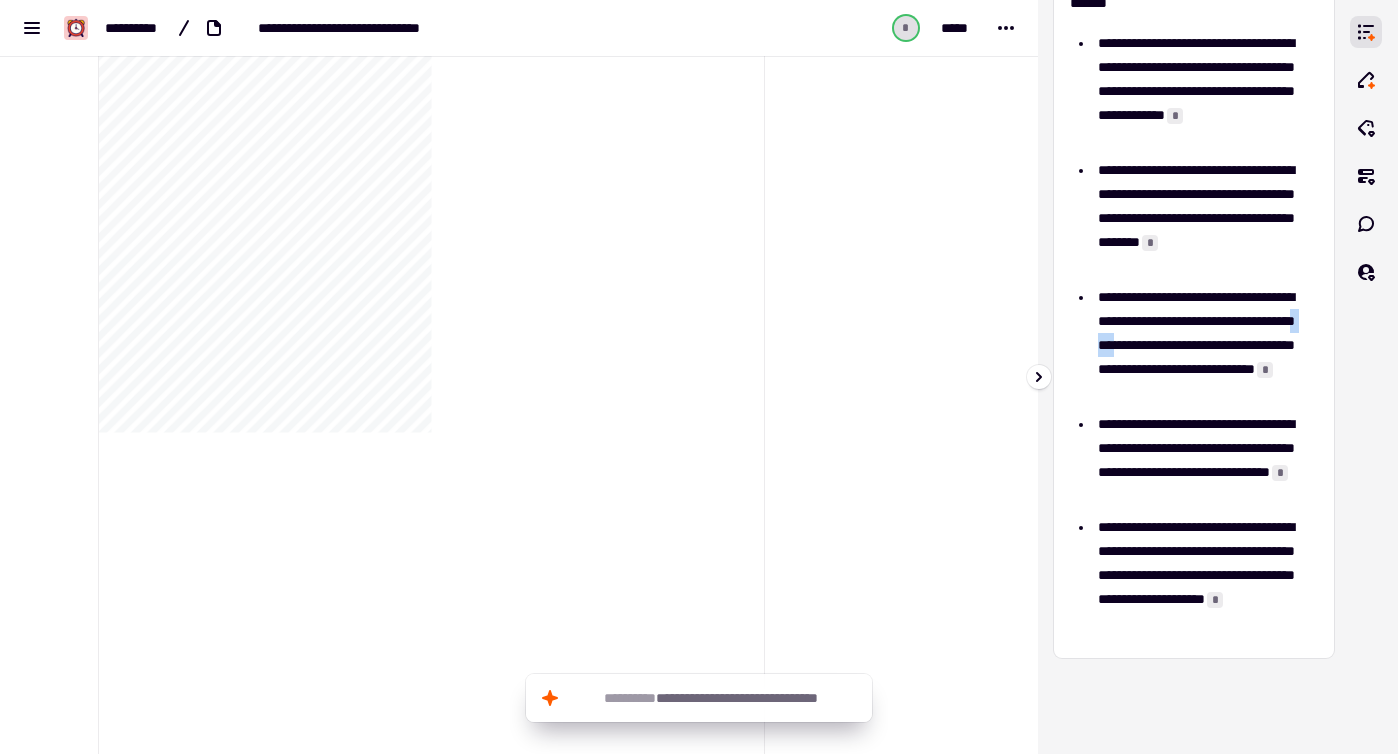 click on "**********" at bounding box center (1208, 345) 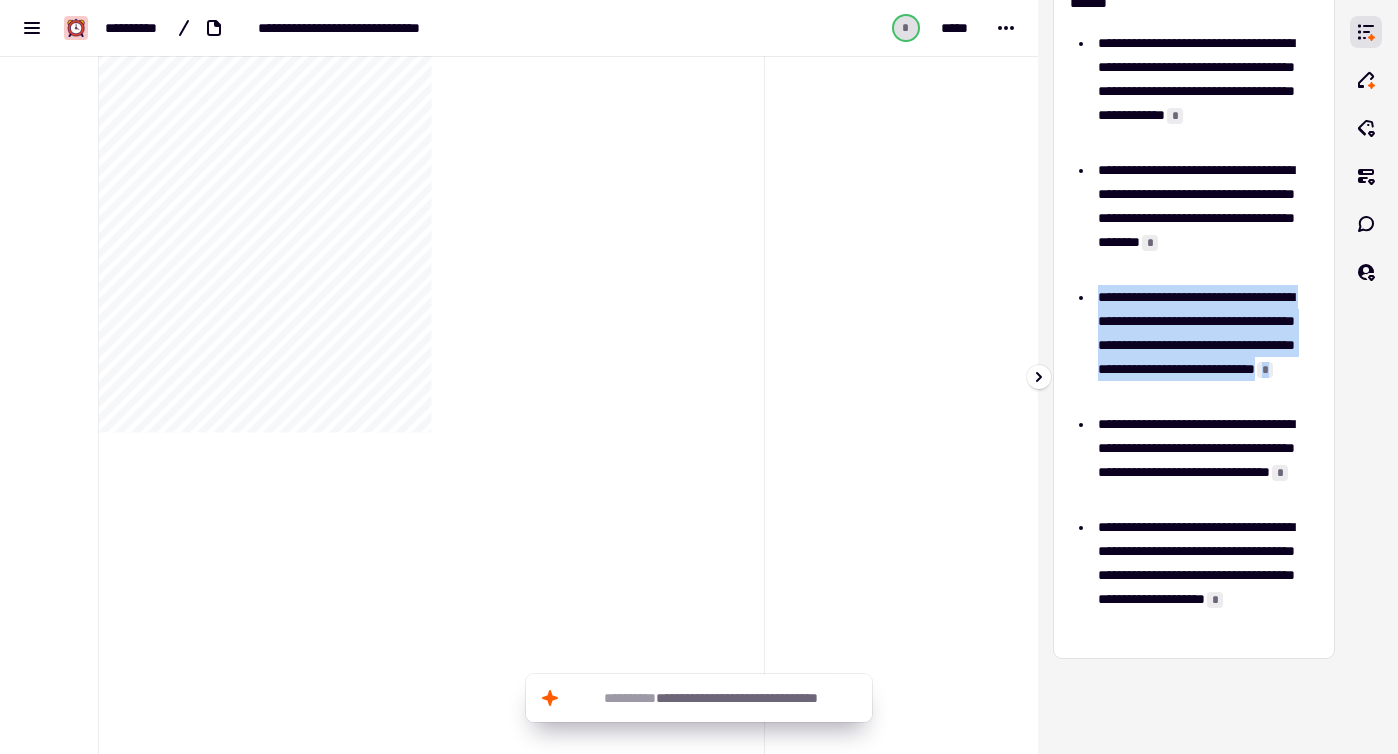 click on "**********" at bounding box center [1208, 575] 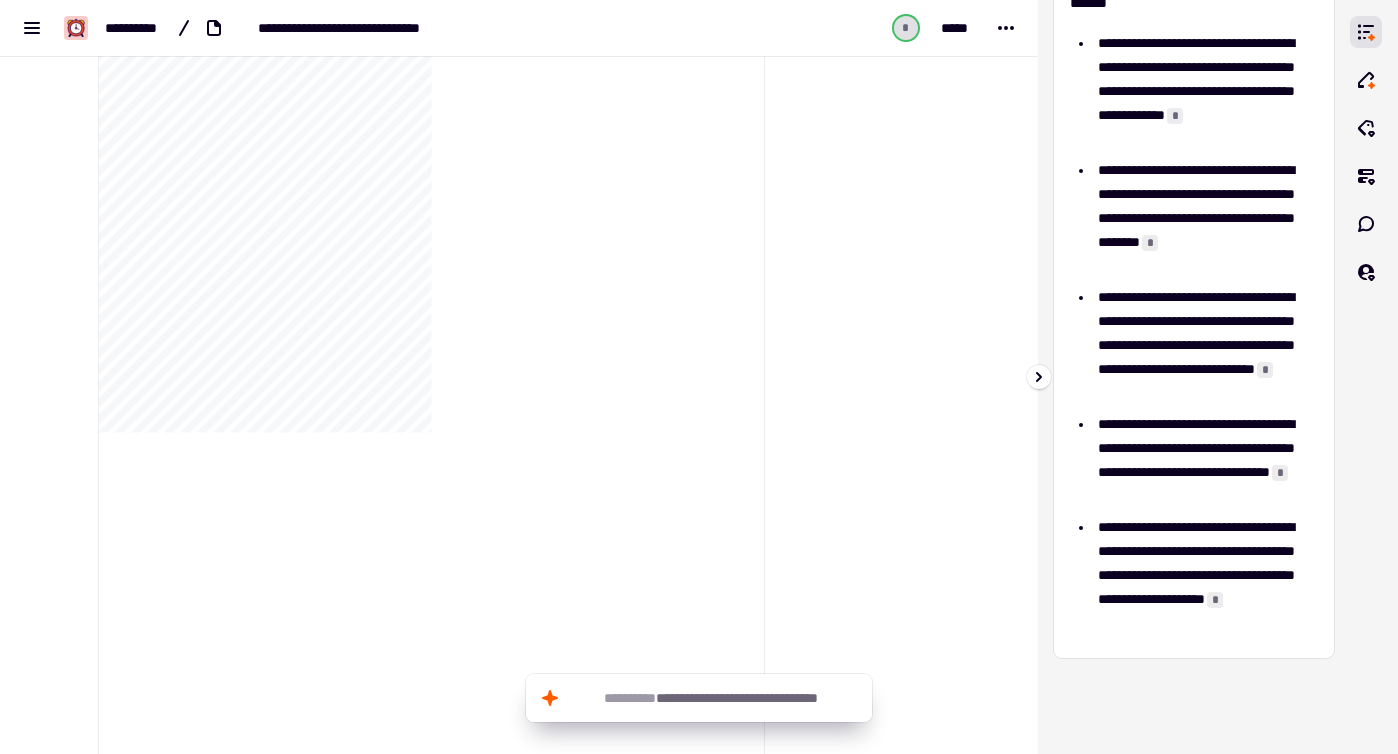 click on "**********" at bounding box center (1208, 575) 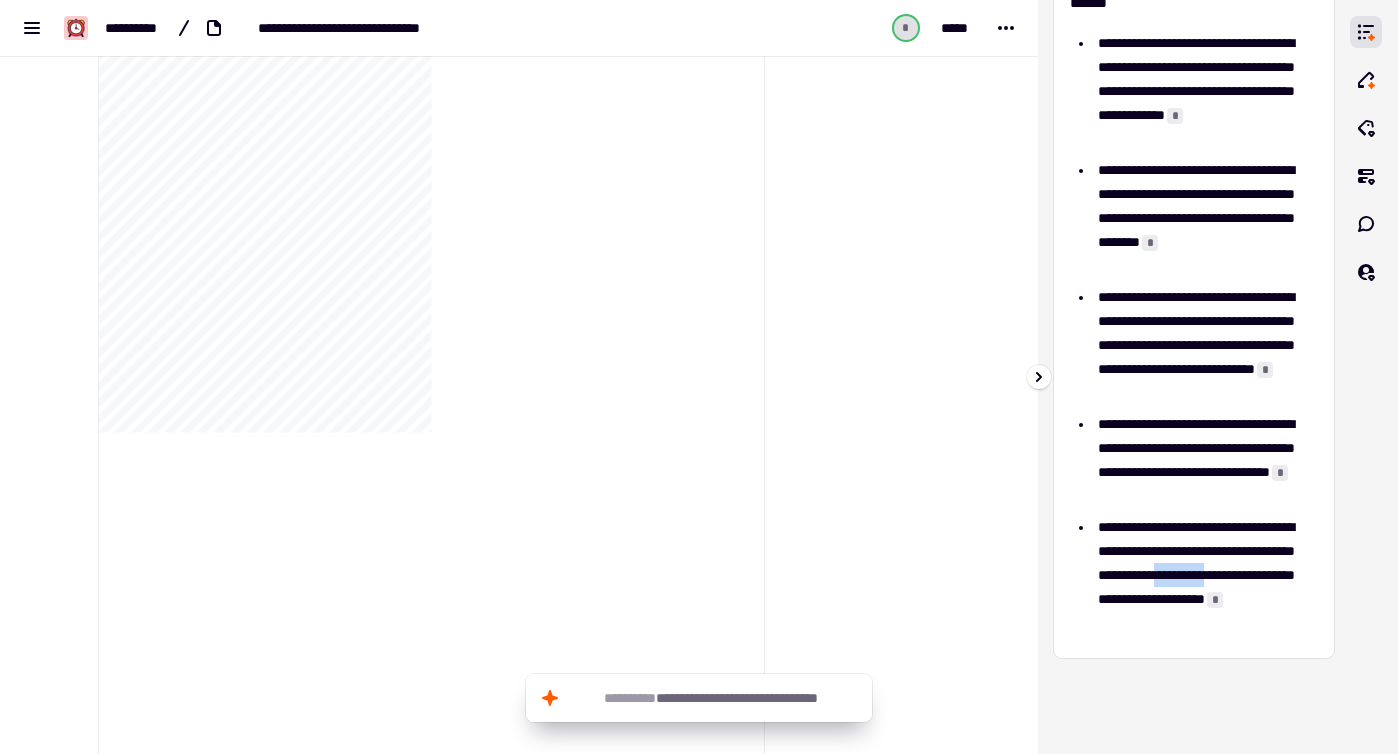 click on "**********" at bounding box center [1208, 575] 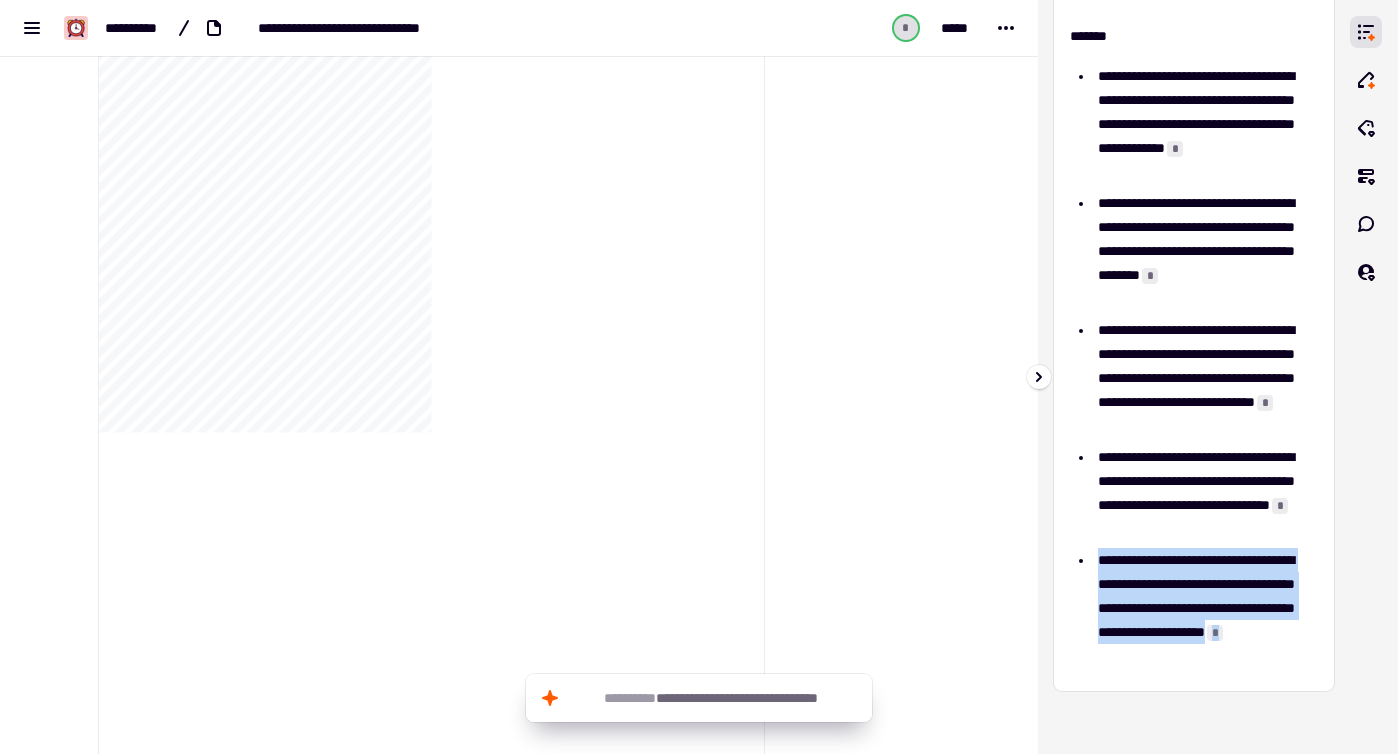 scroll, scrollTop: 490, scrollLeft: 0, axis: vertical 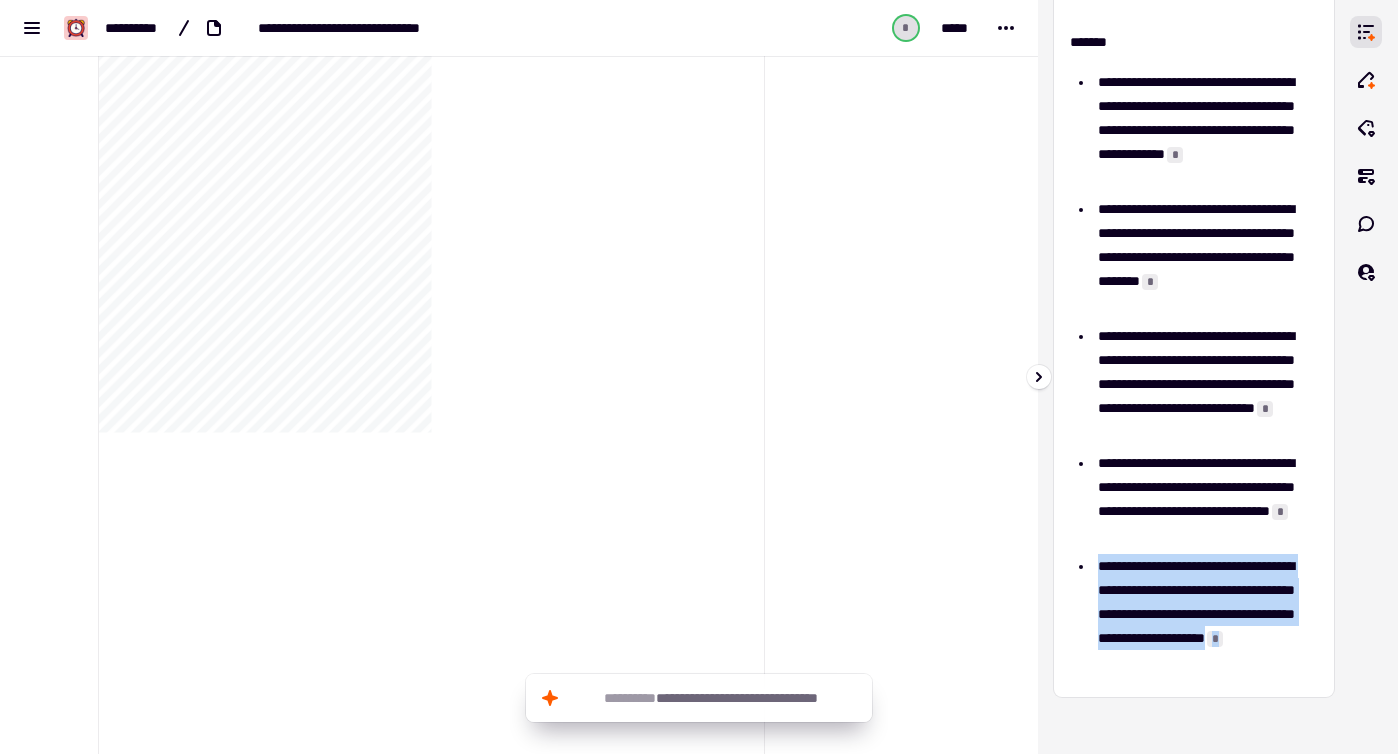 copy on "**********" 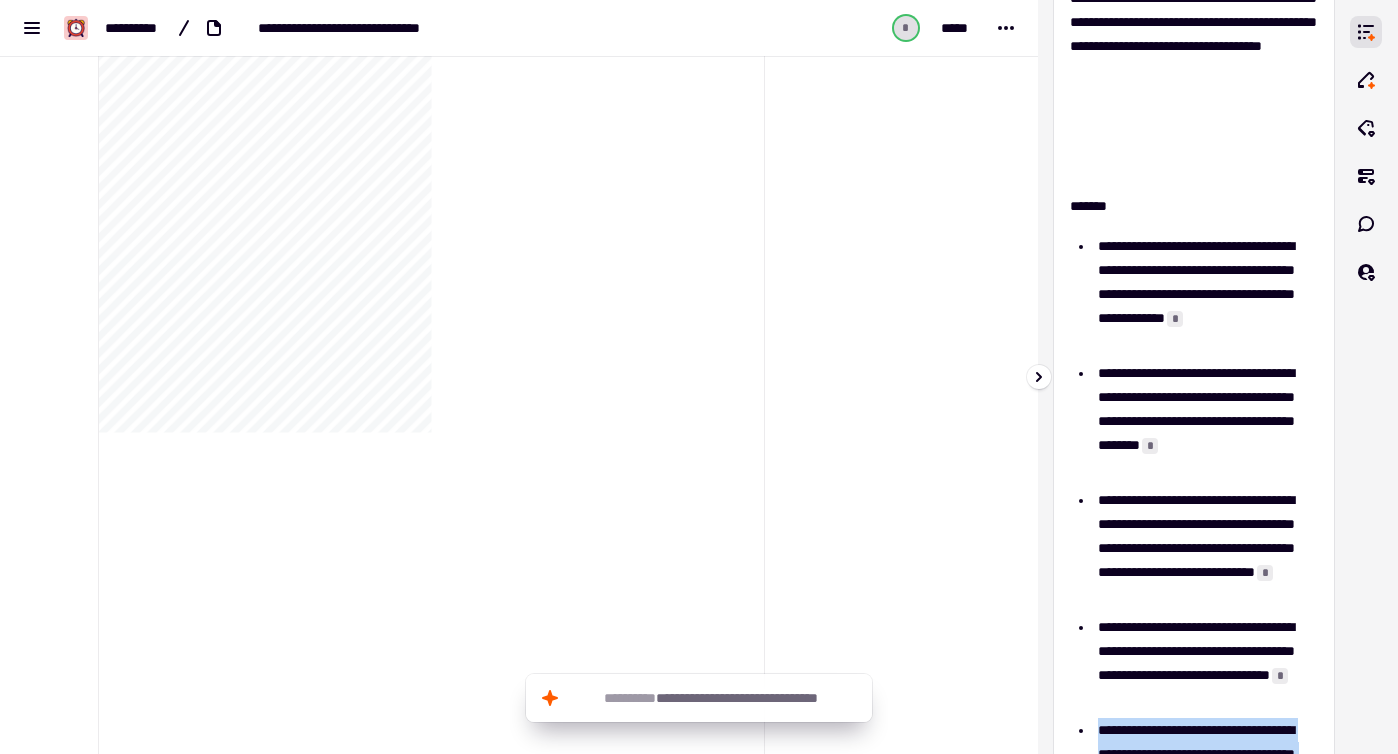 scroll, scrollTop: 320, scrollLeft: 0, axis: vertical 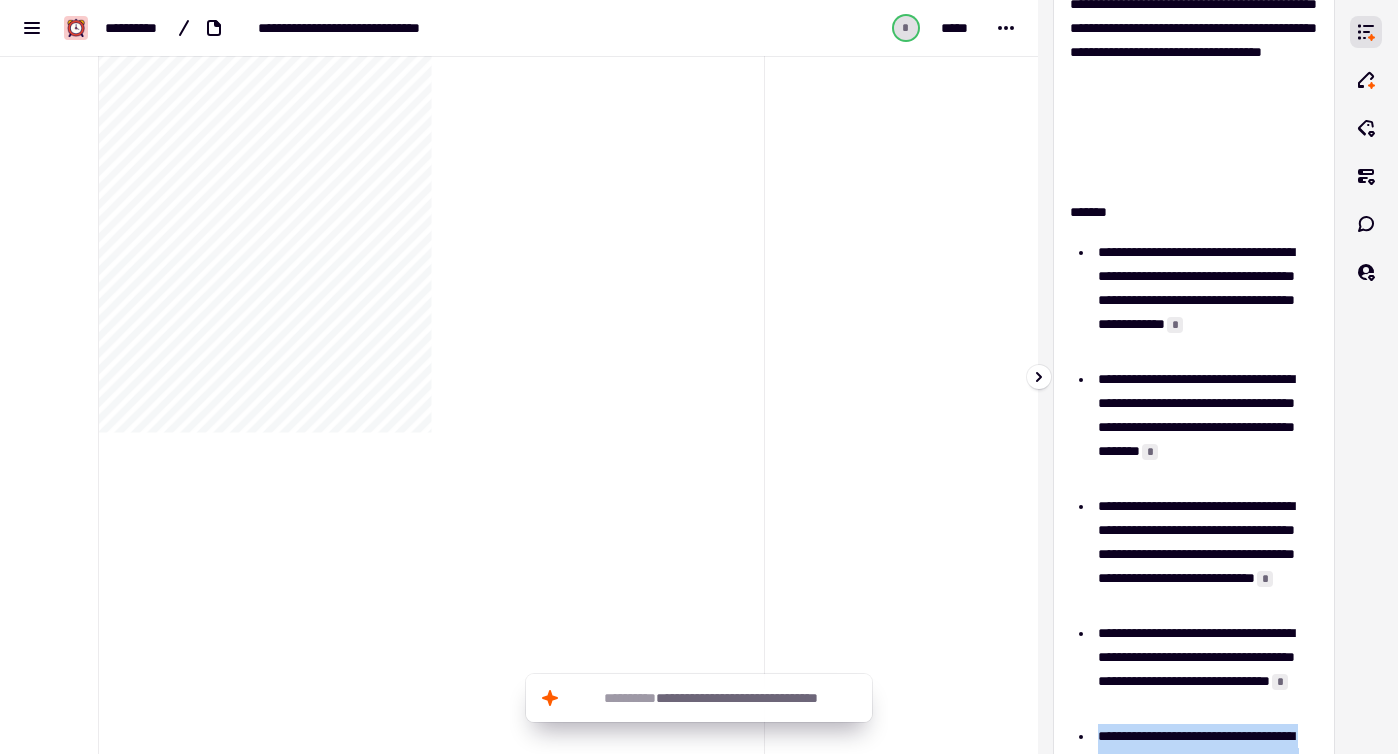 click on "**********" at bounding box center [1208, 300] 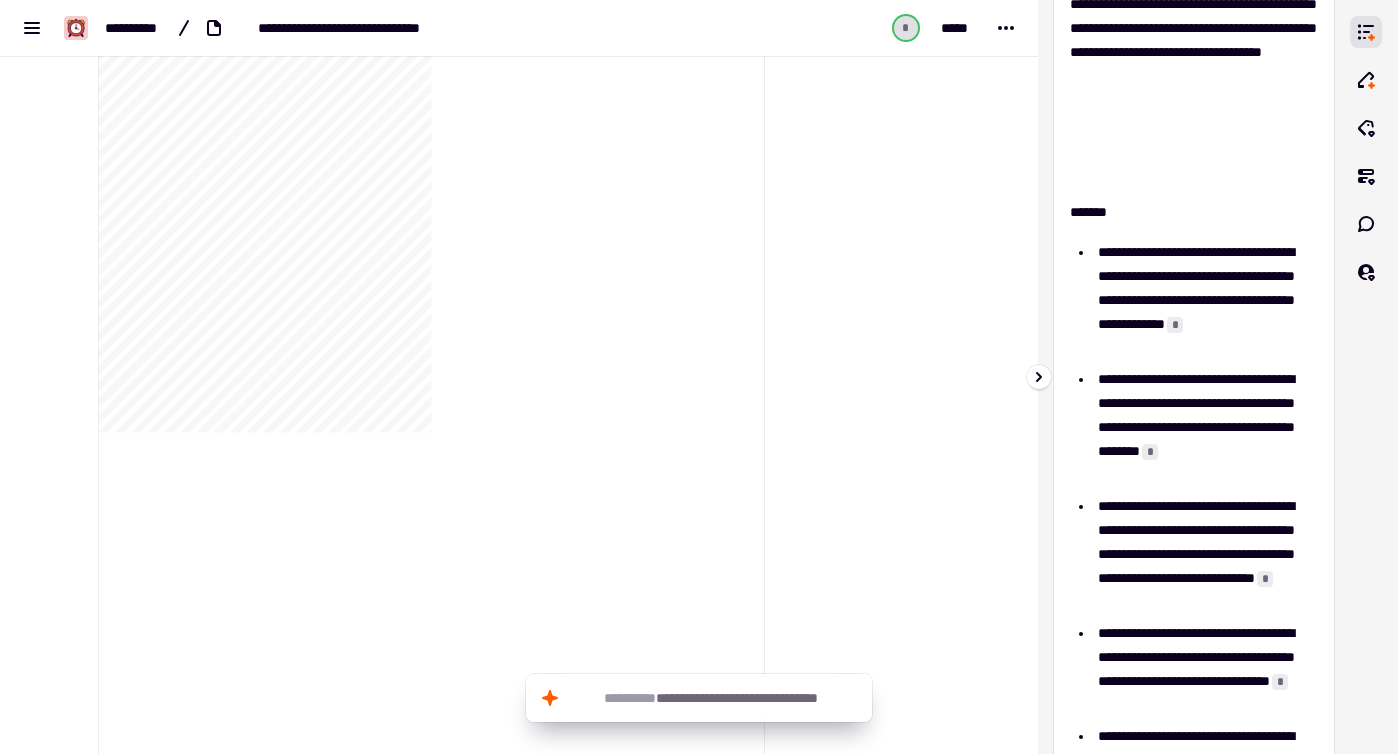 click on "**********" at bounding box center [1208, 300] 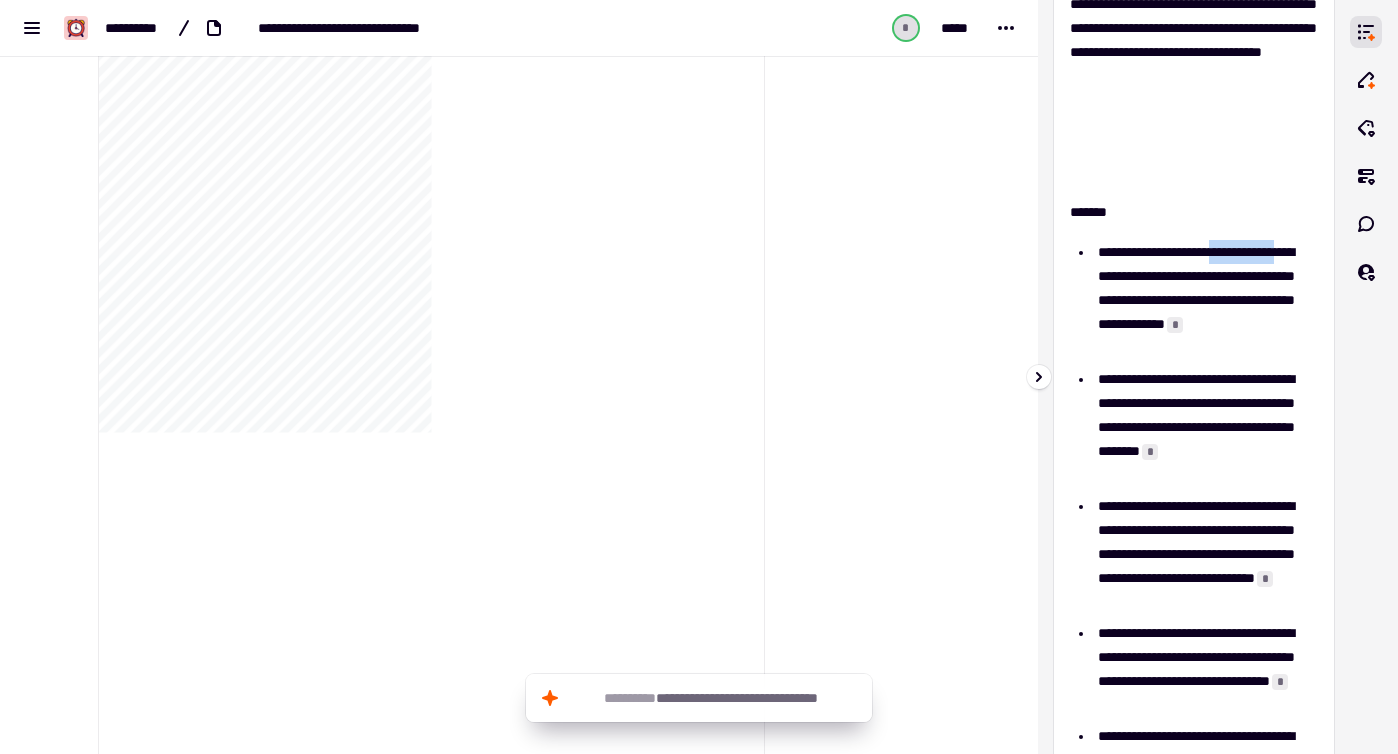 click on "**********" at bounding box center [1208, 300] 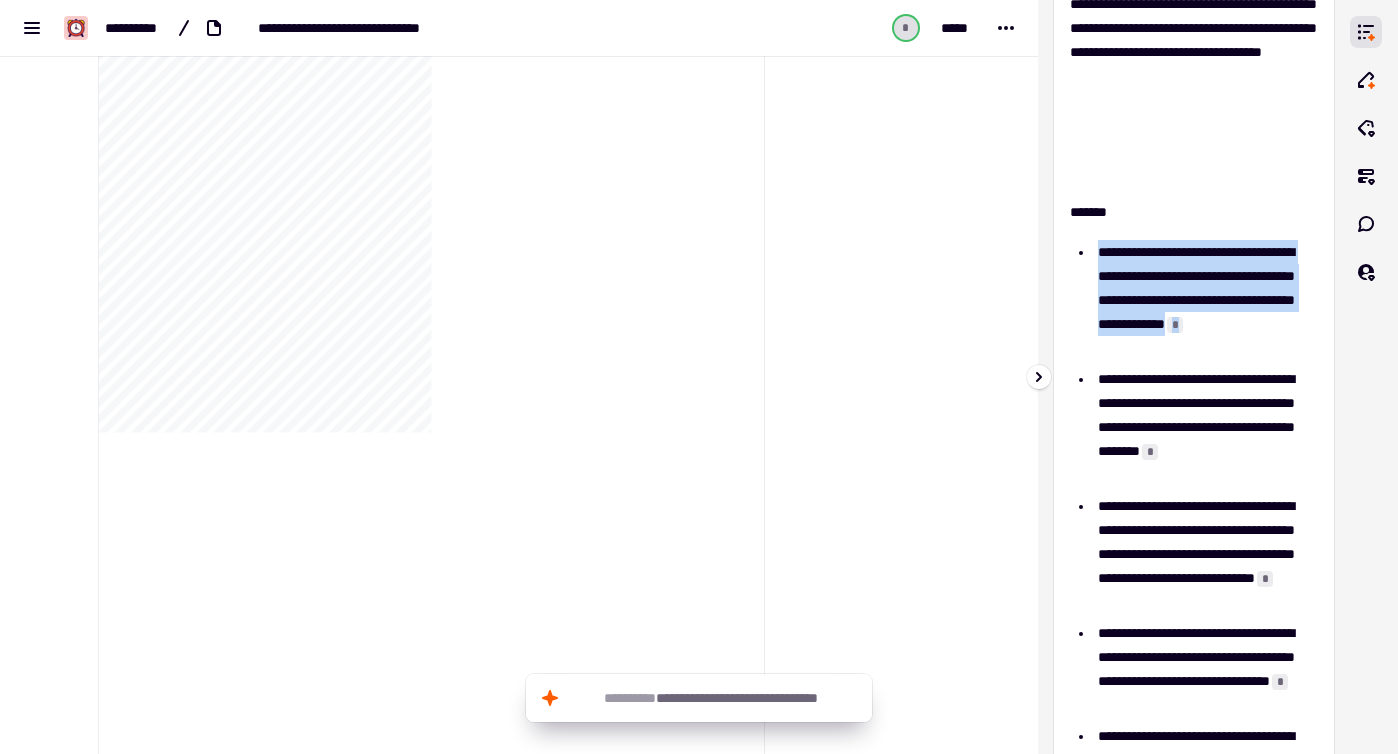 click on "**********" at bounding box center (1208, 427) 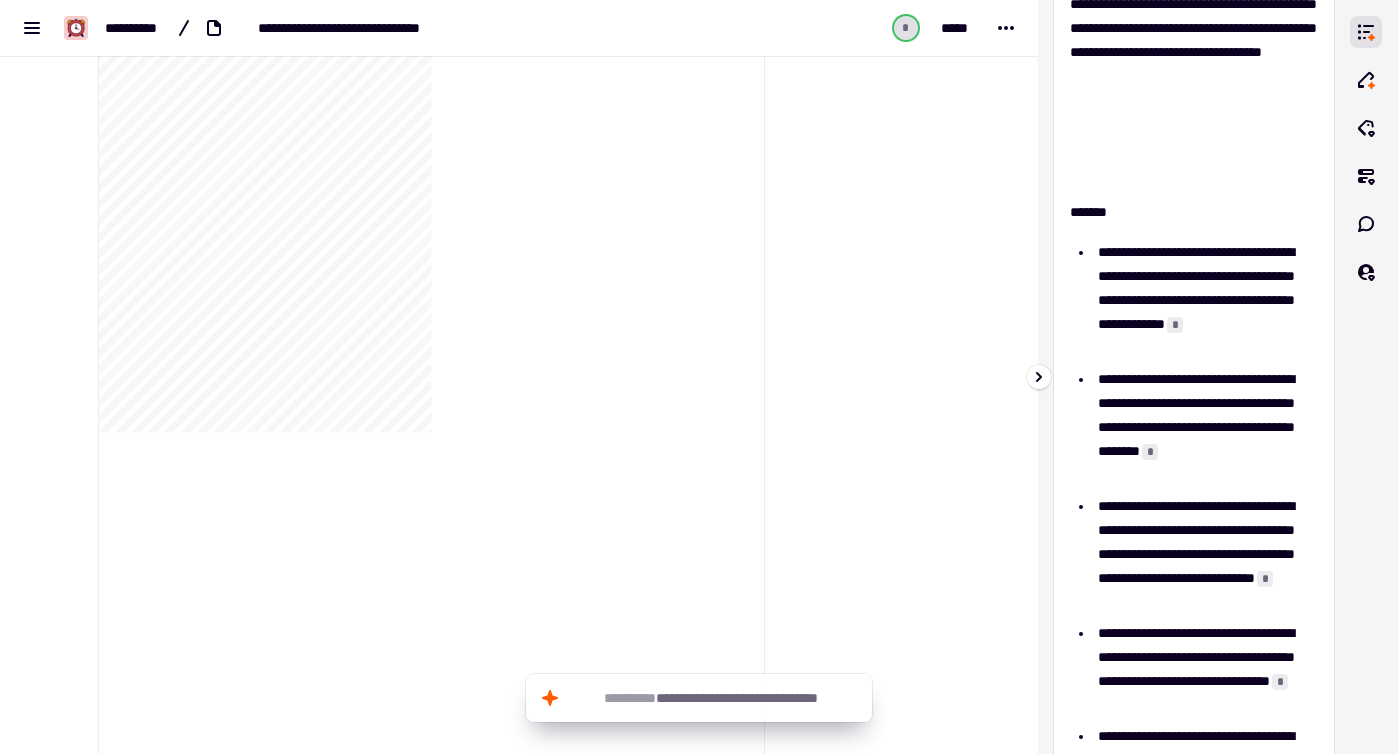 click on "**********" at bounding box center [1208, 427] 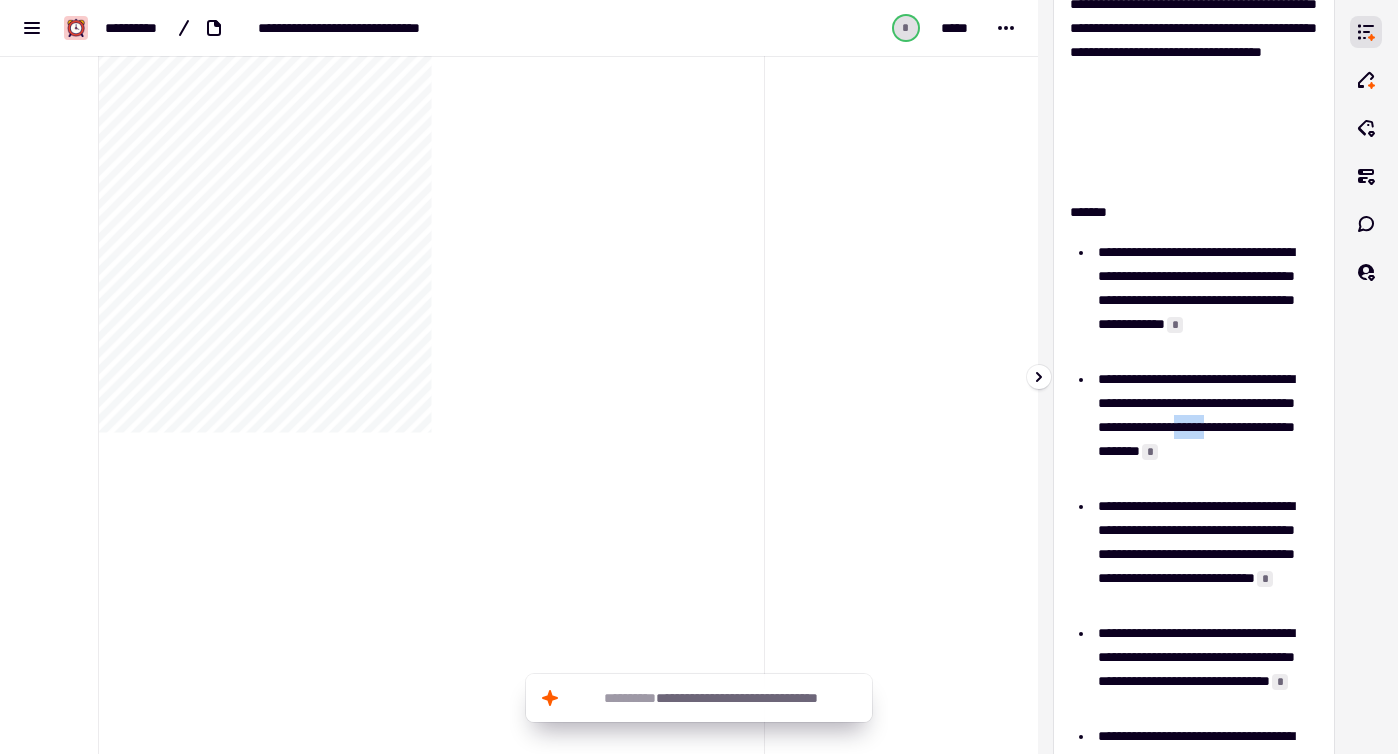 click on "**********" at bounding box center [1208, 427] 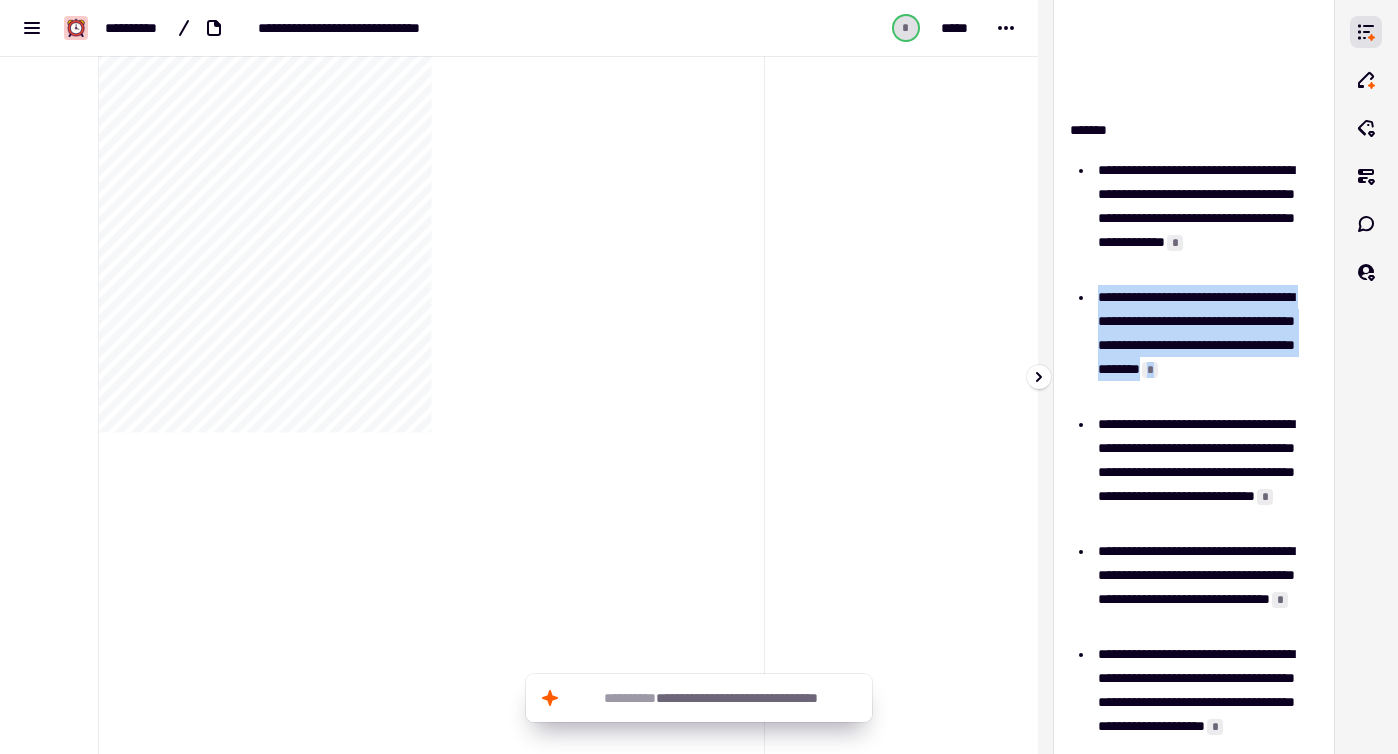scroll, scrollTop: 410, scrollLeft: 0, axis: vertical 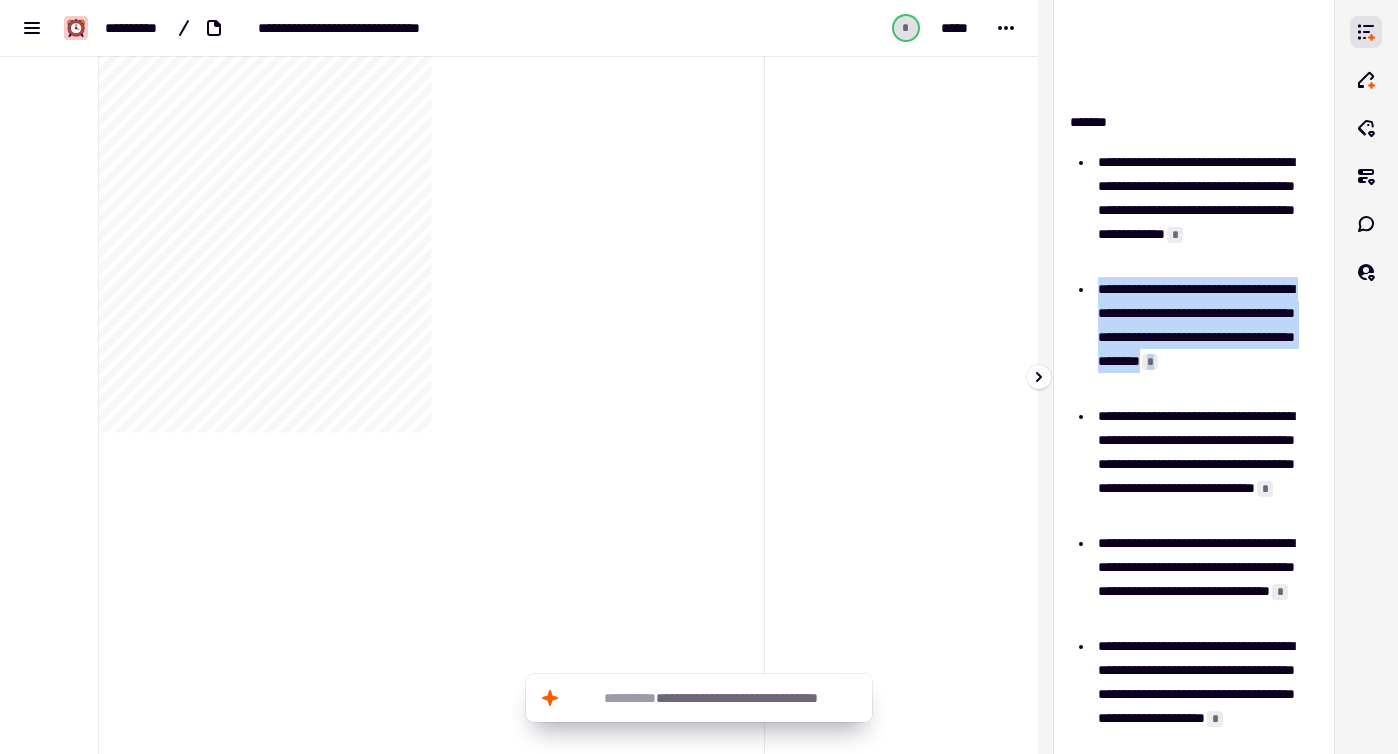 click on "**********" at bounding box center (1208, 464) 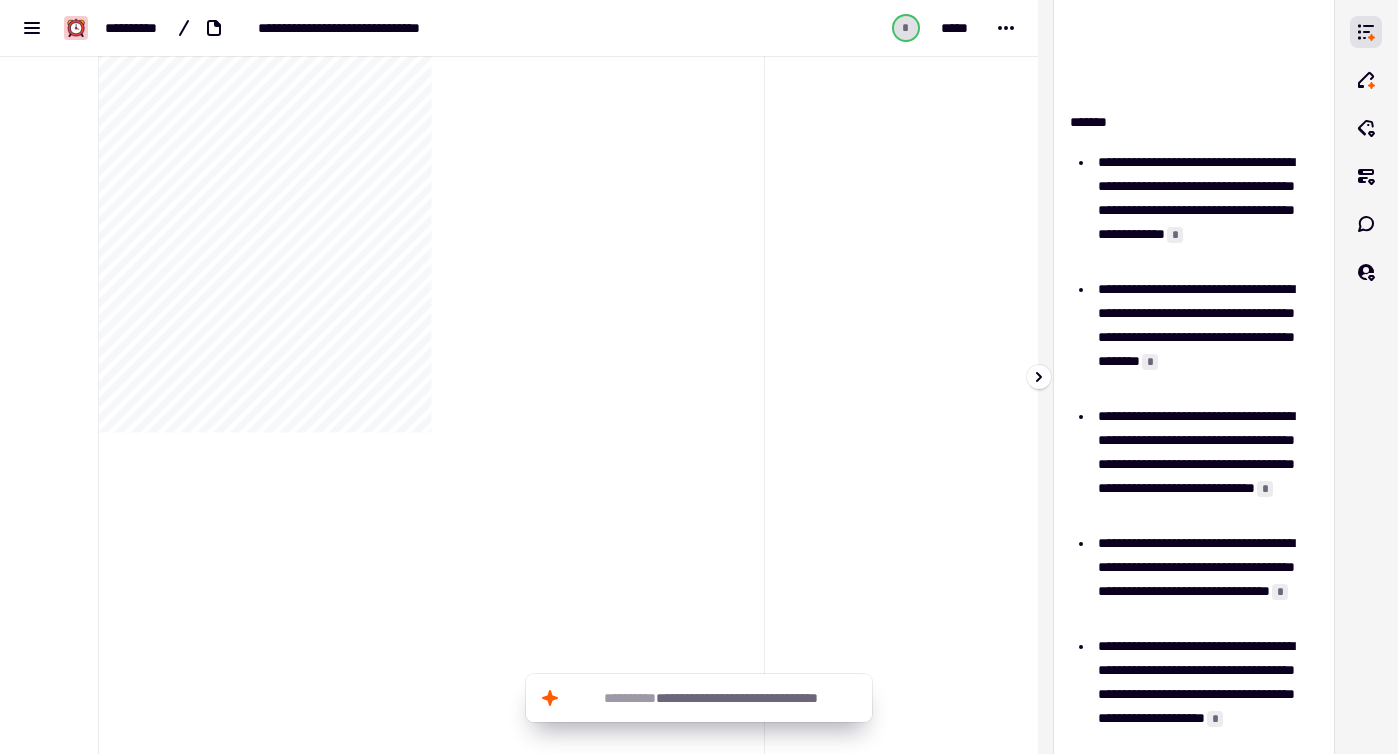 click on "**********" at bounding box center [1208, 464] 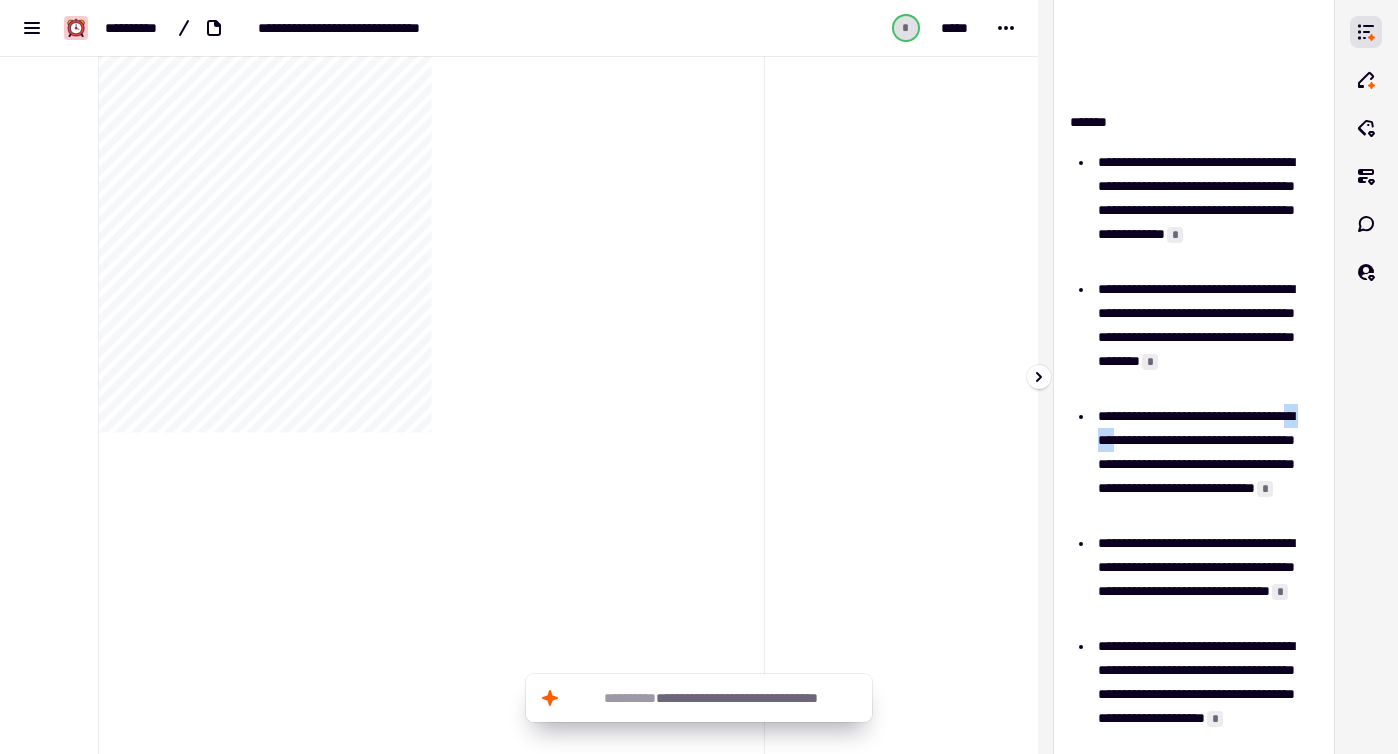 click on "**********" at bounding box center [1208, 464] 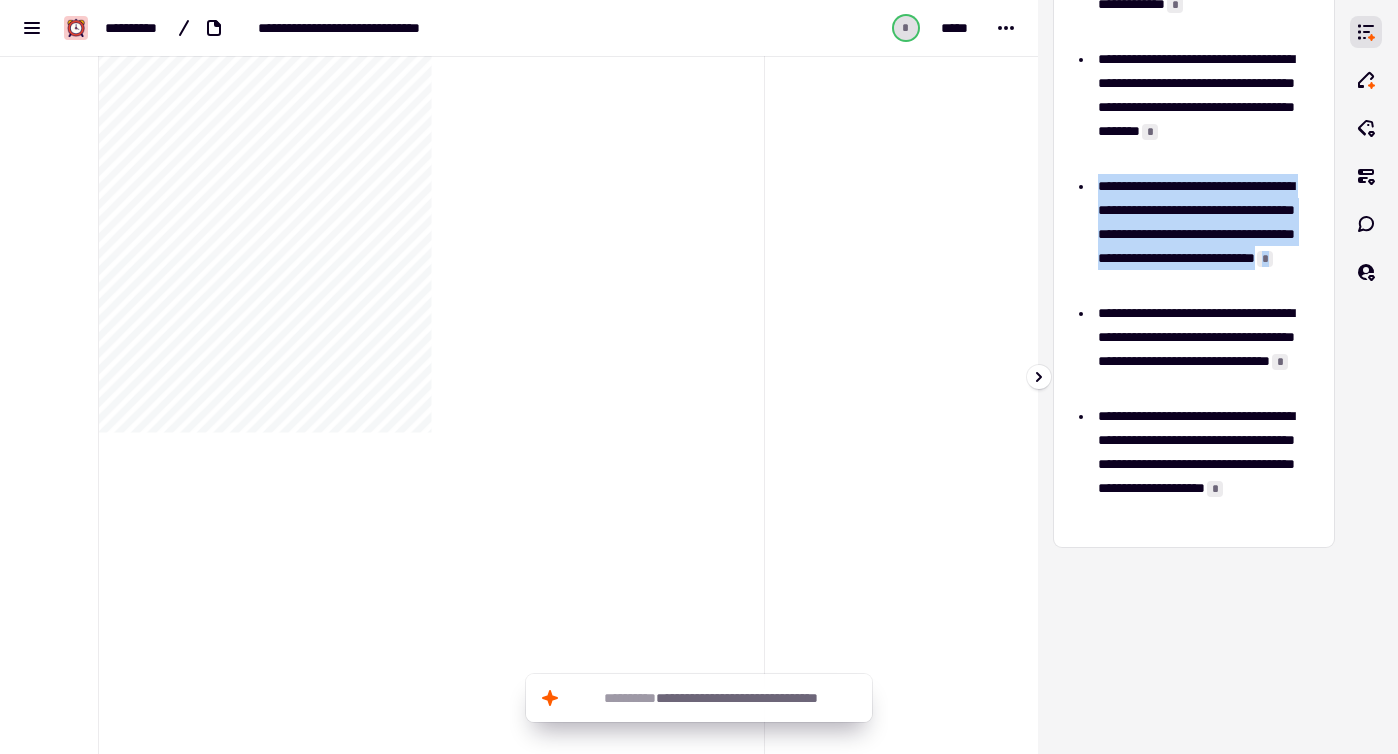 scroll, scrollTop: 0, scrollLeft: 0, axis: both 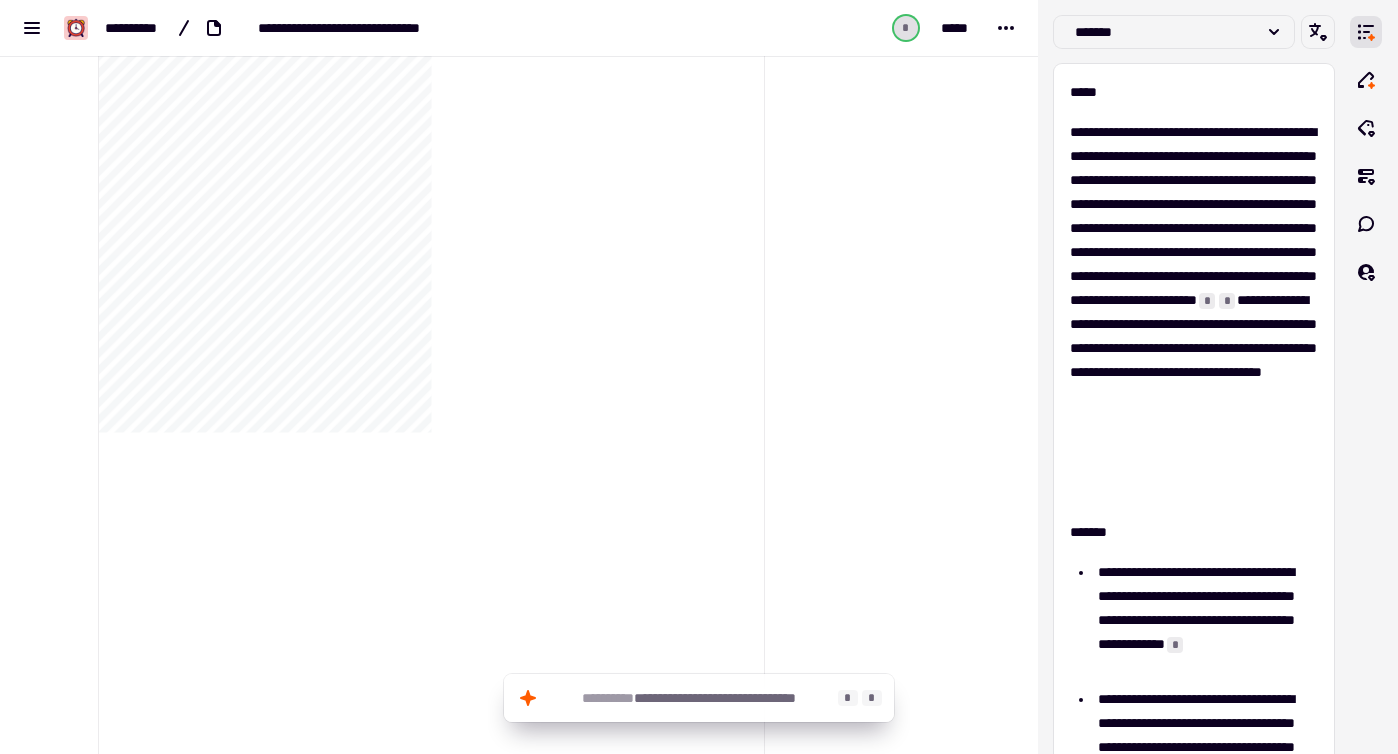 click on "**********" 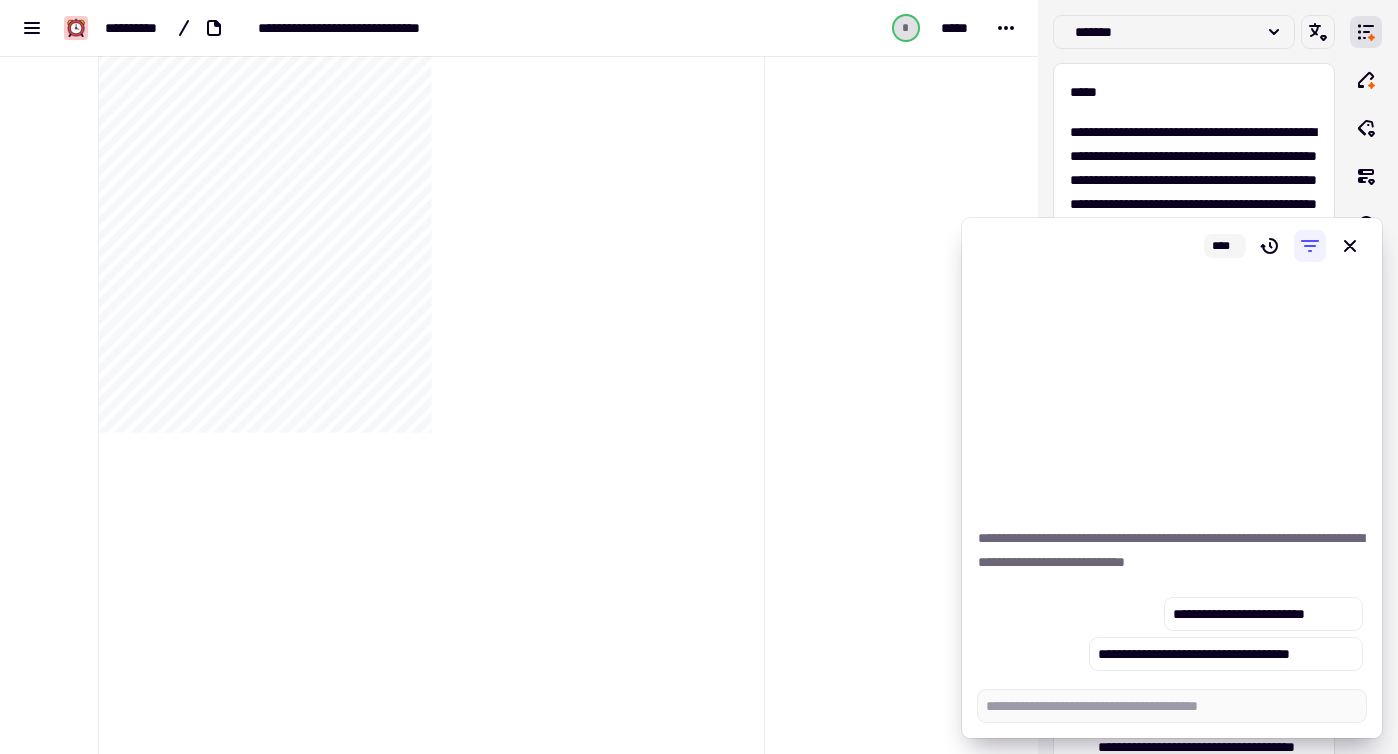 type on "*" 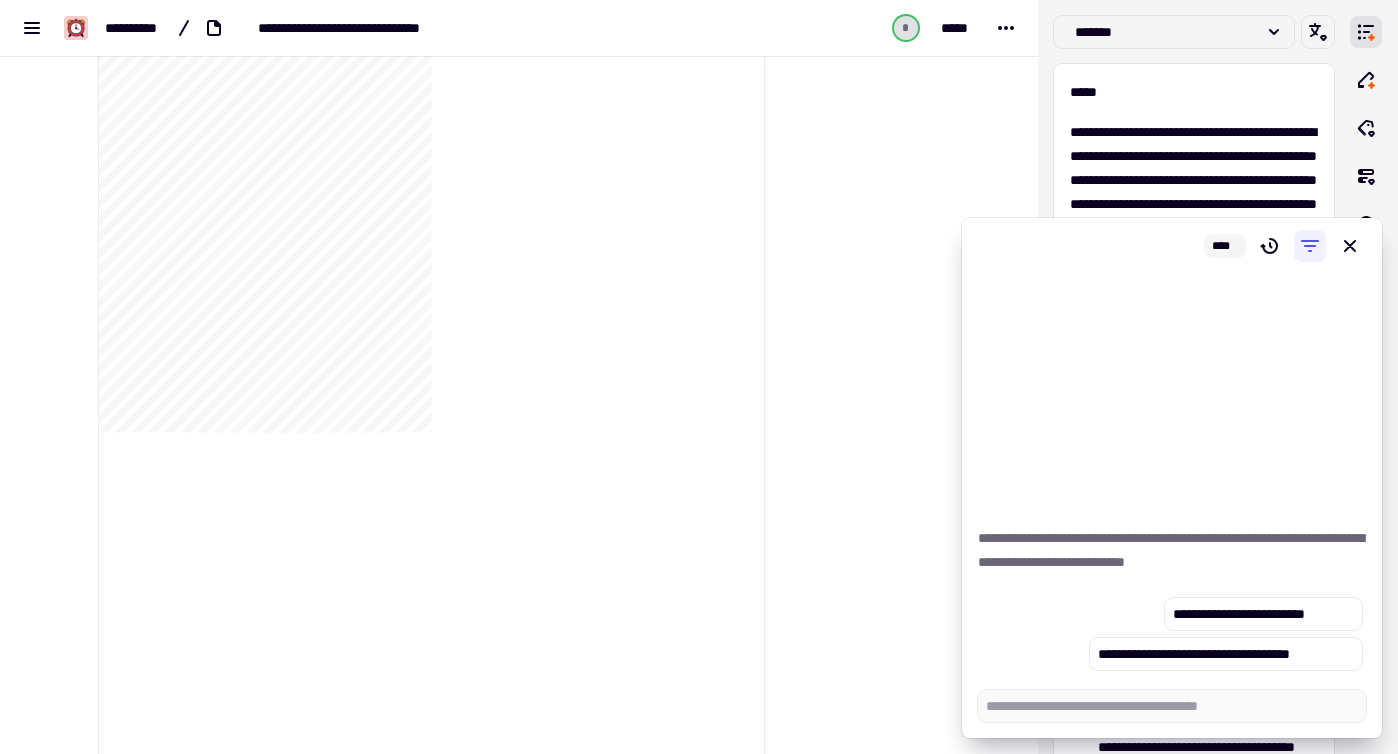type on "*" 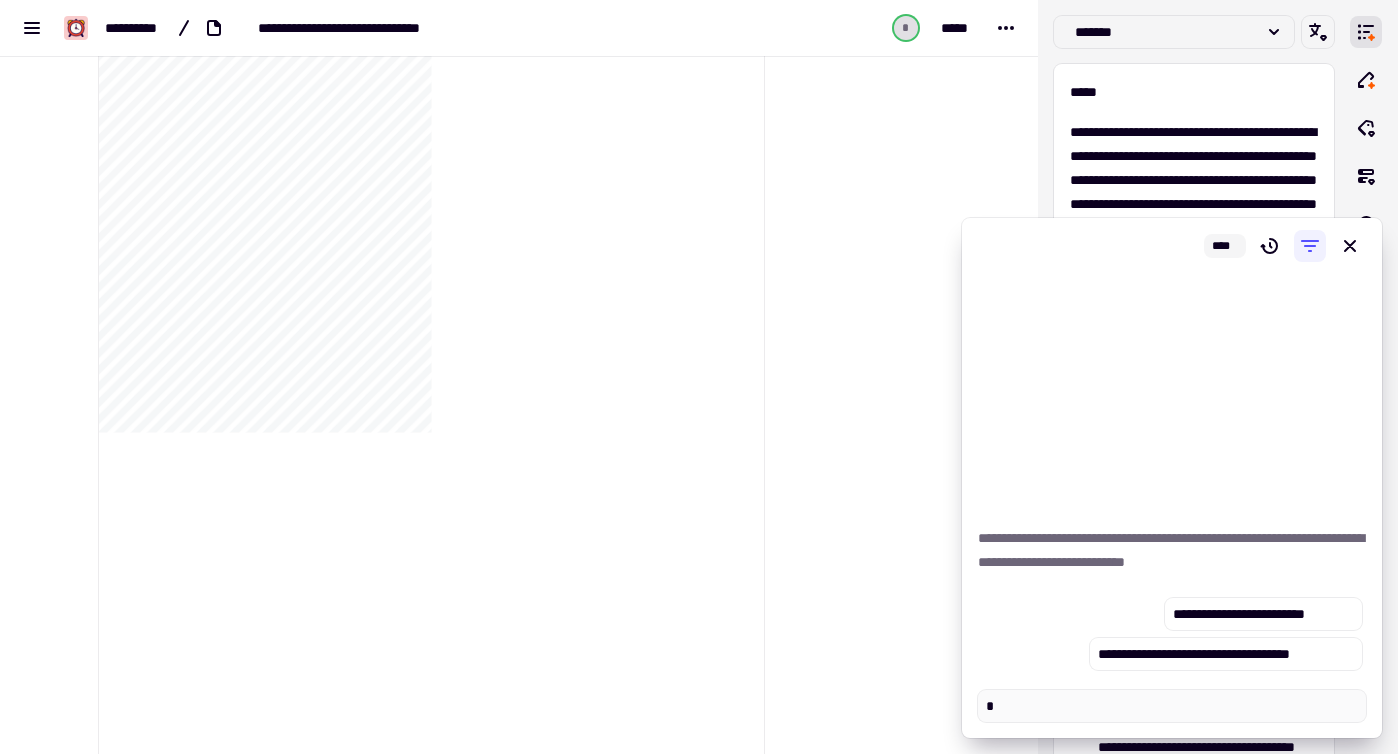 type on "*" 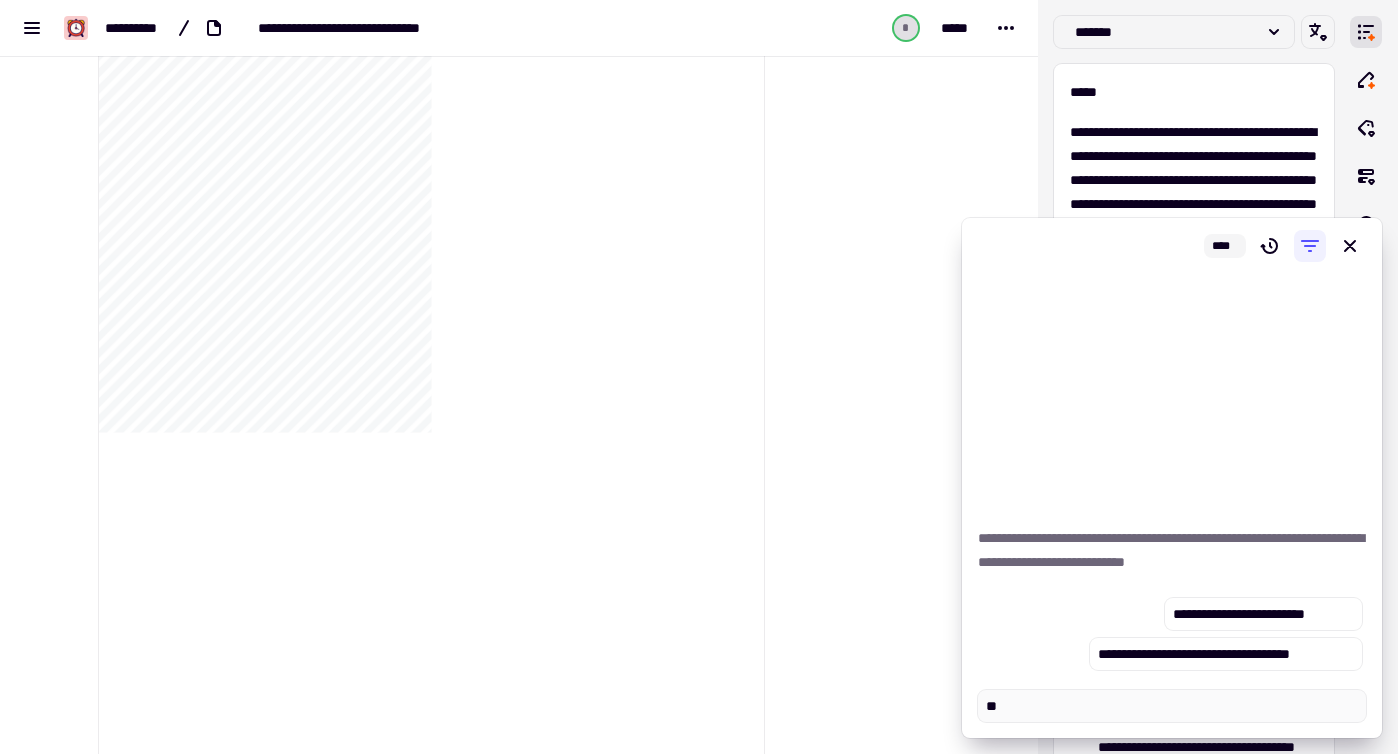 type on "*" 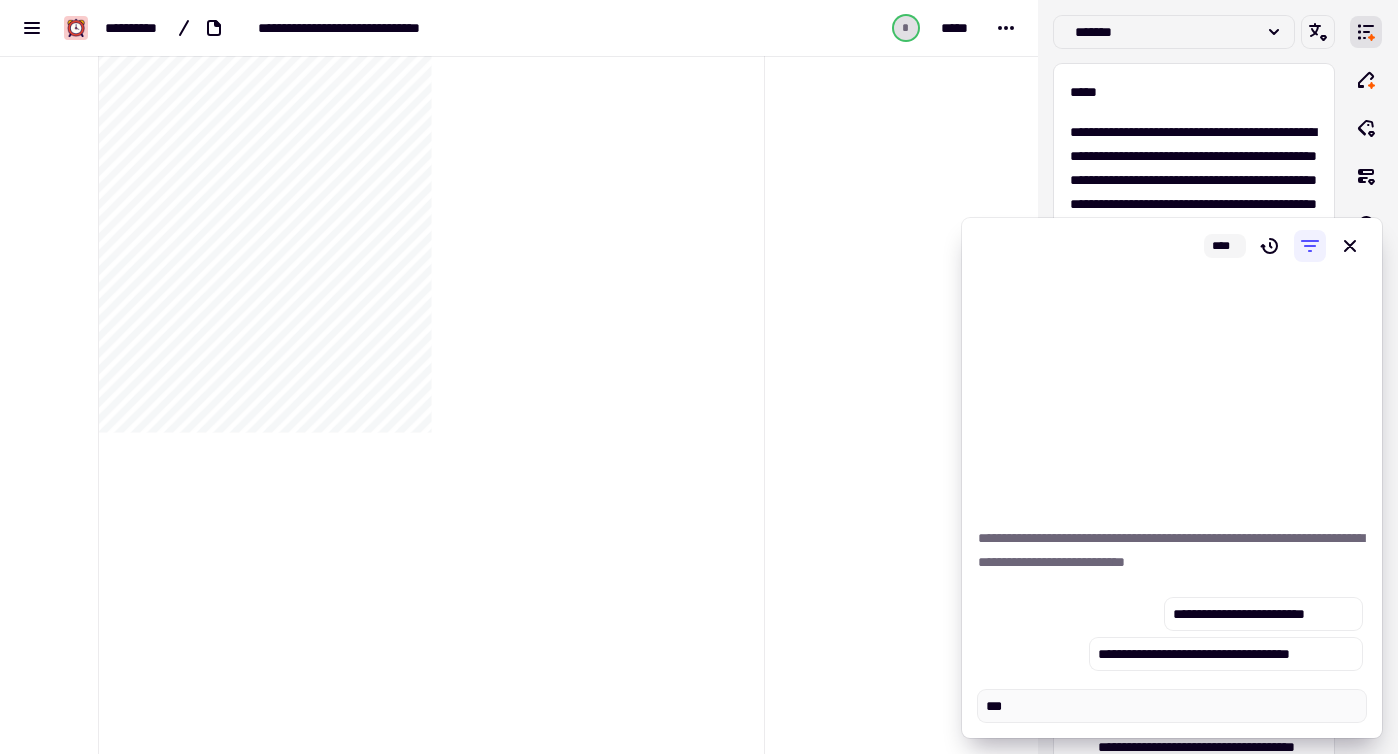 type on "*" 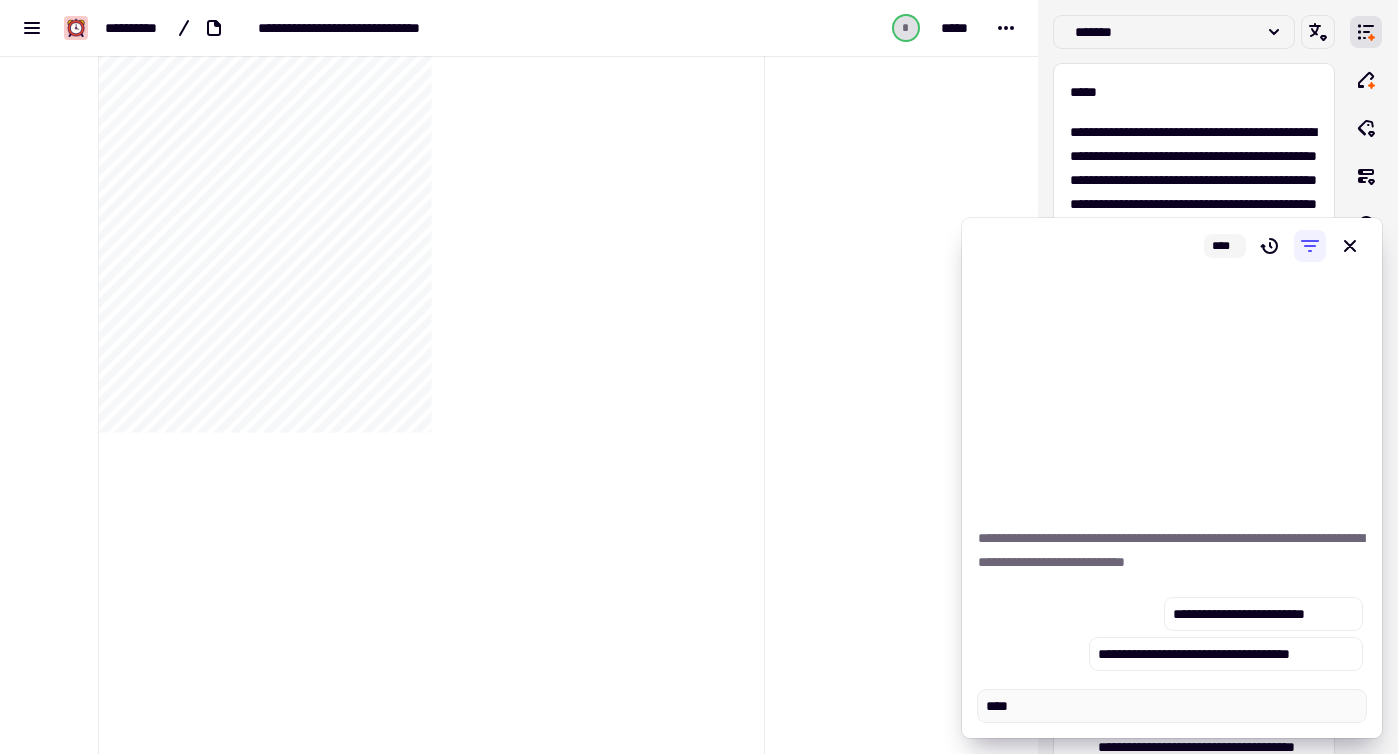 type on "*" 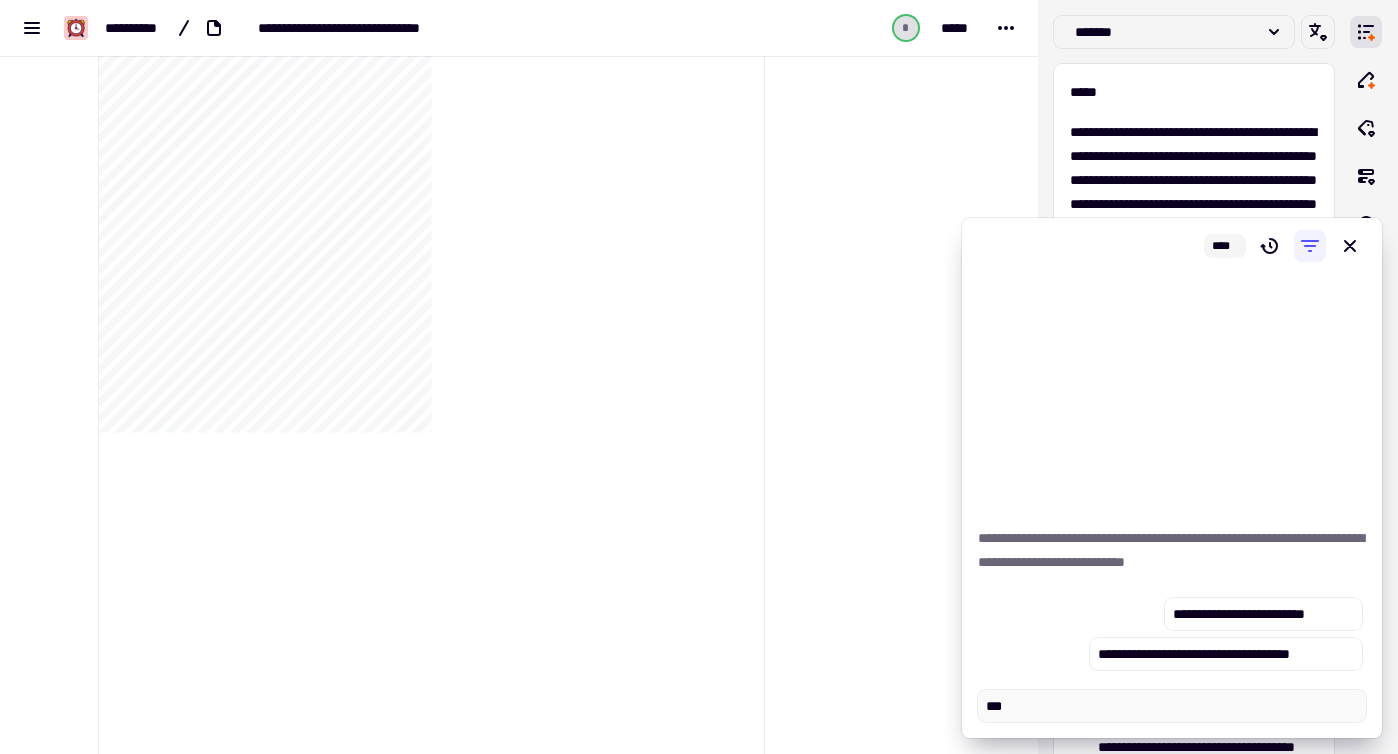 type on "*" 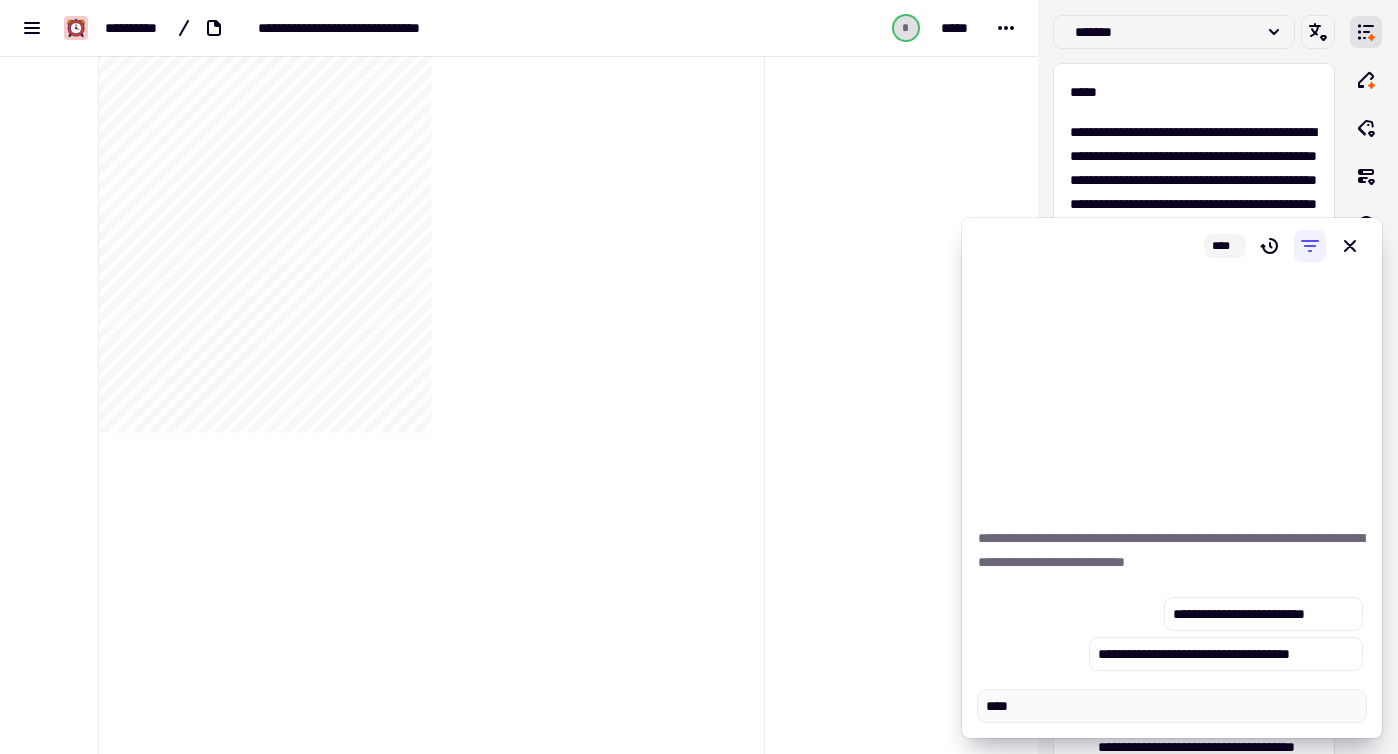 type on "*" 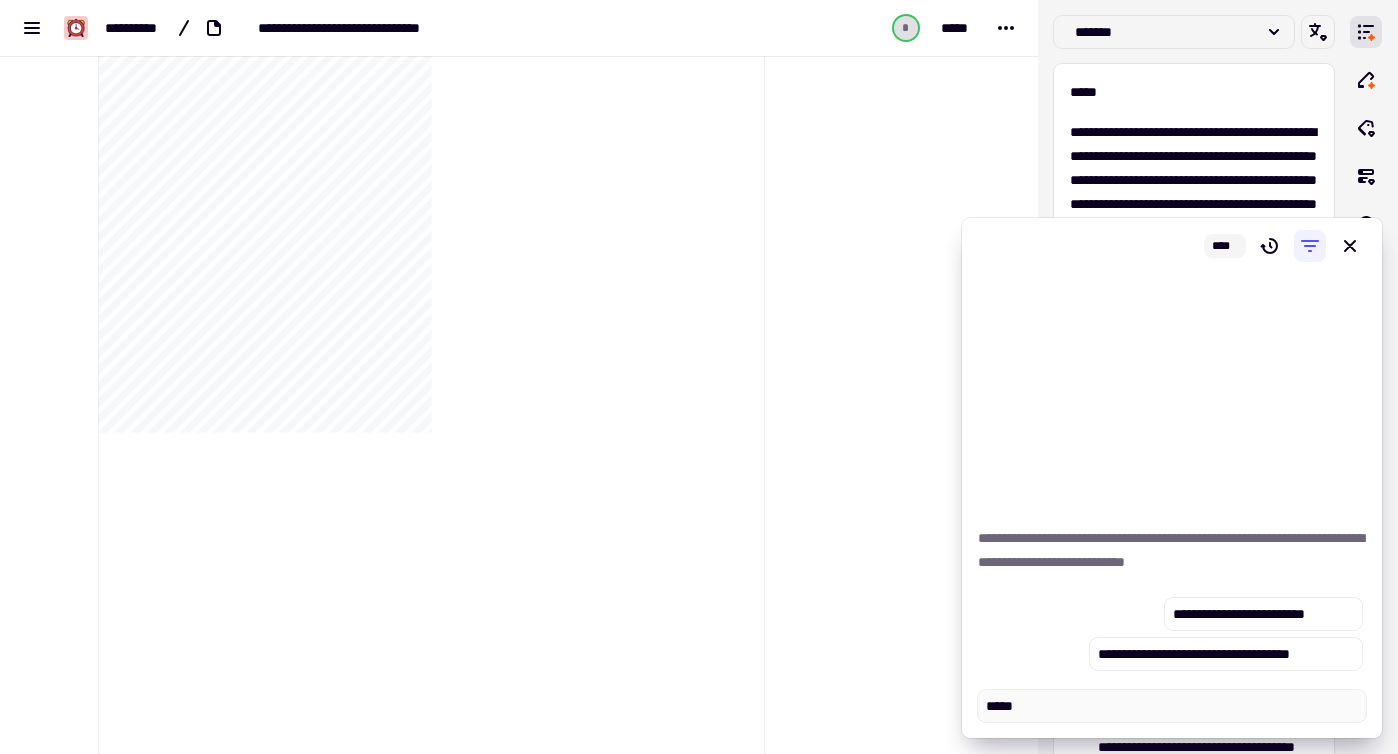 type on "*" 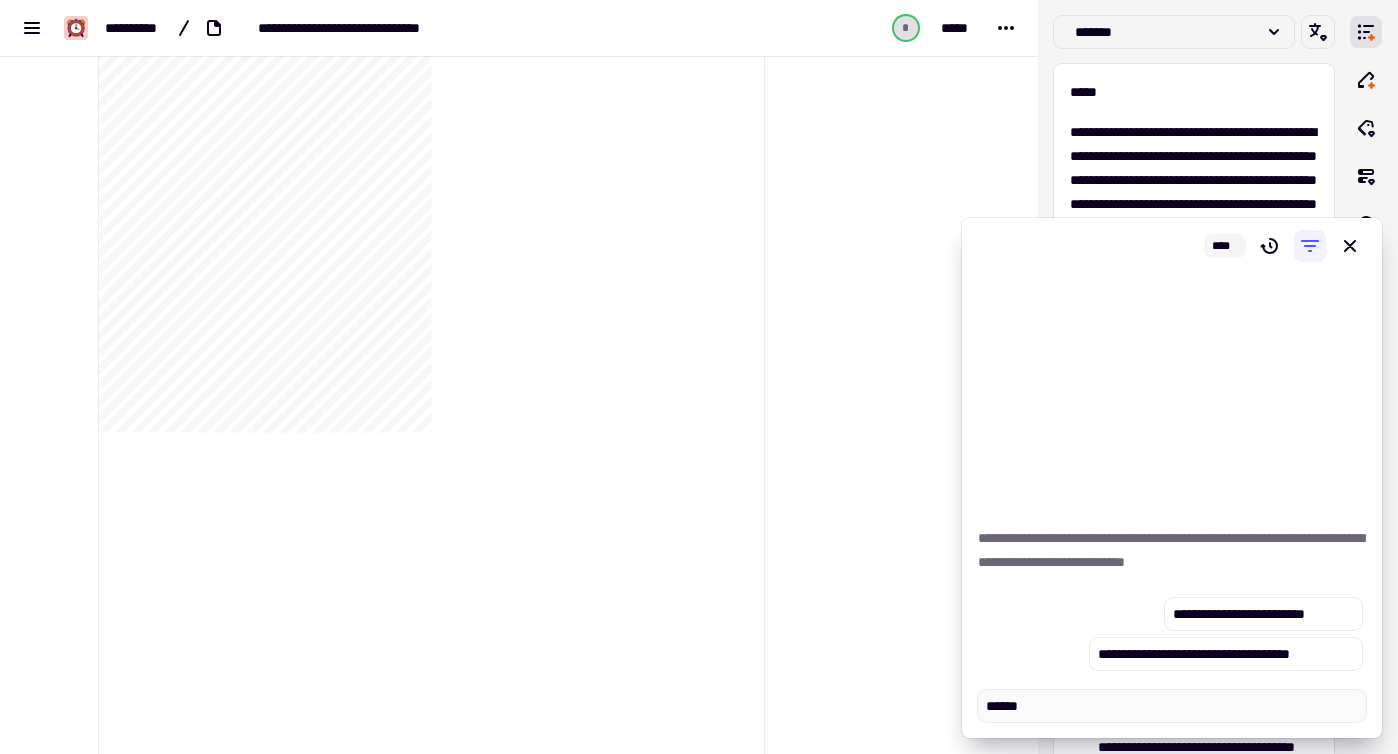 type on "*" 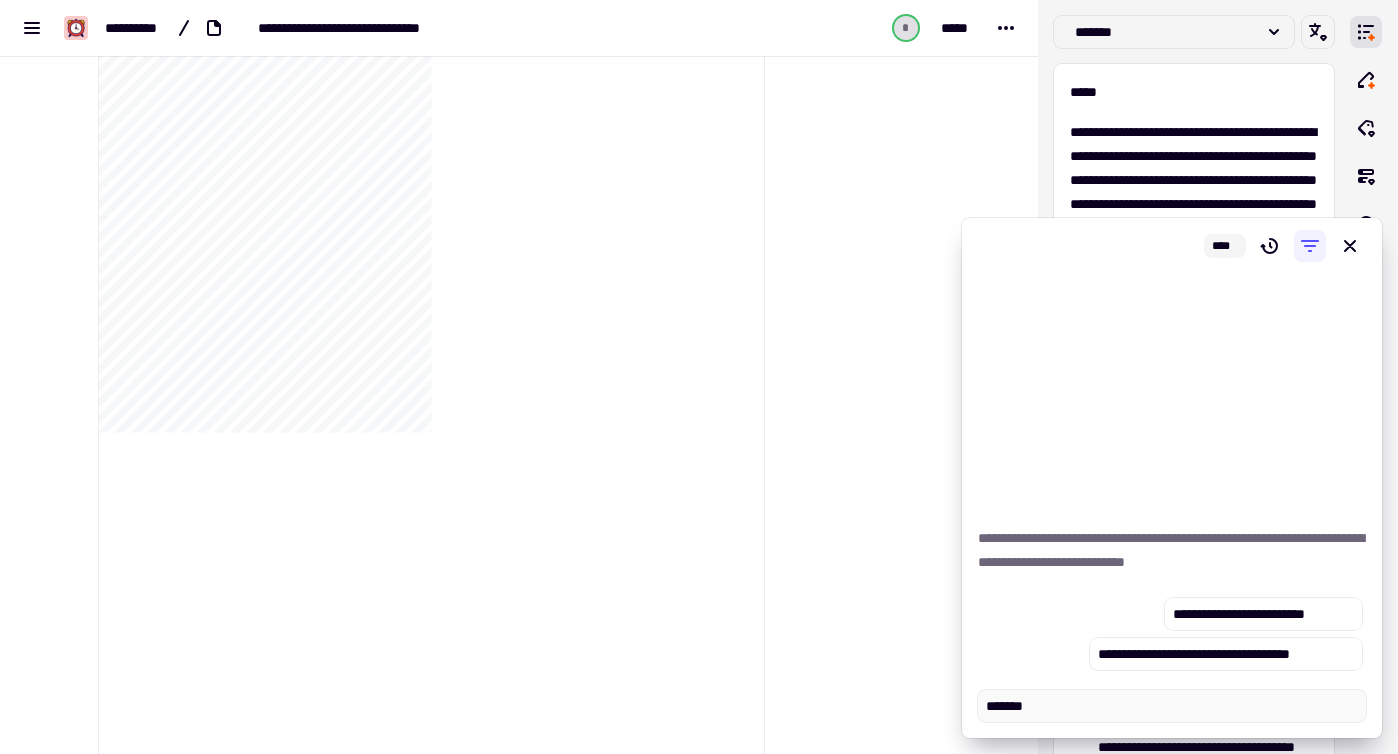 type on "*" 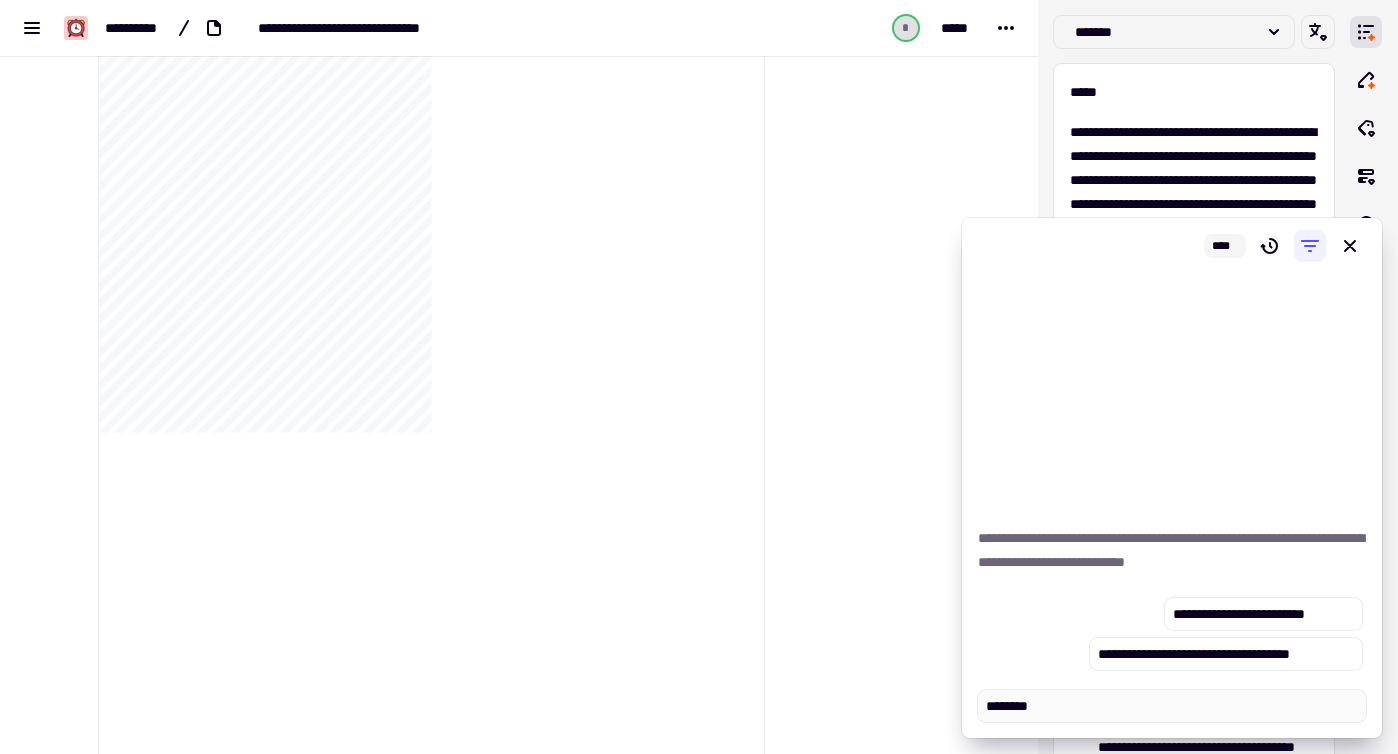 type on "*" 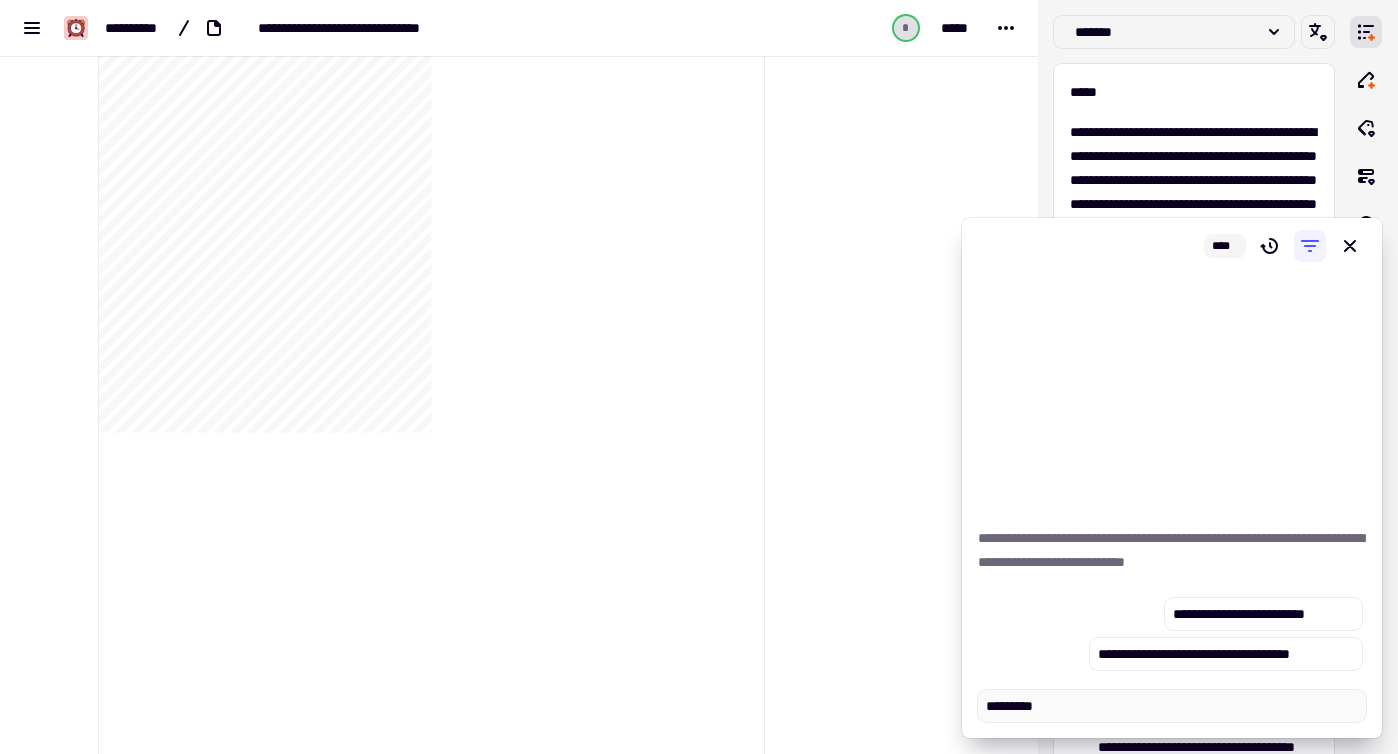 type on "*" 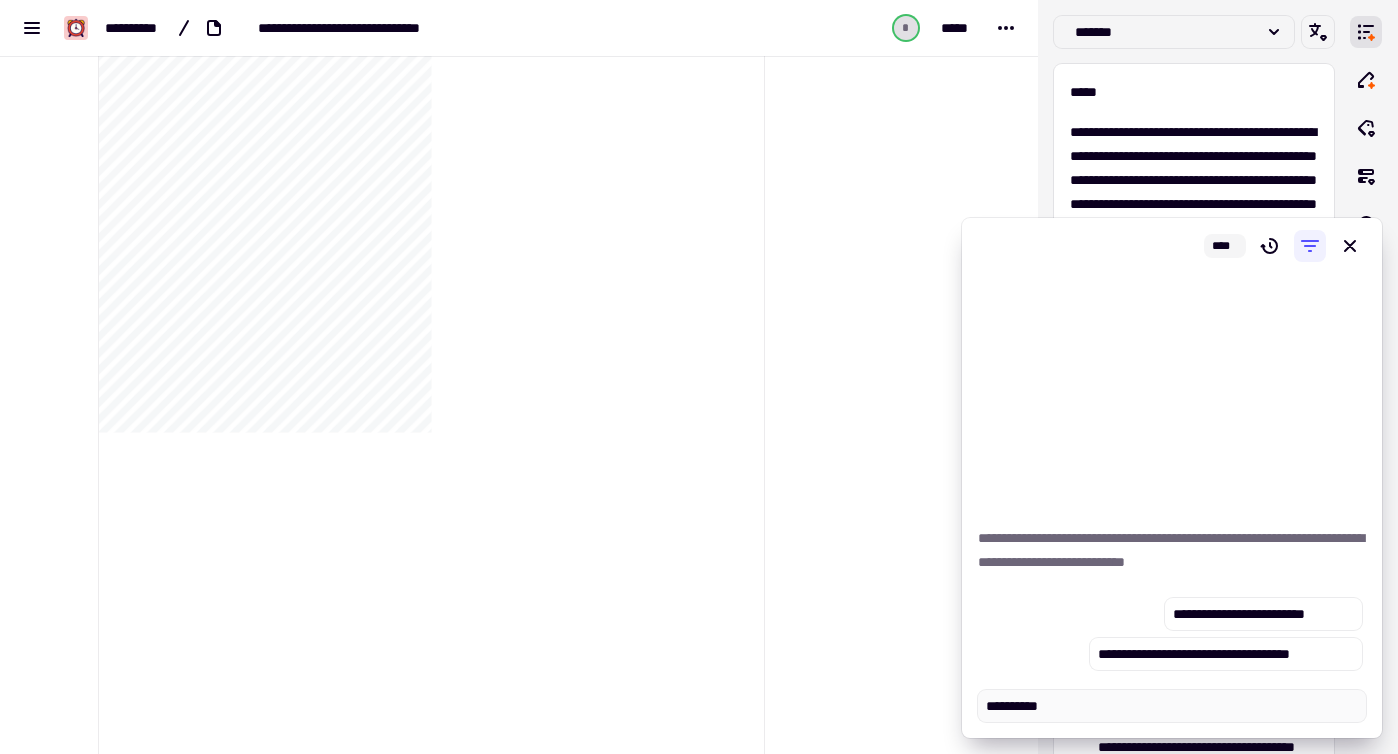 type on "**********" 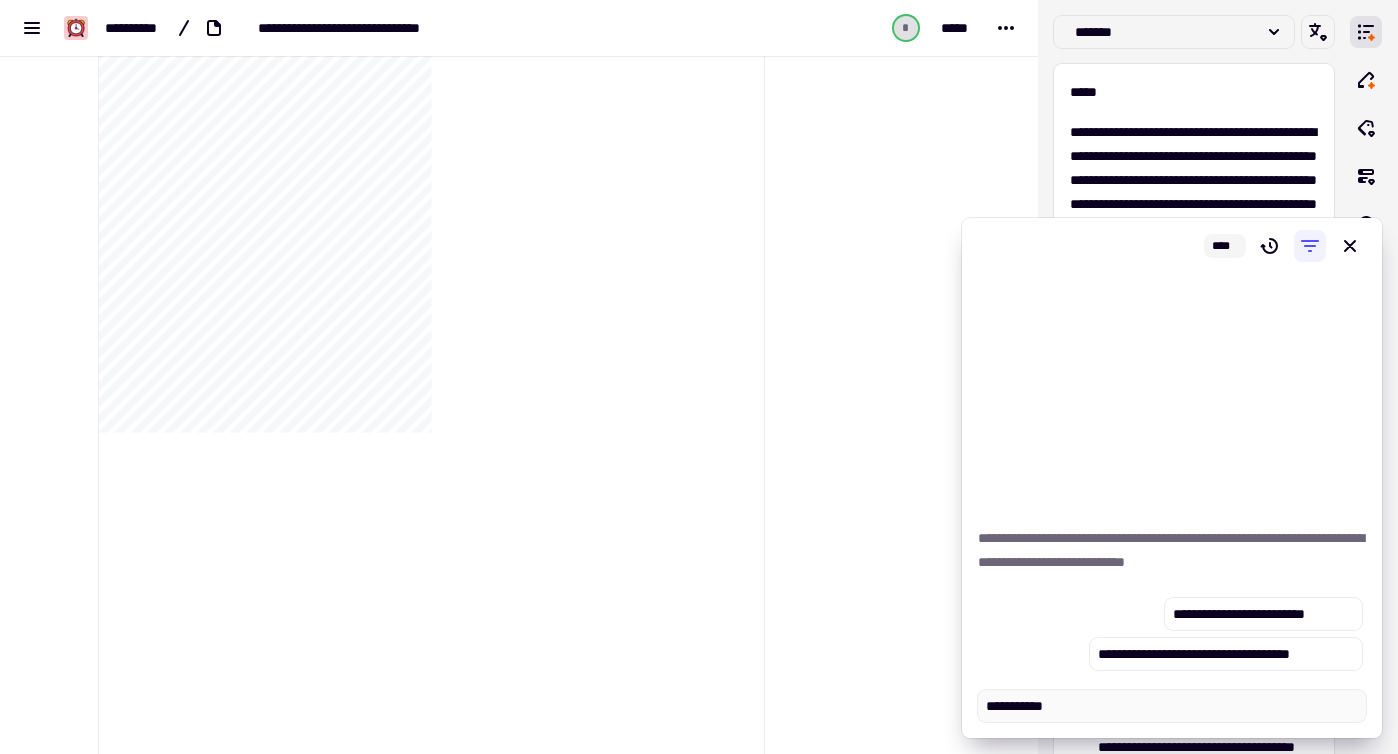 type on "*" 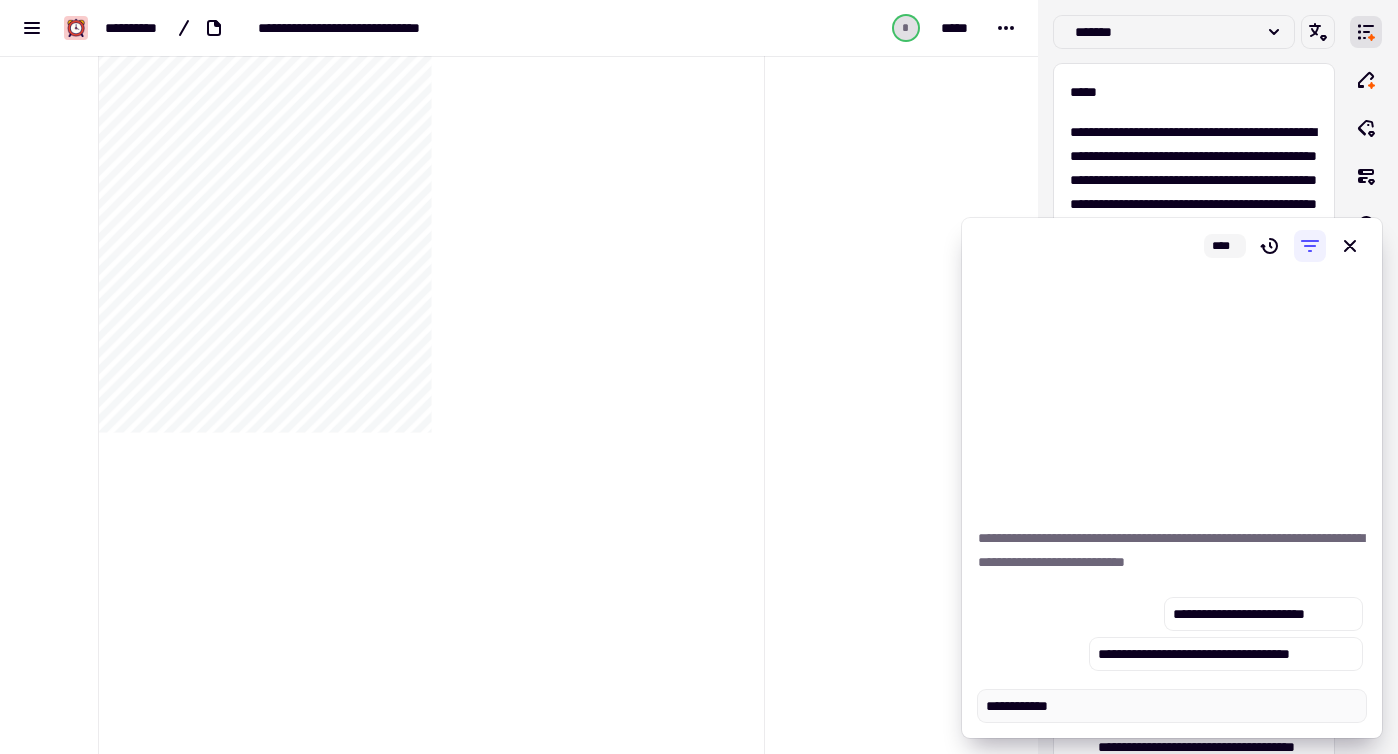type on "*" 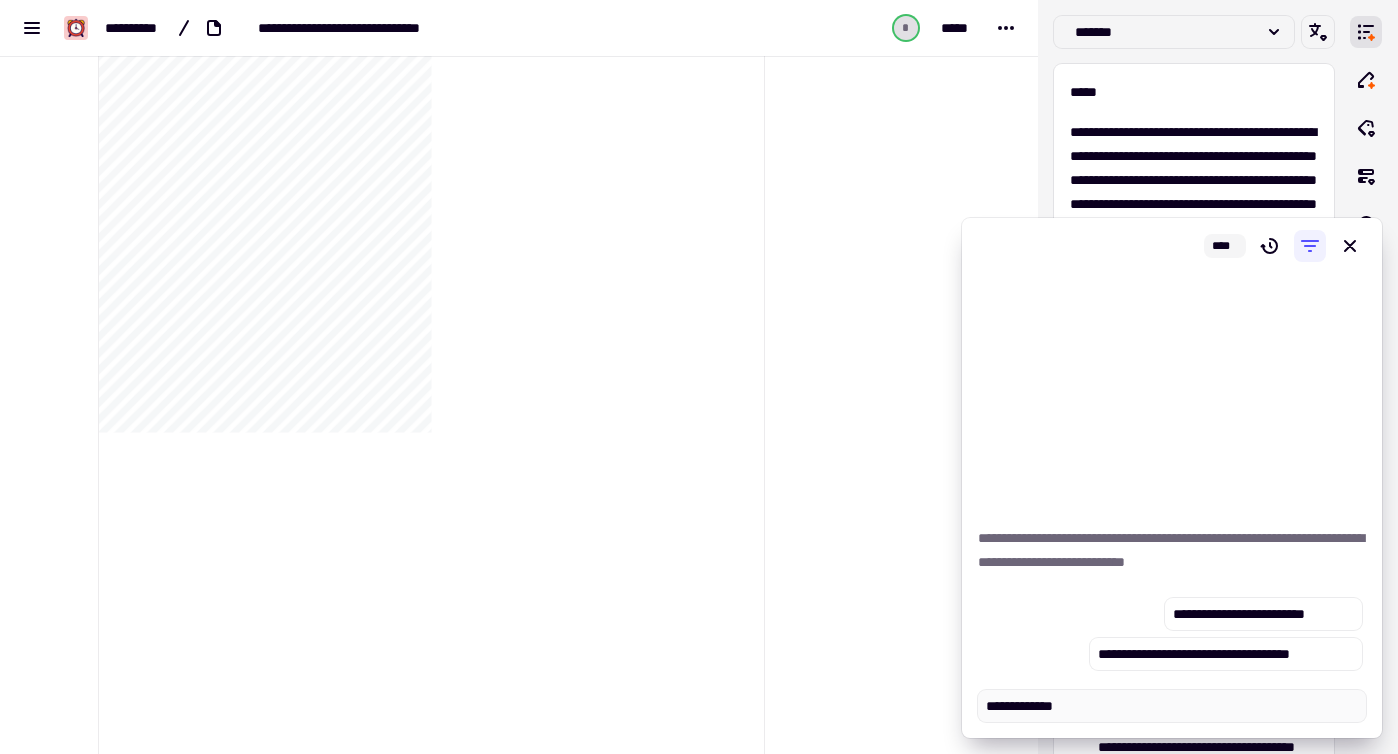 type on "*" 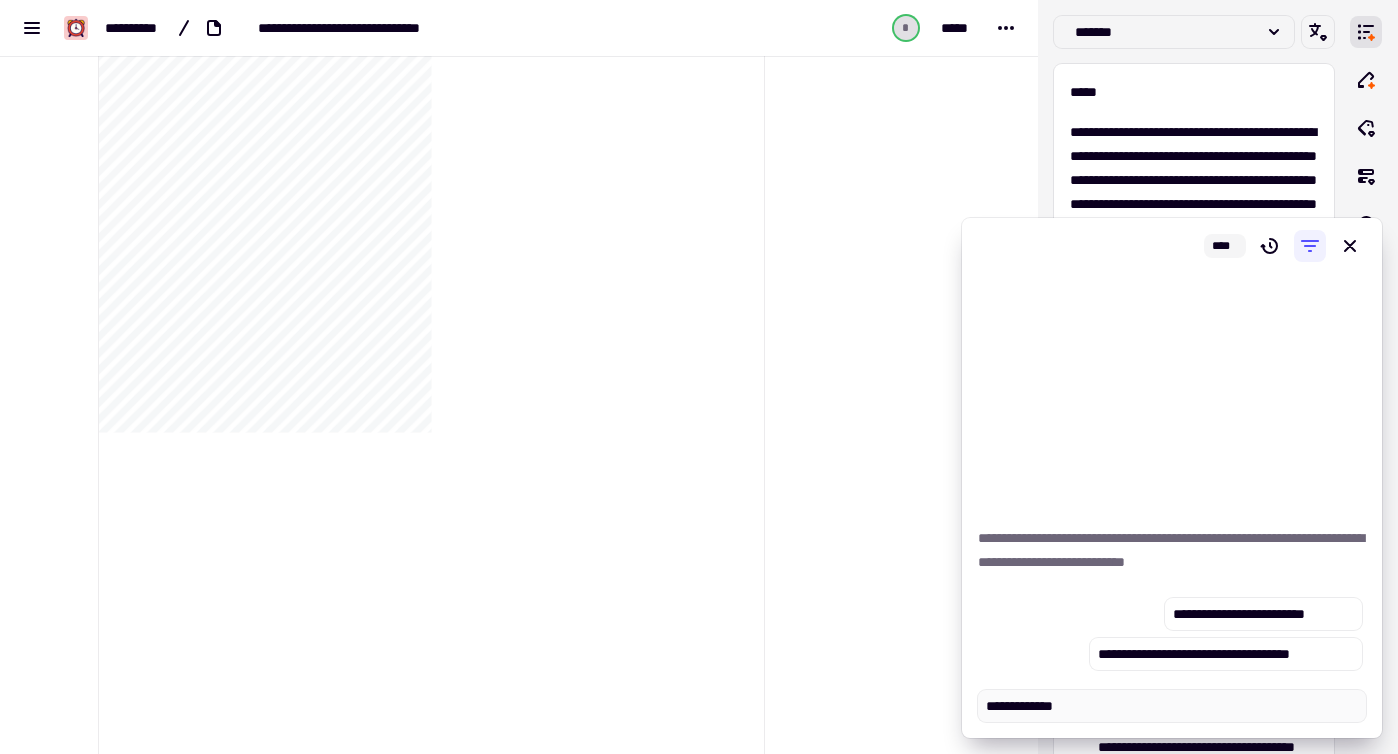 type on "**********" 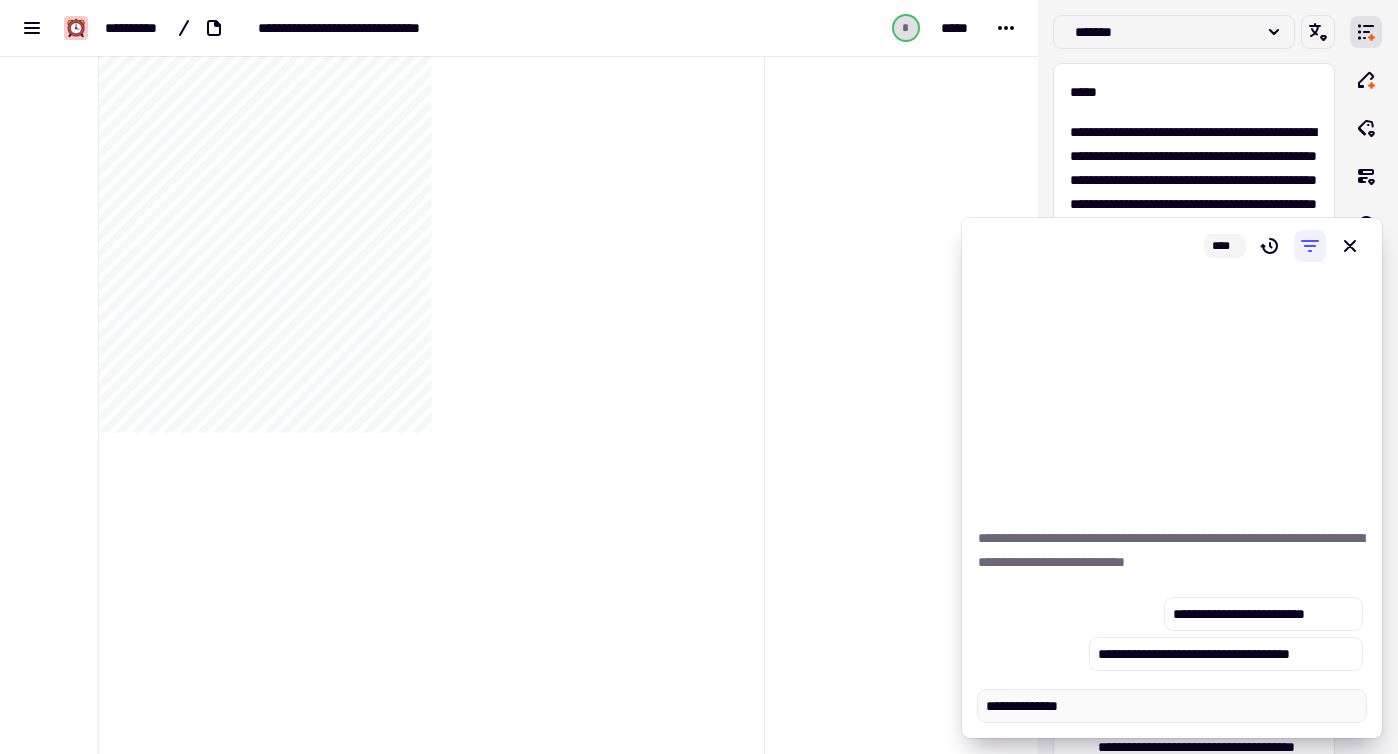 type on "*" 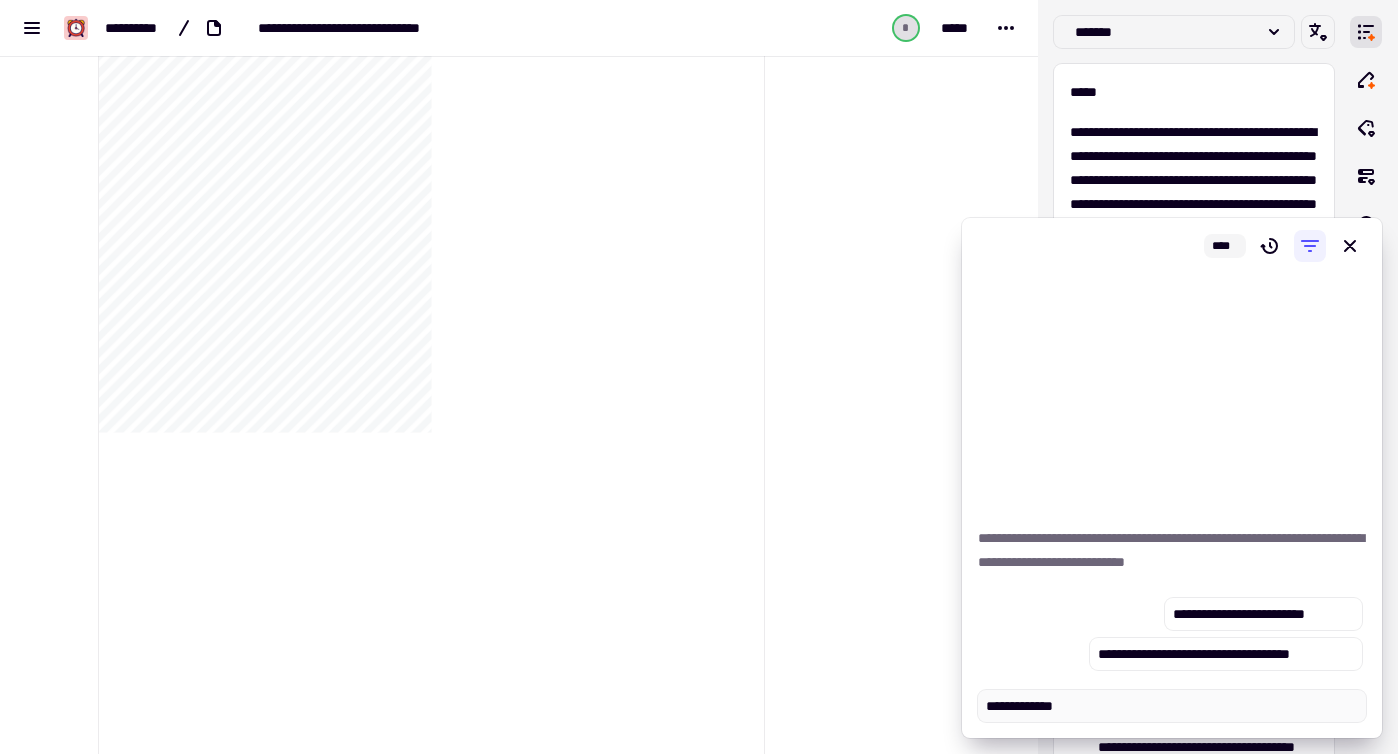 type on "*" 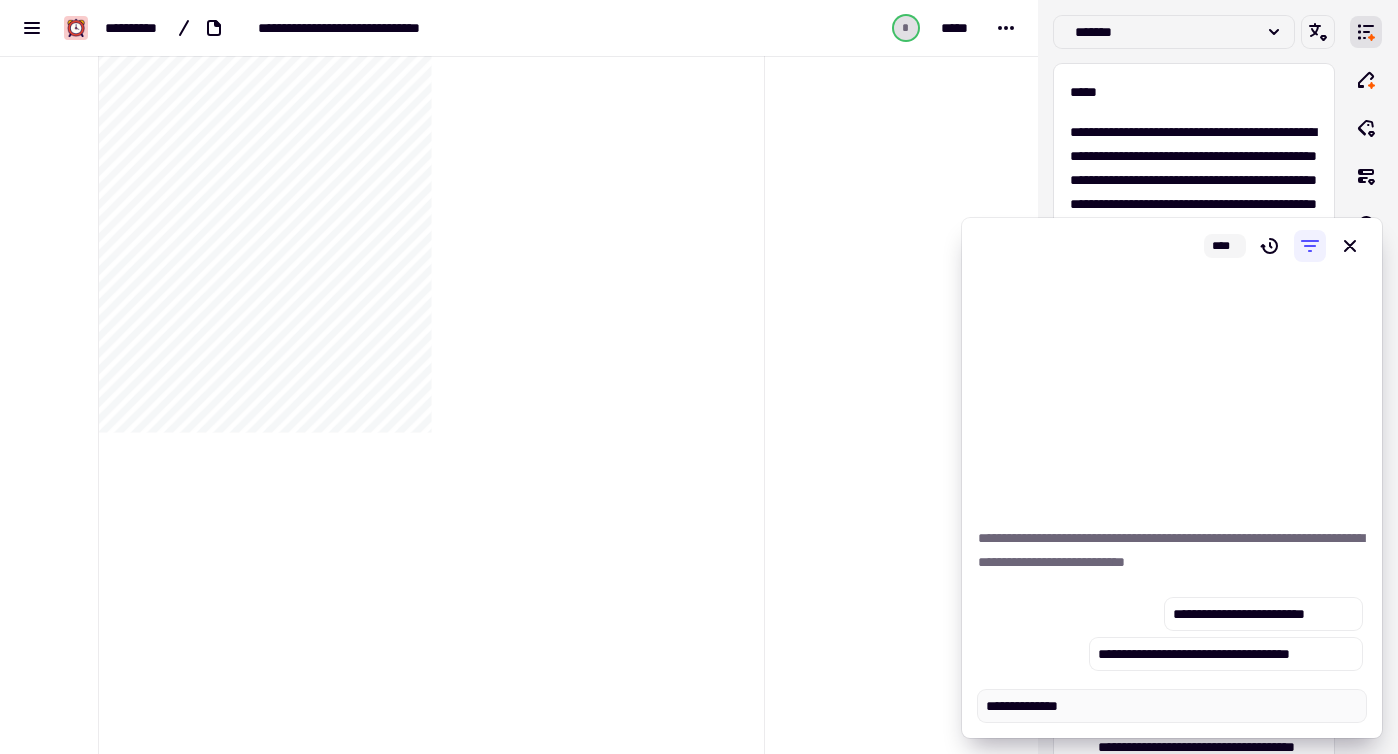 type on "*" 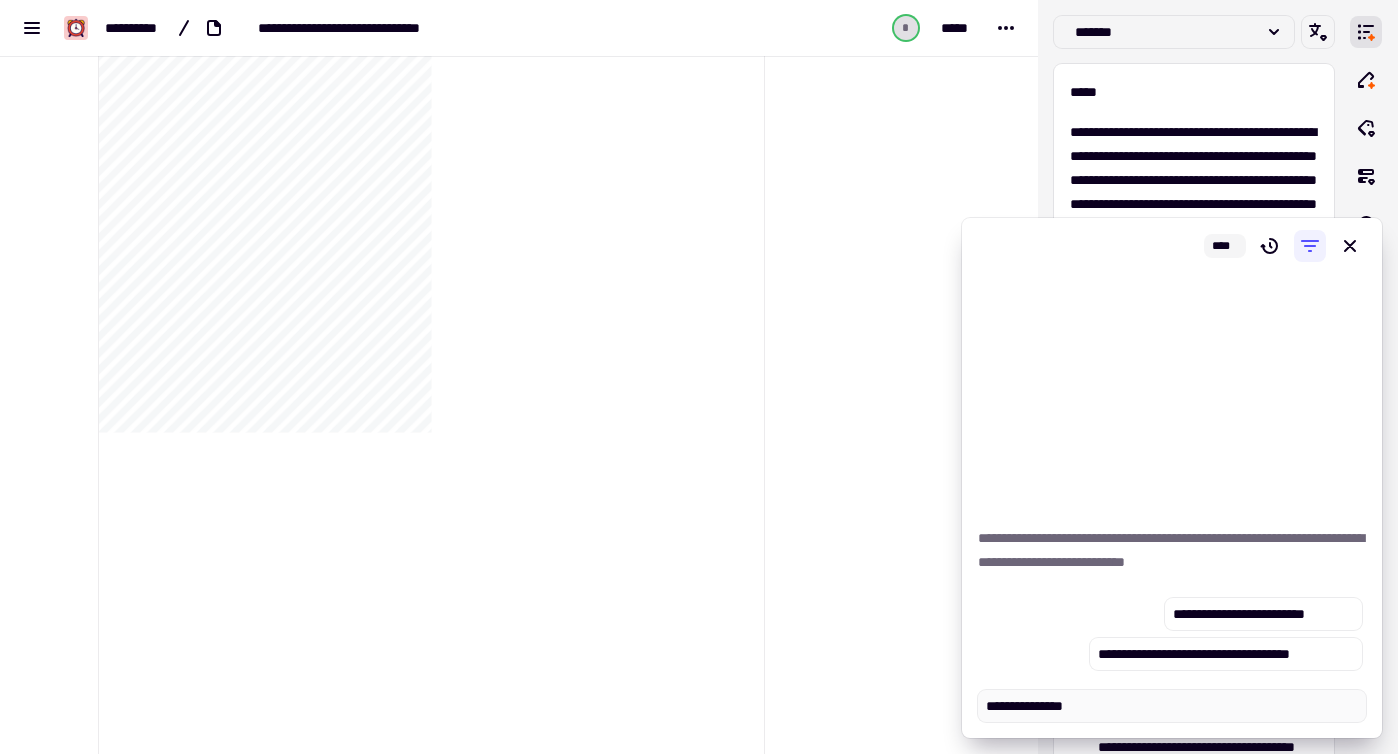 type on "*" 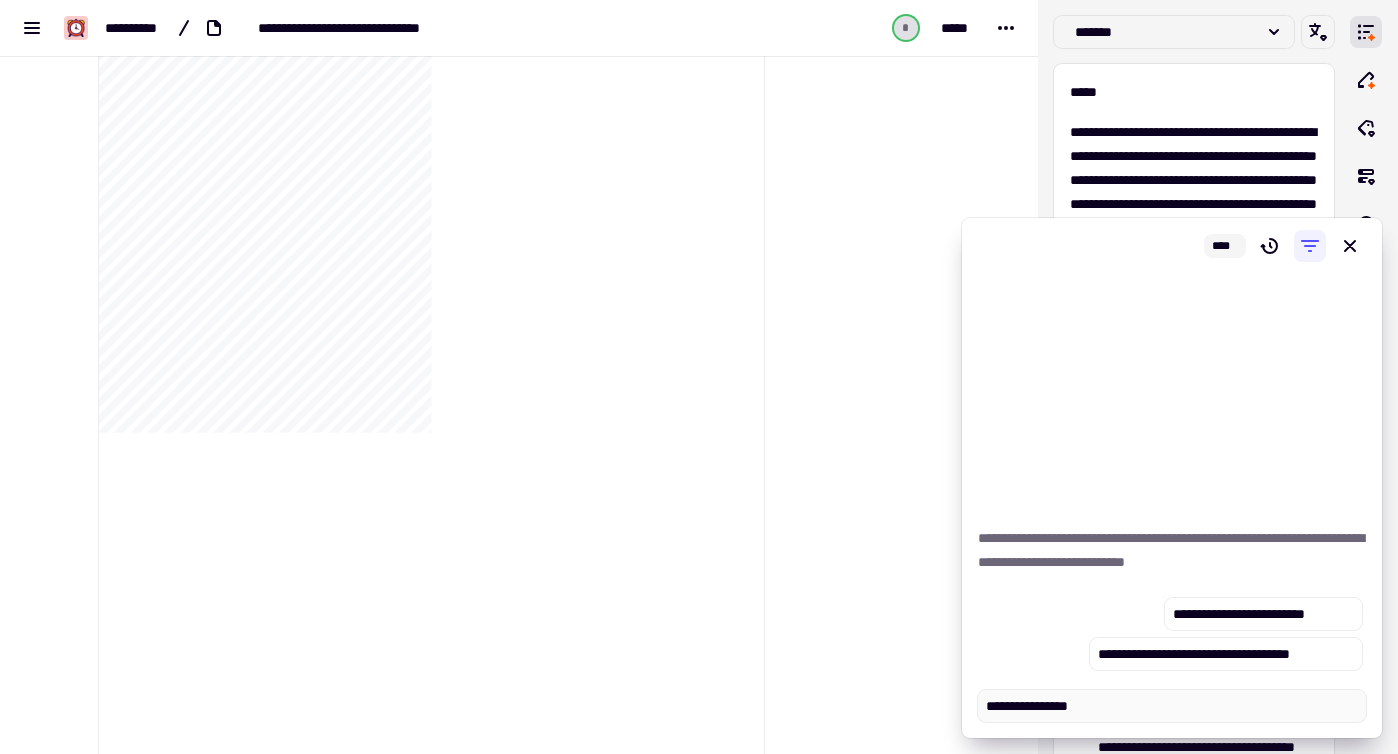 type on "*" 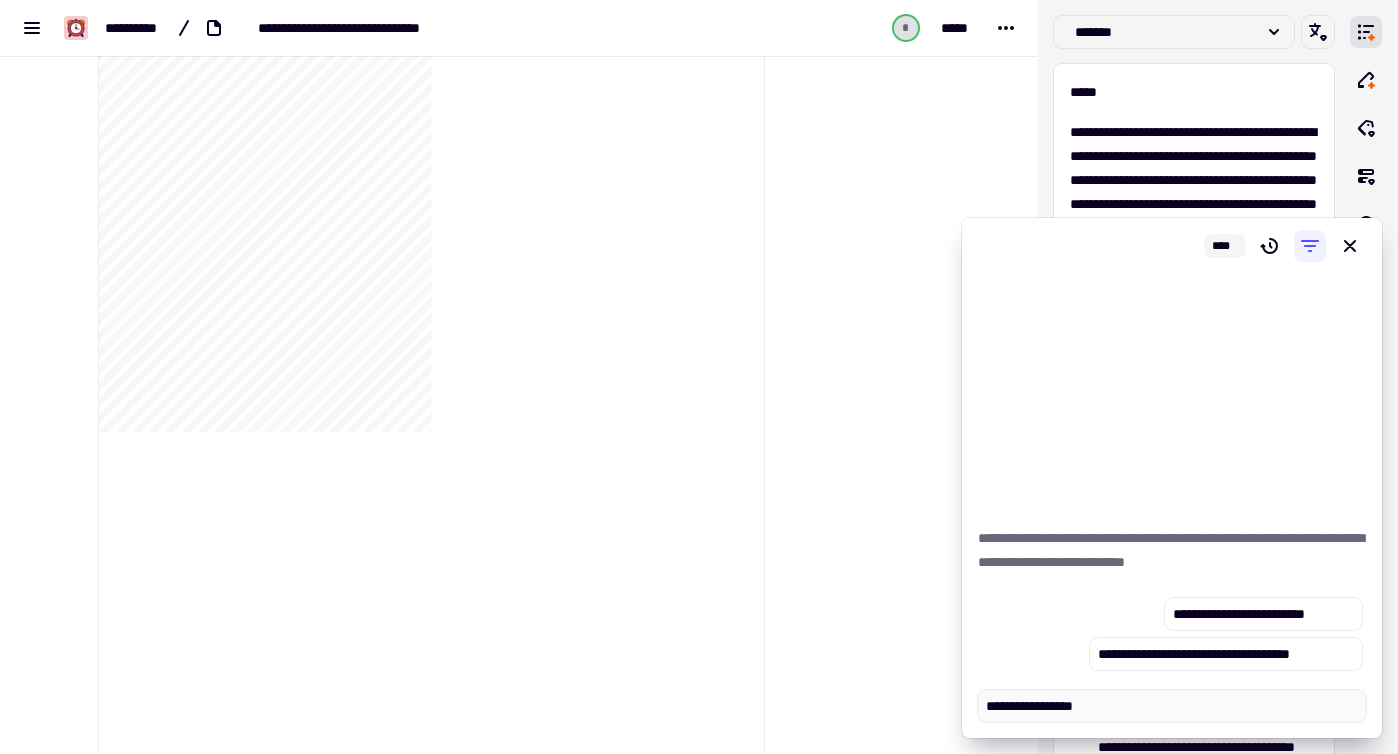 type on "*" 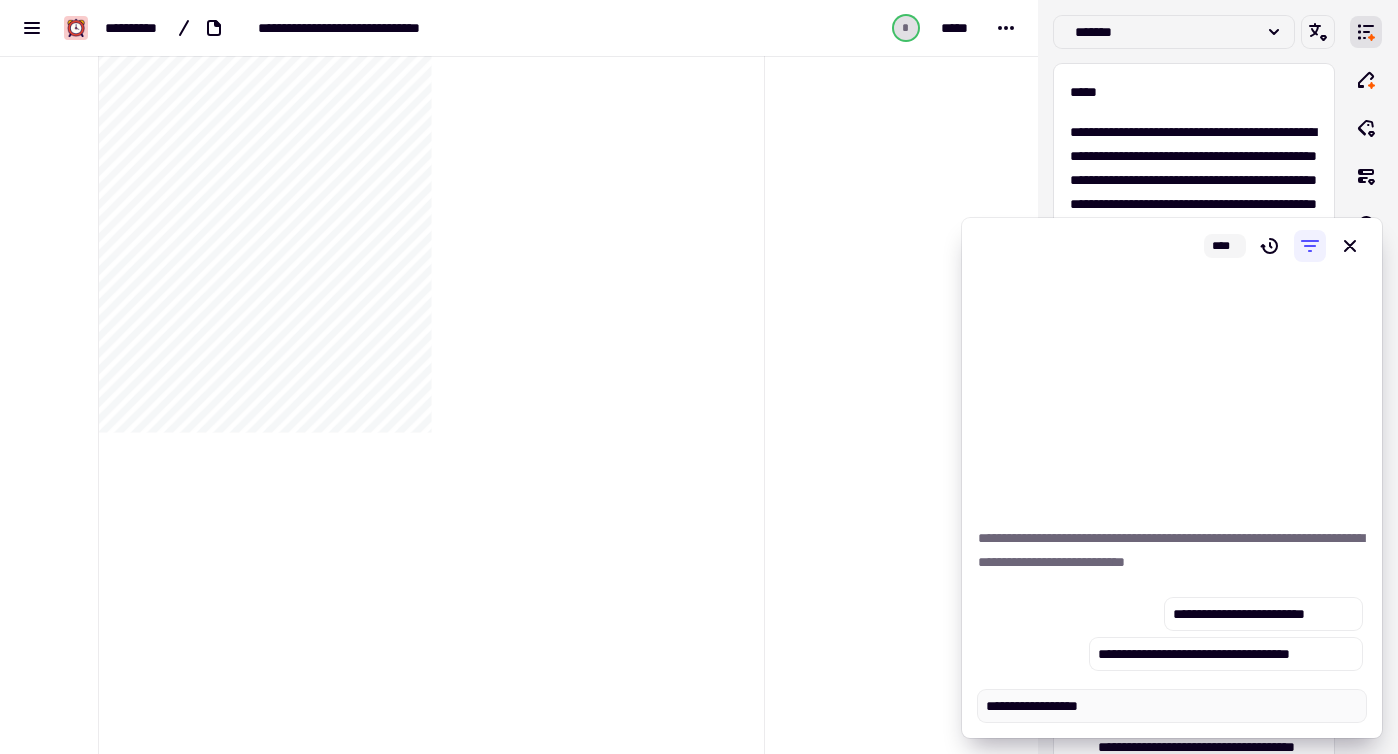 type on "*" 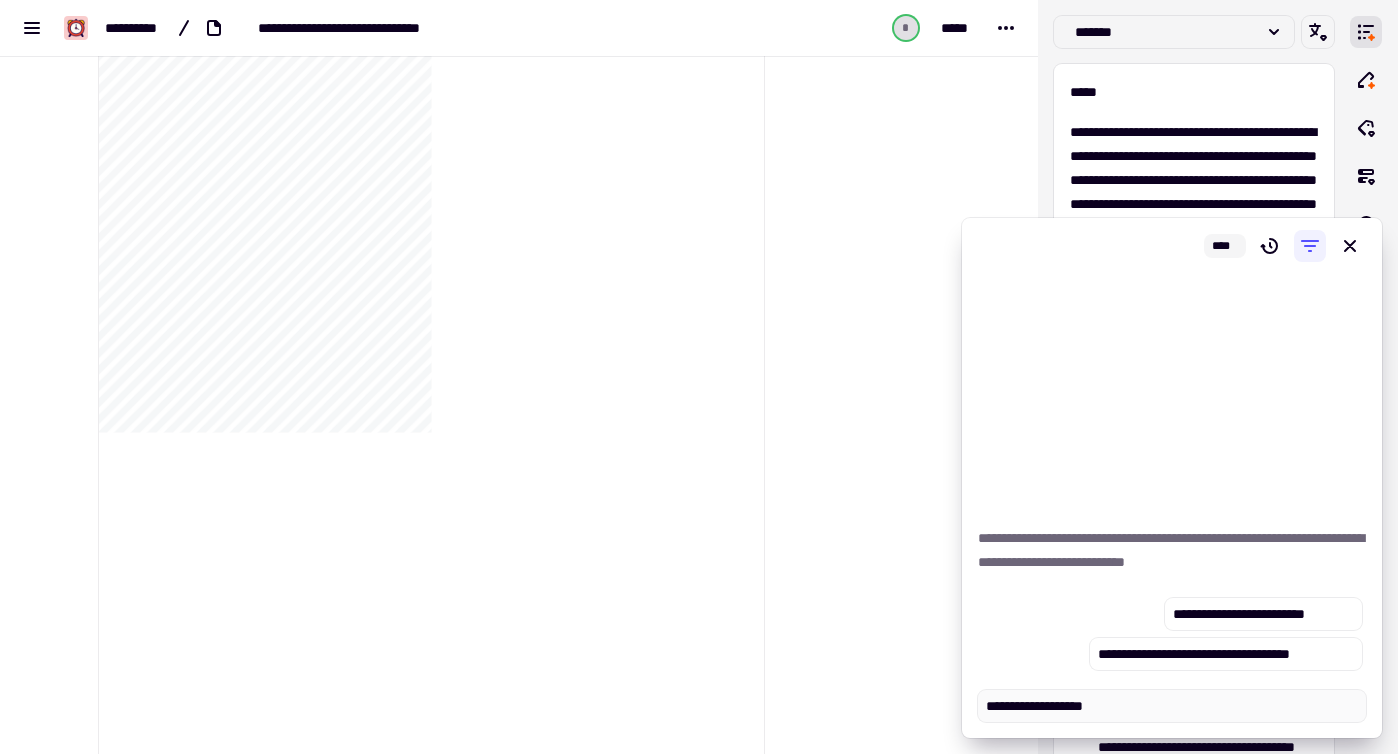 type on "*" 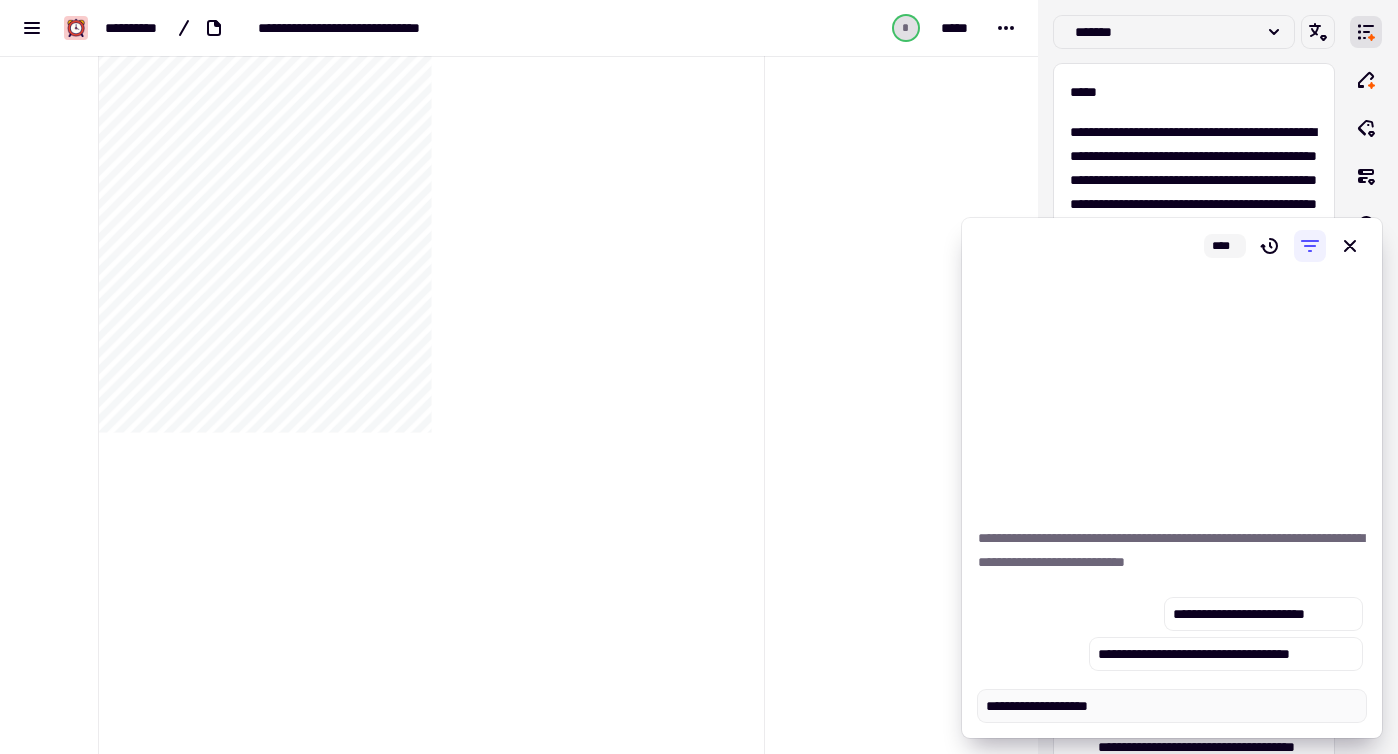 type on "*" 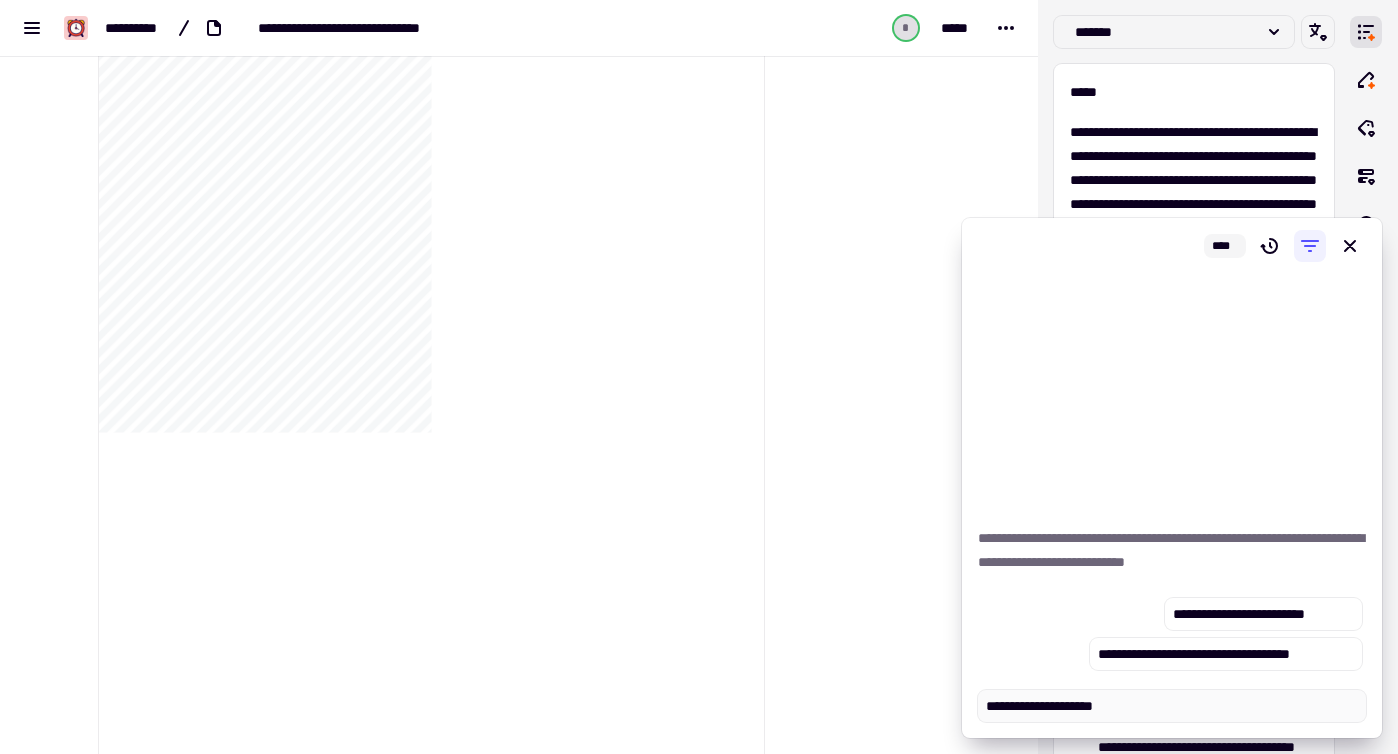 type on "*" 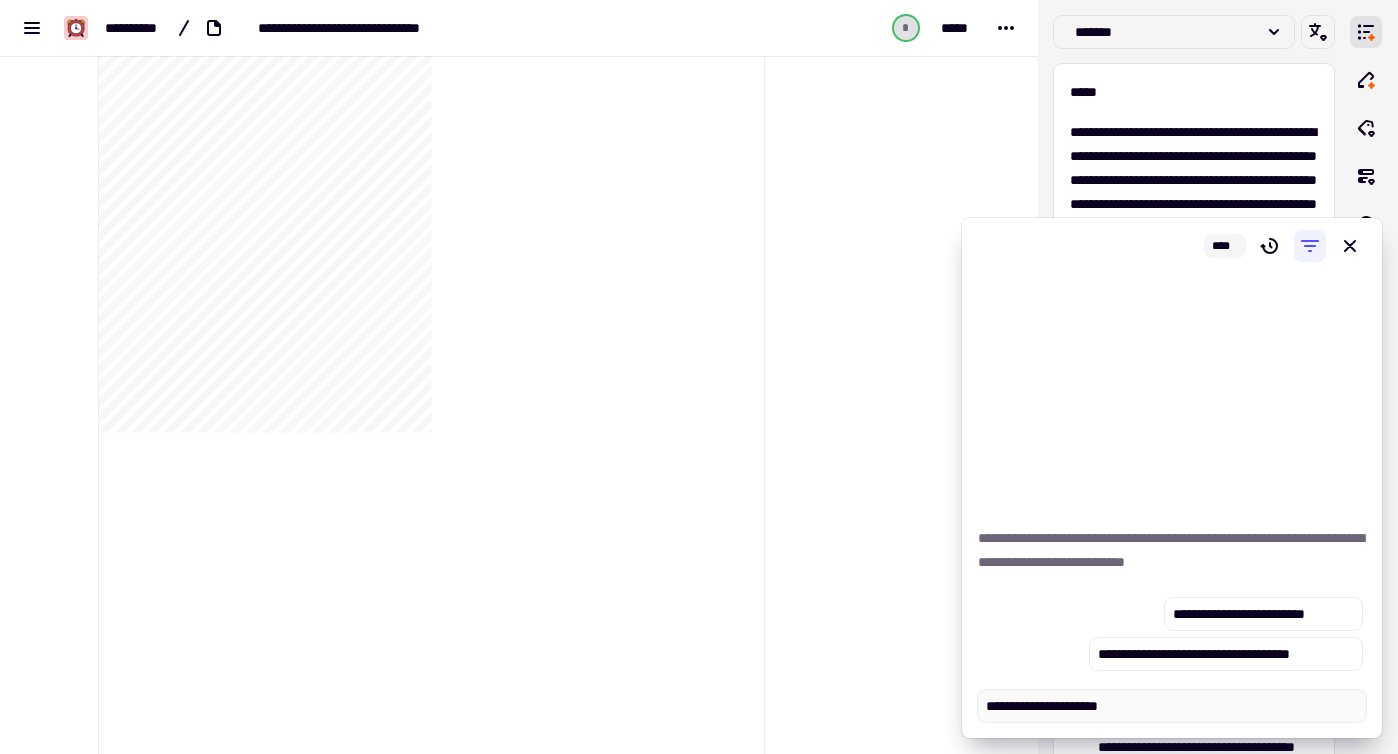 type on "**********" 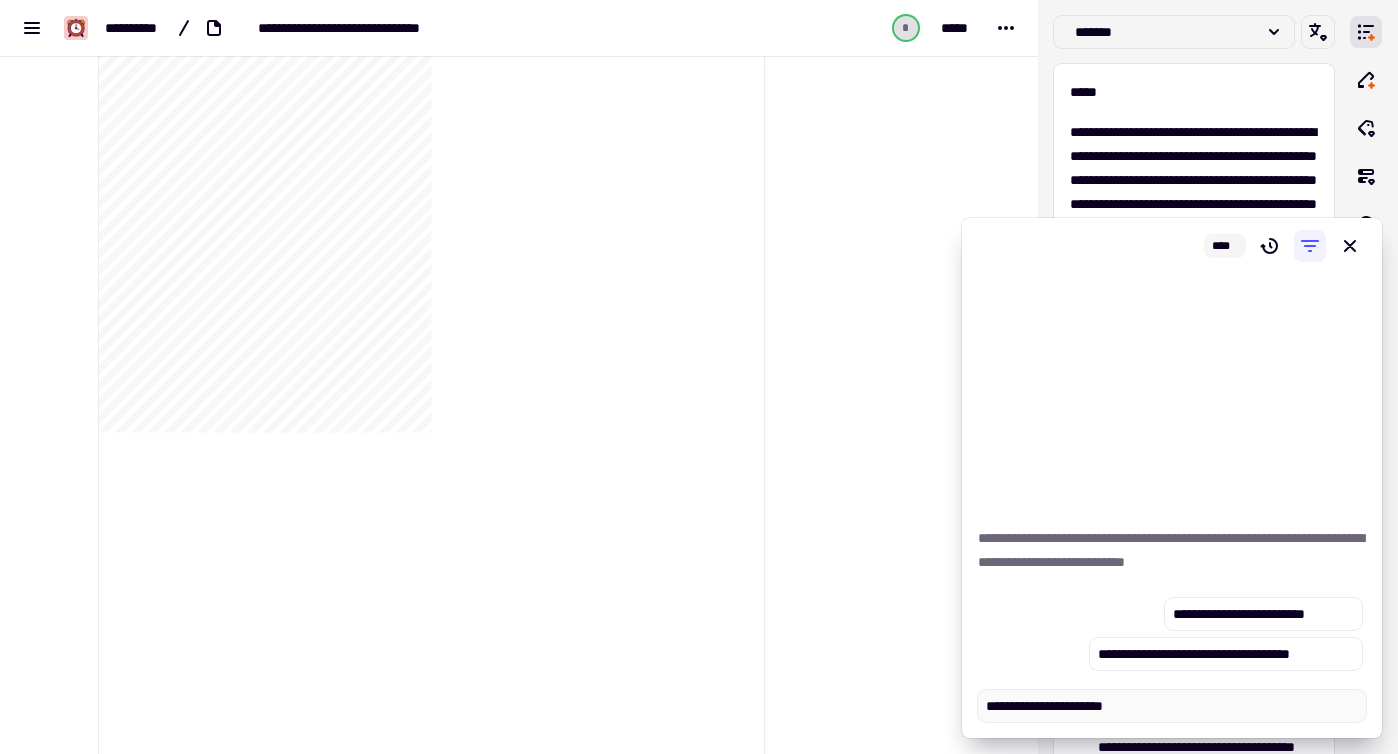 type on "*" 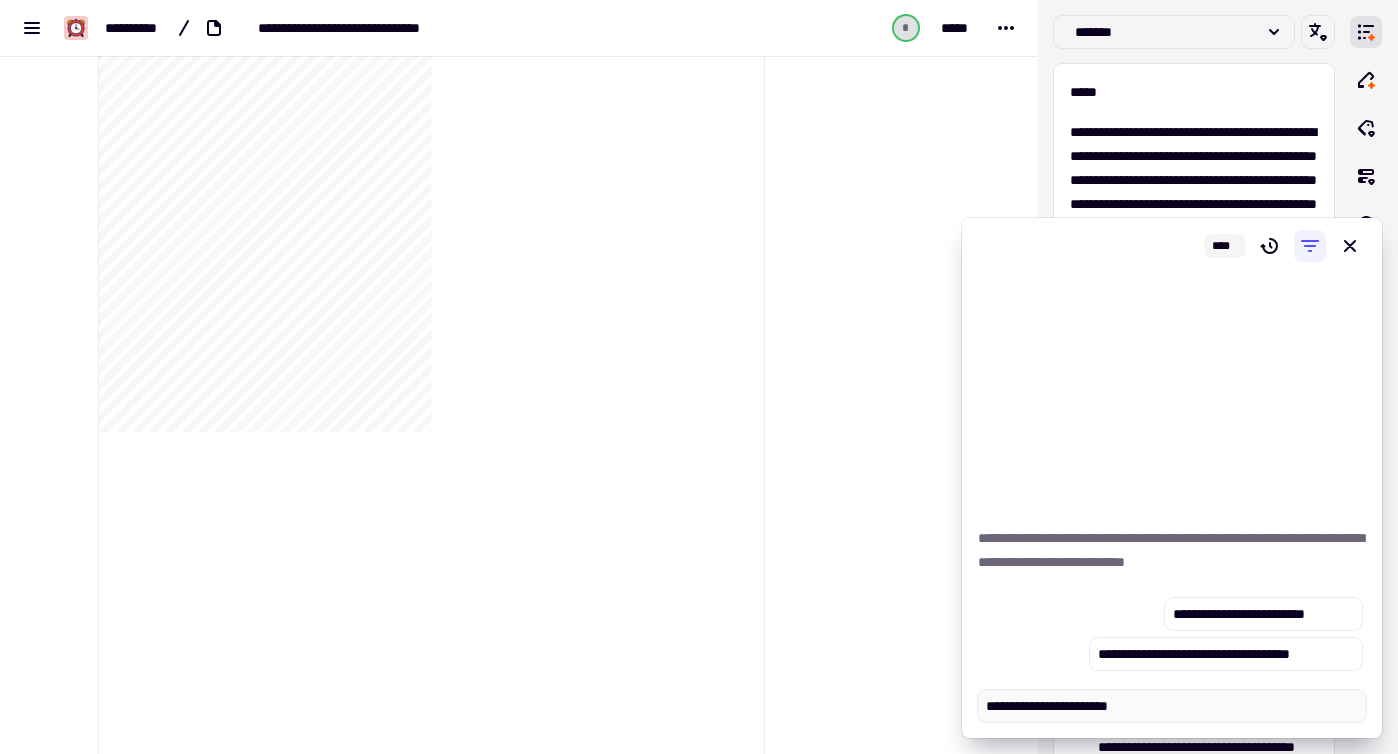 type on "*" 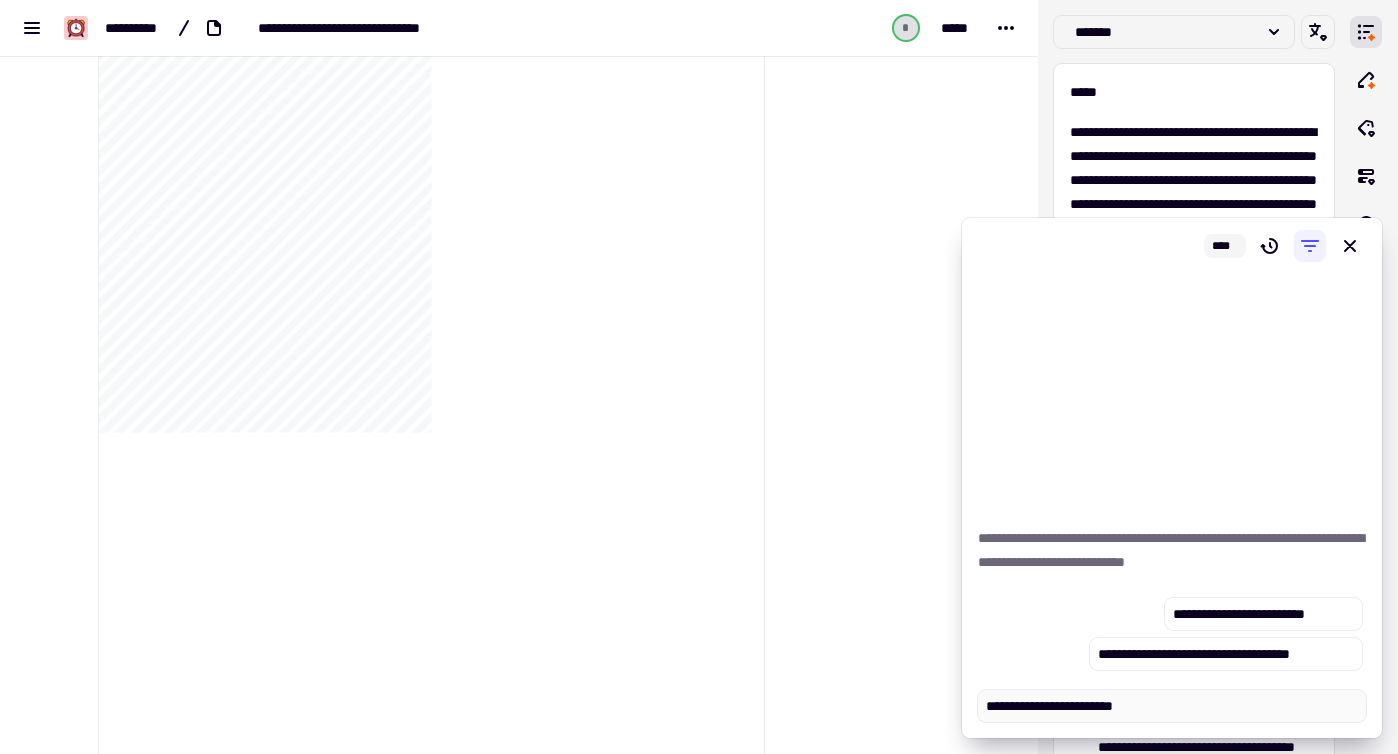 type on "*" 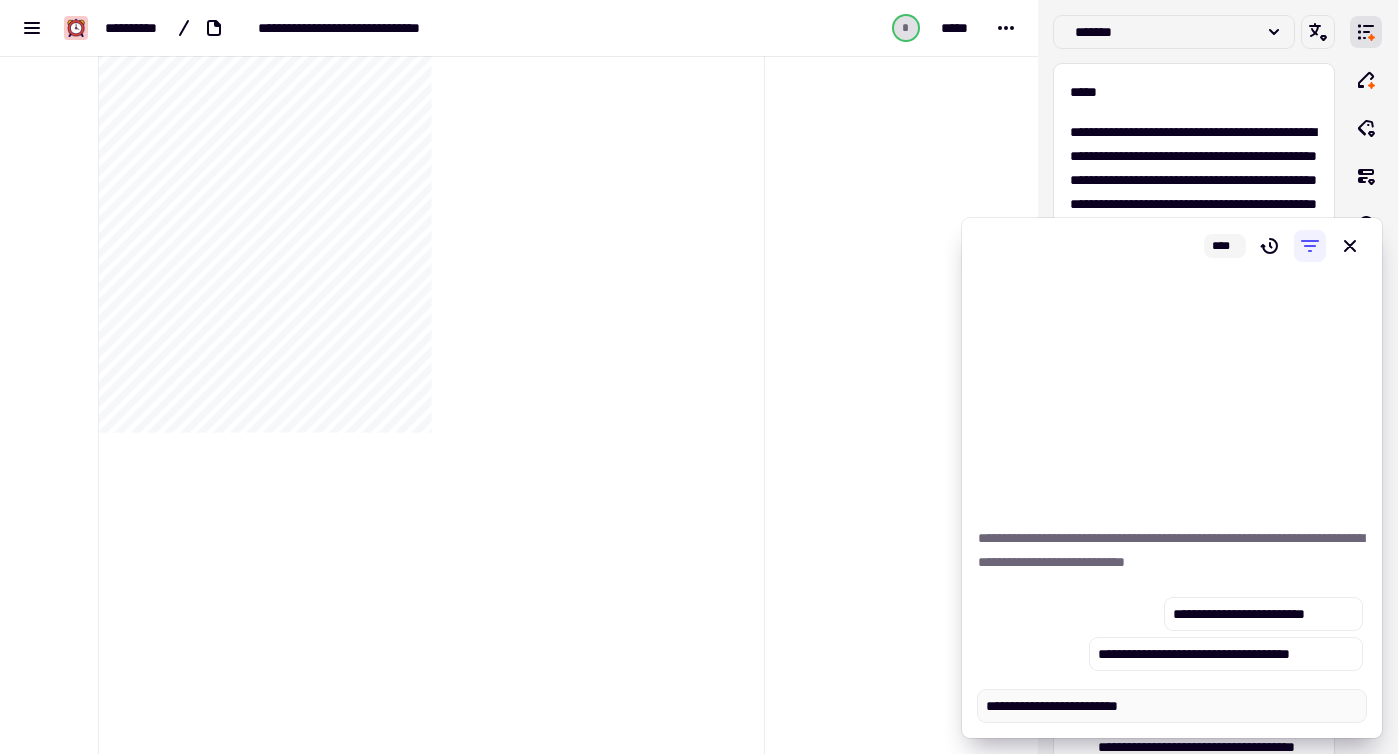 type on "*" 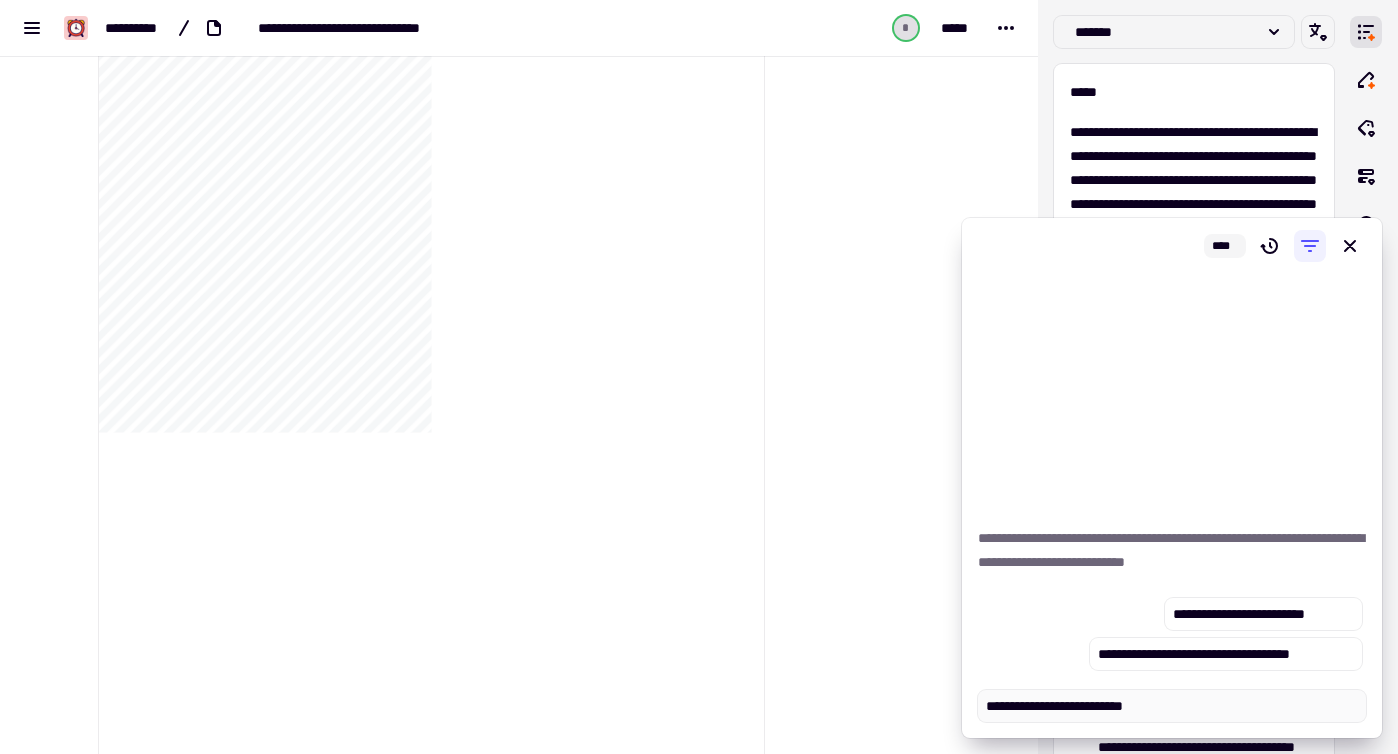 type on "*" 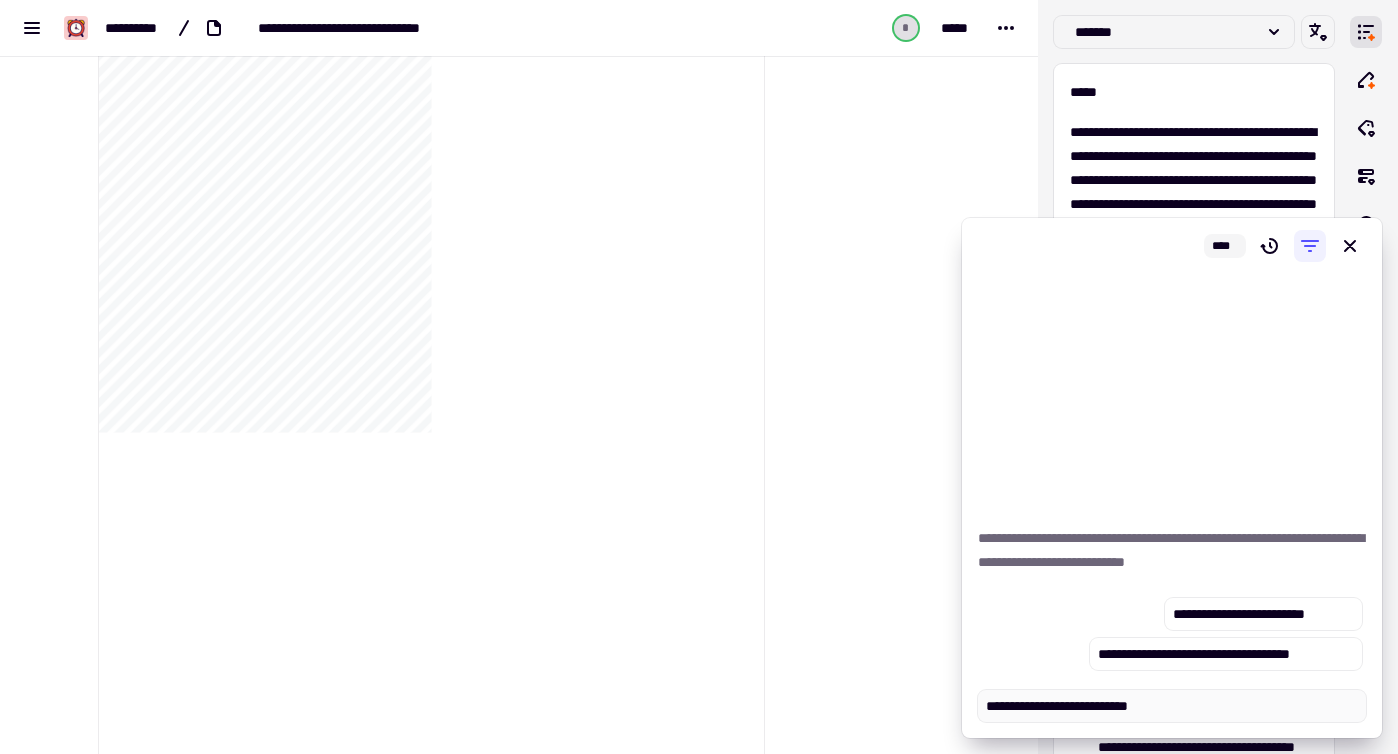 type on "*" 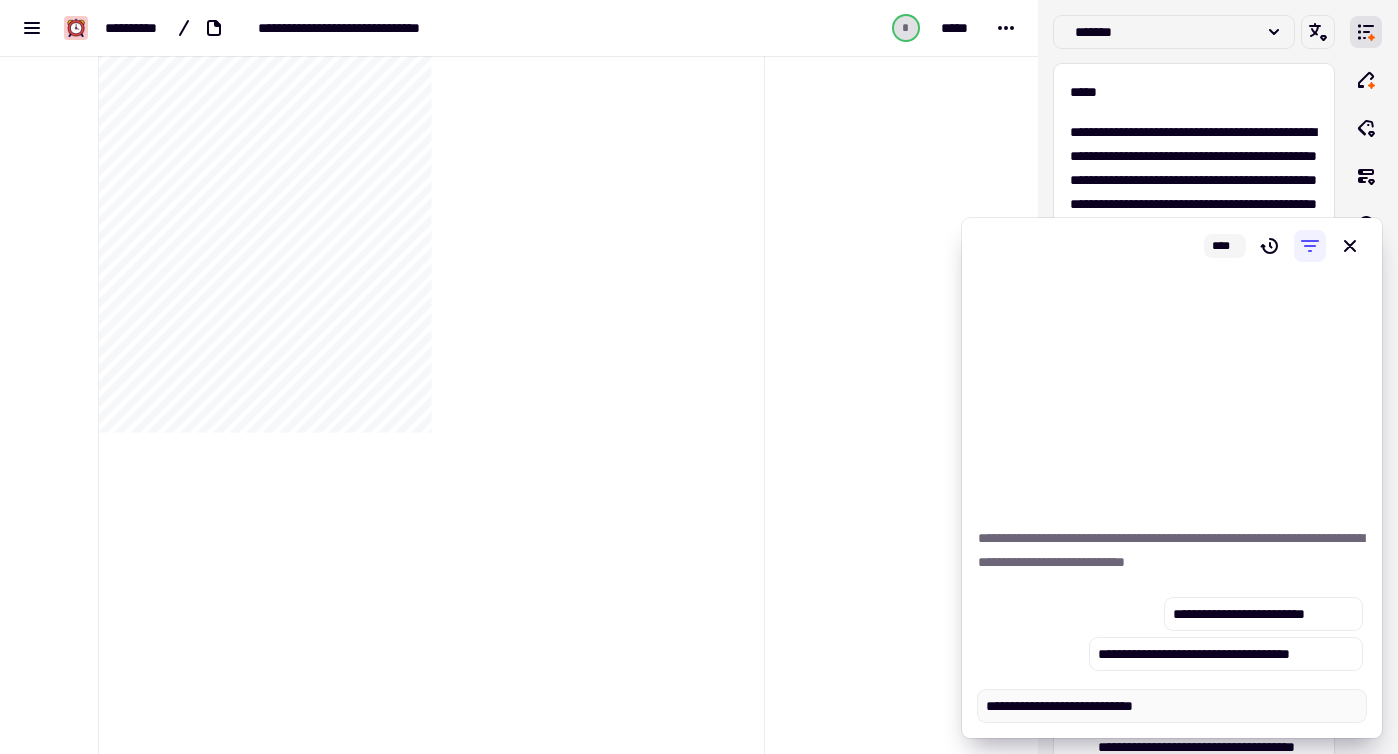 type on "*" 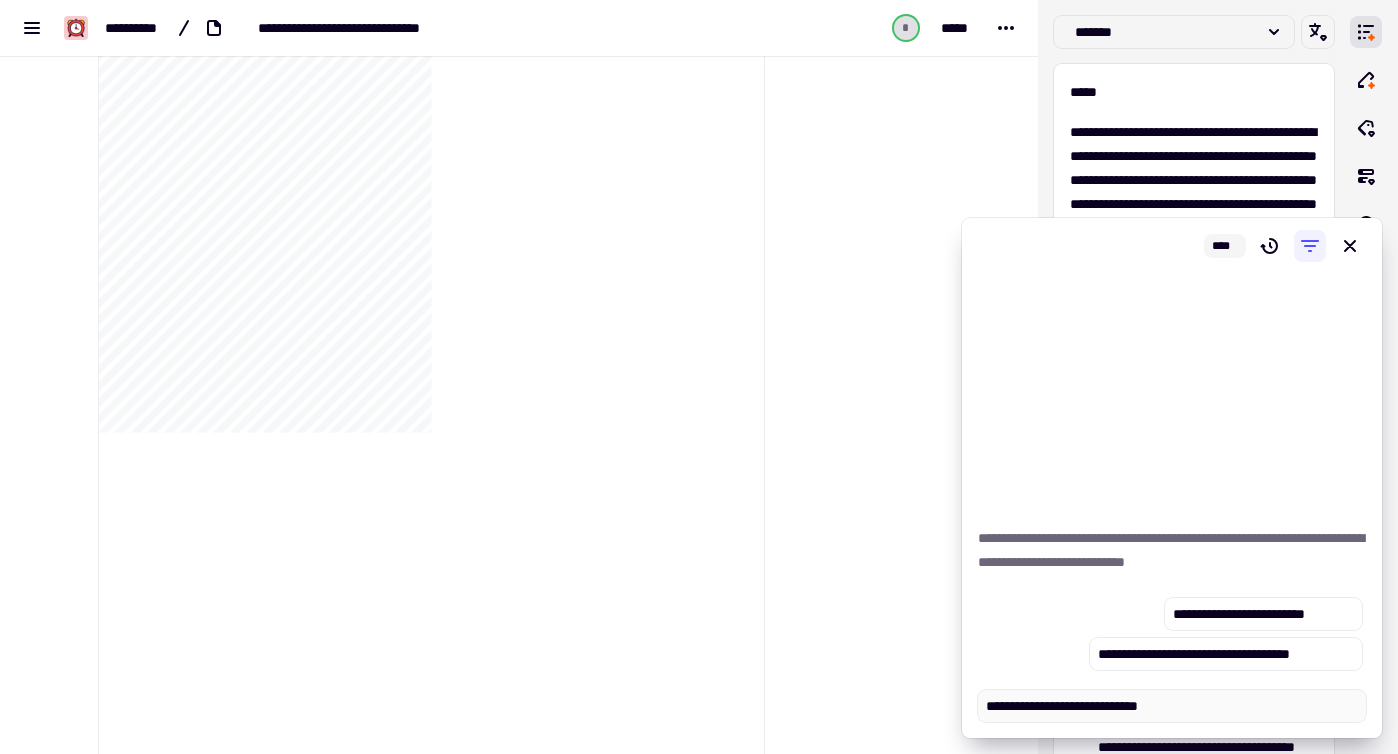 type on "*" 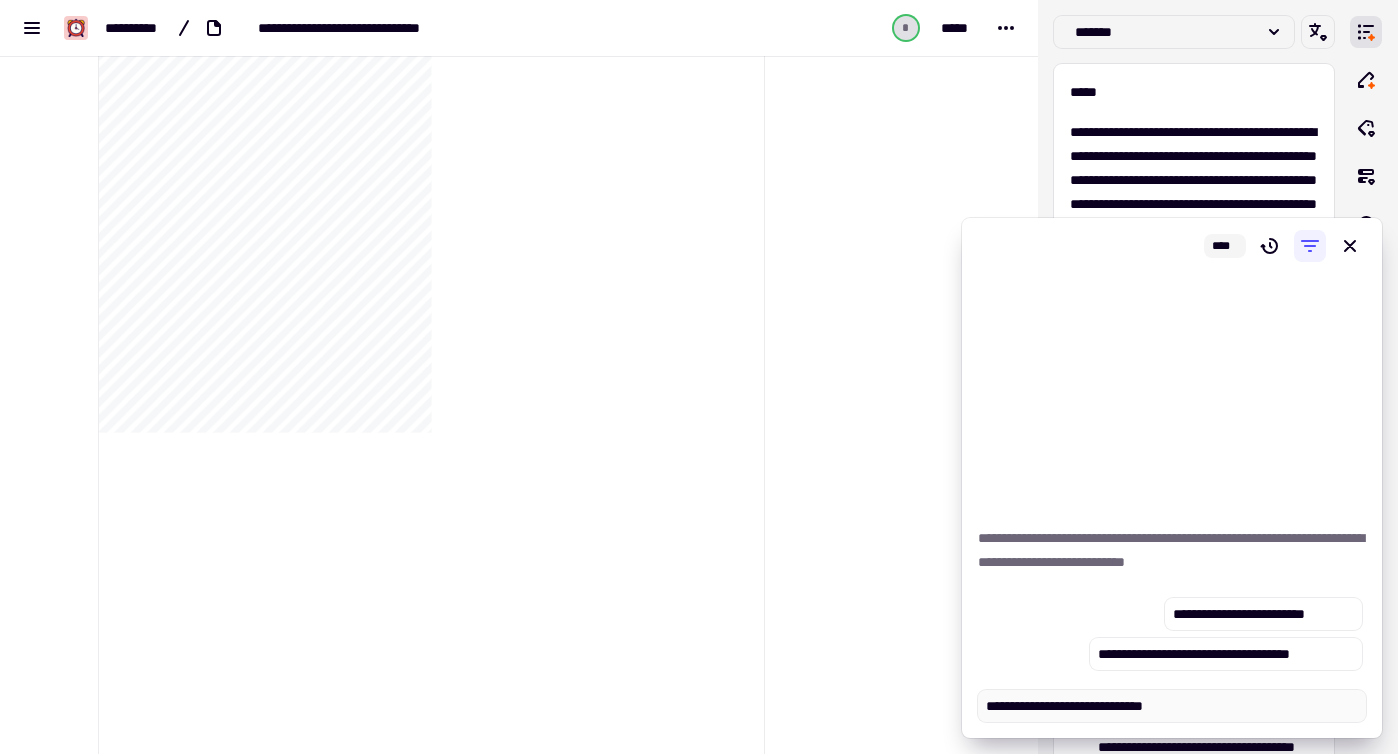 type on "*" 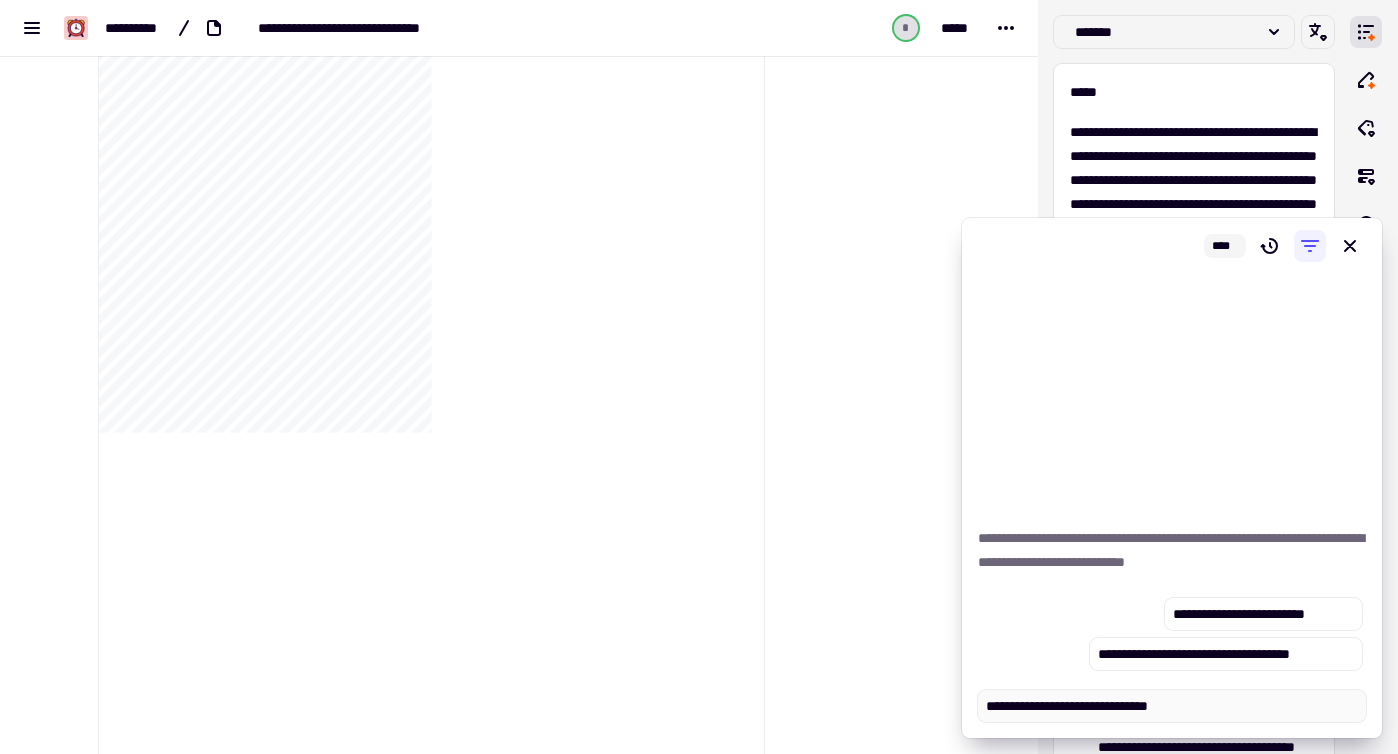 type on "*" 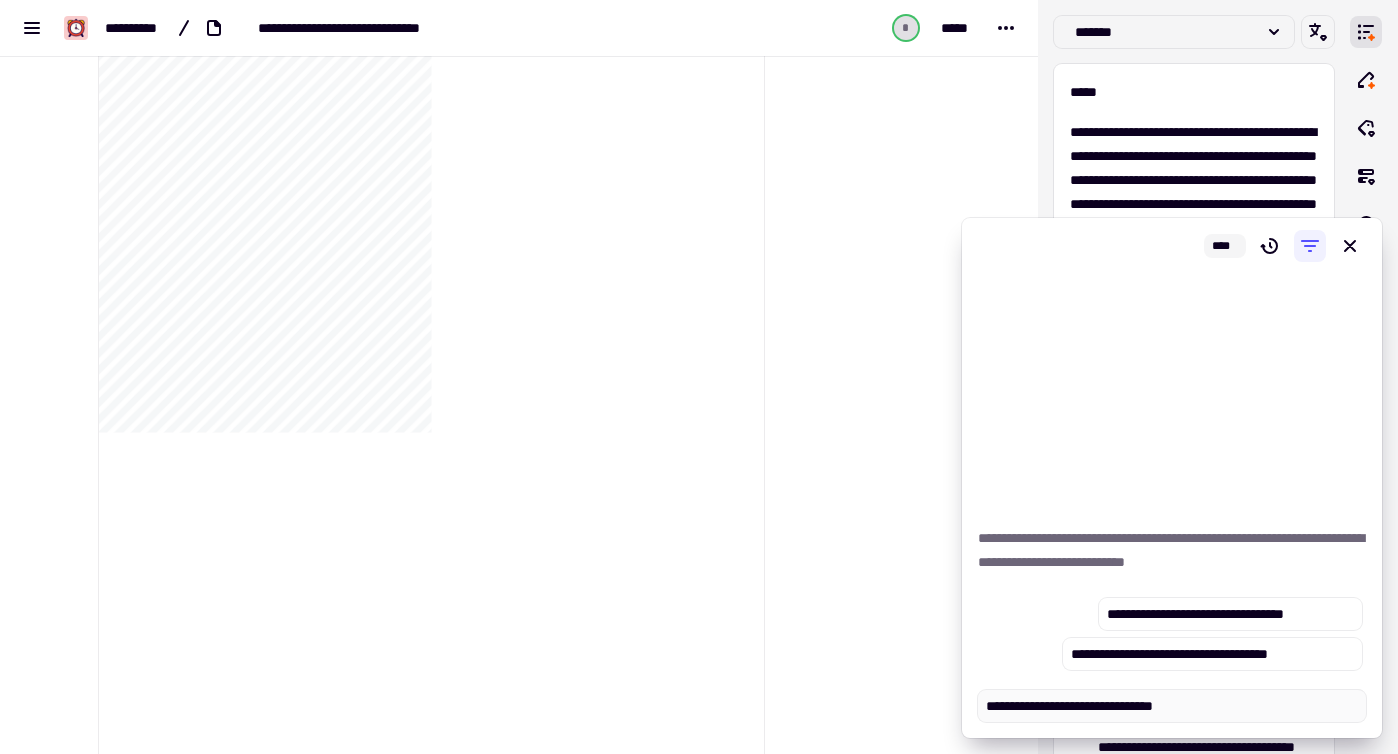 type on "*" 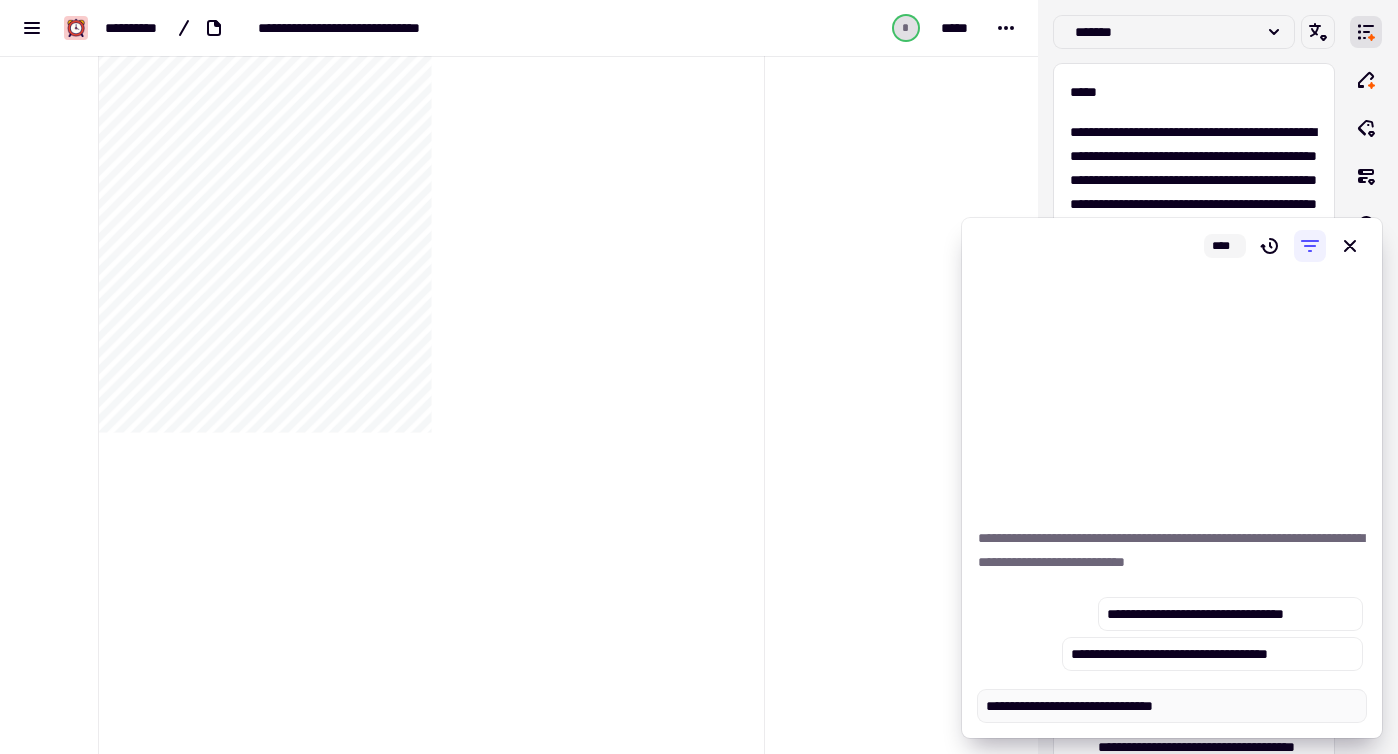type on "**********" 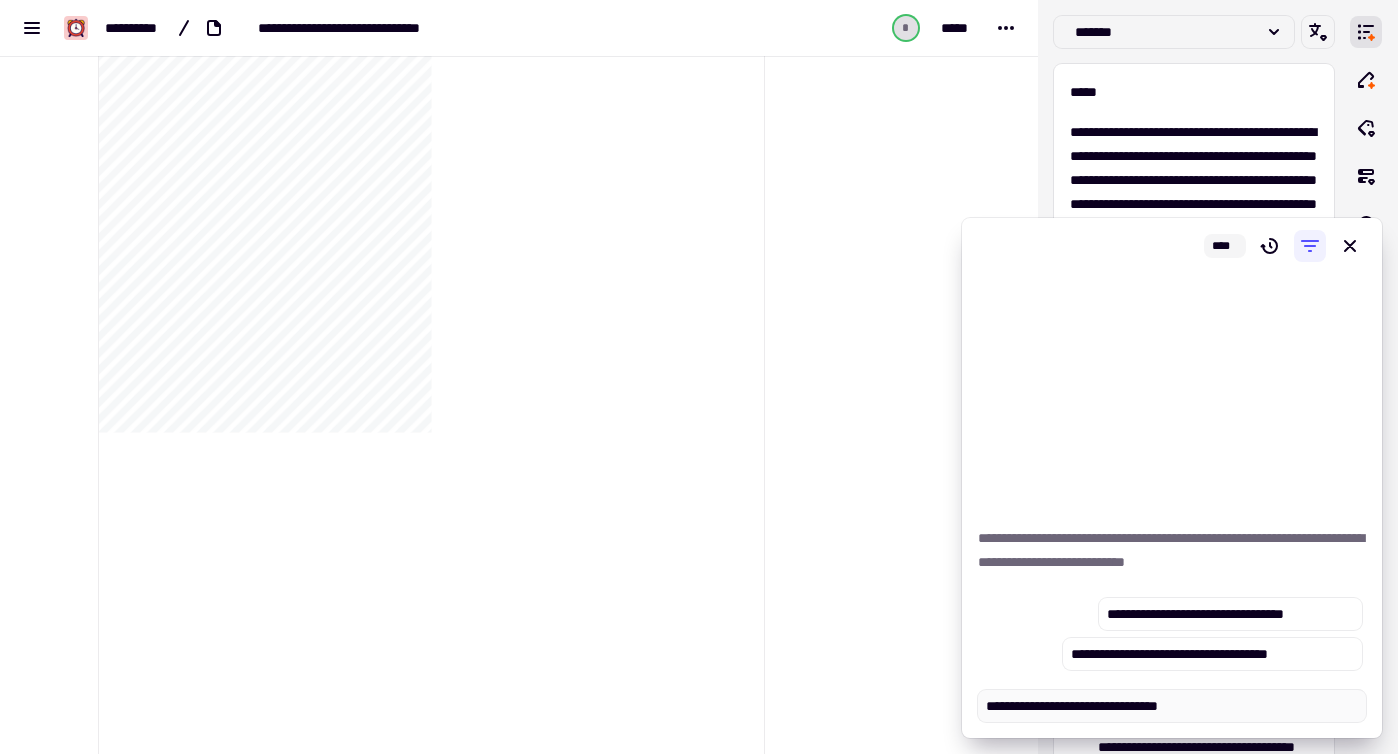 type on "*" 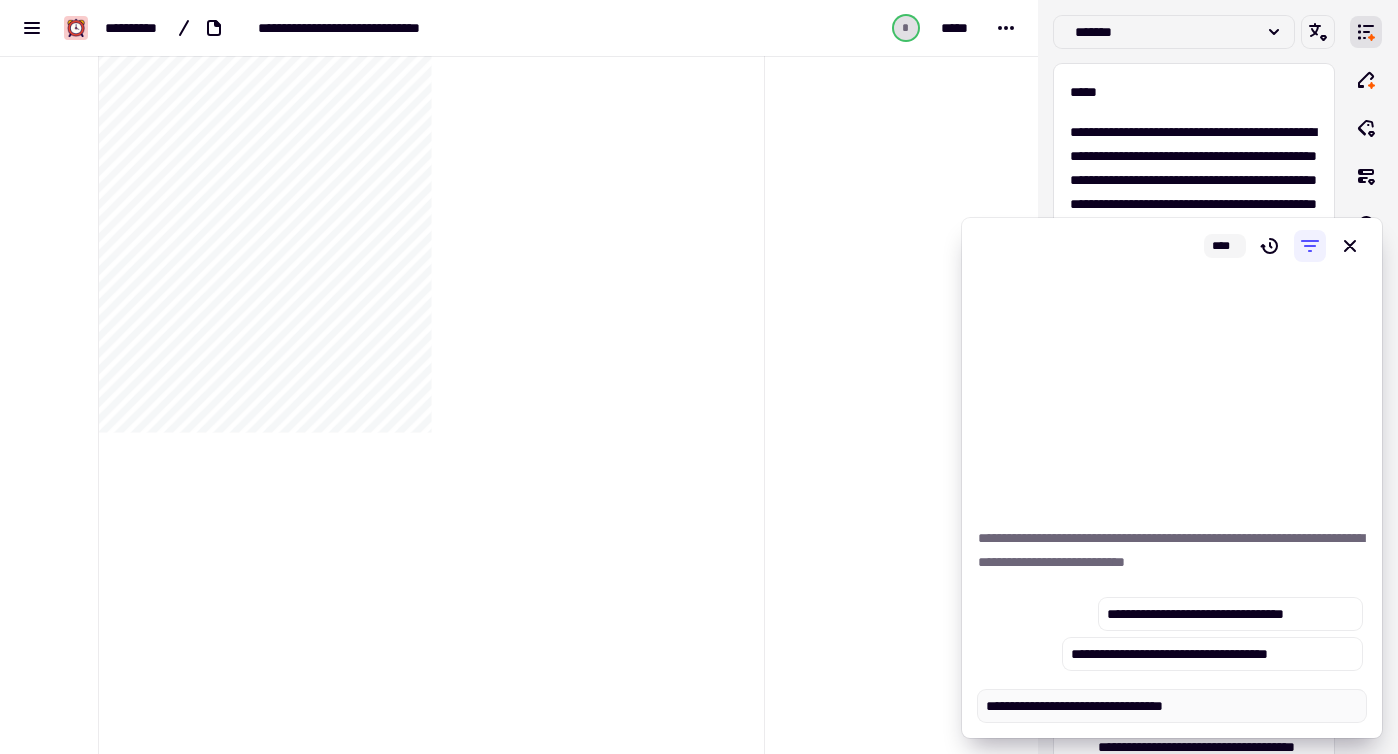 type on "*" 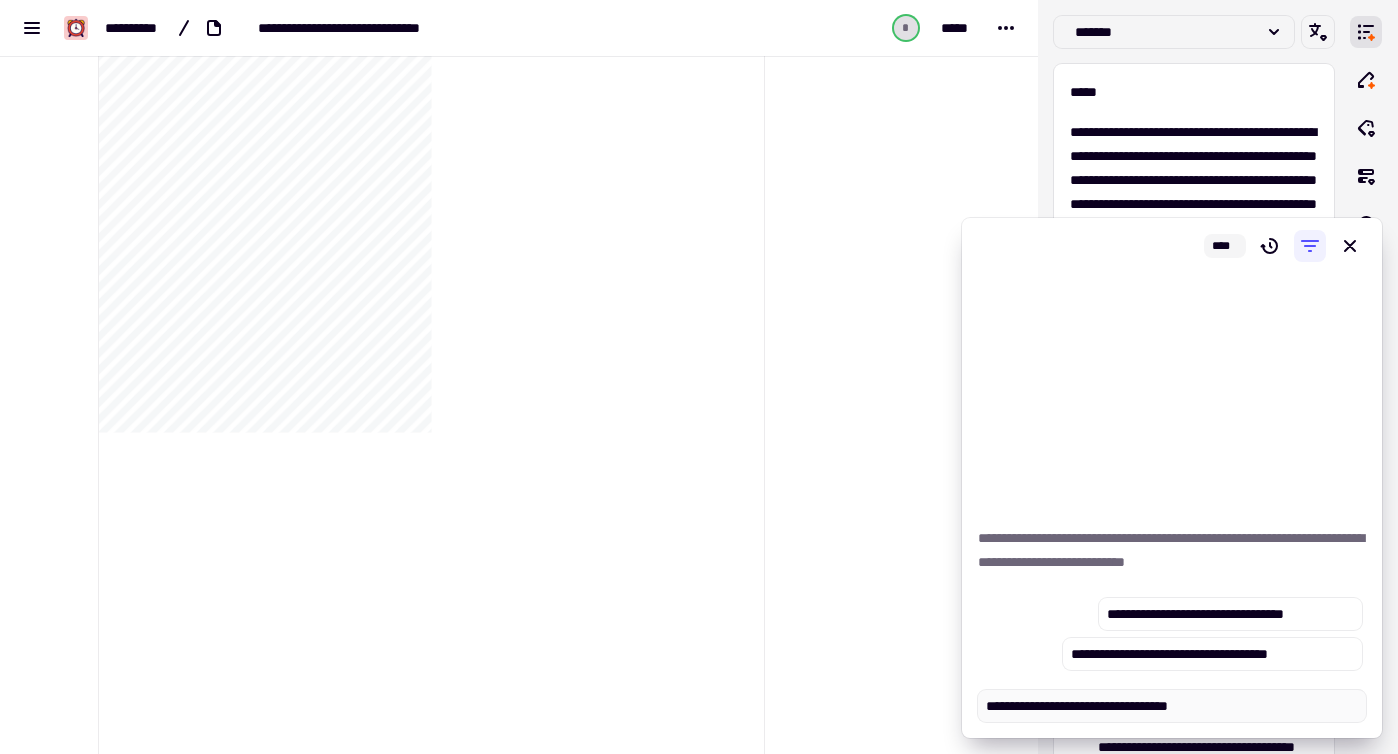type on "*" 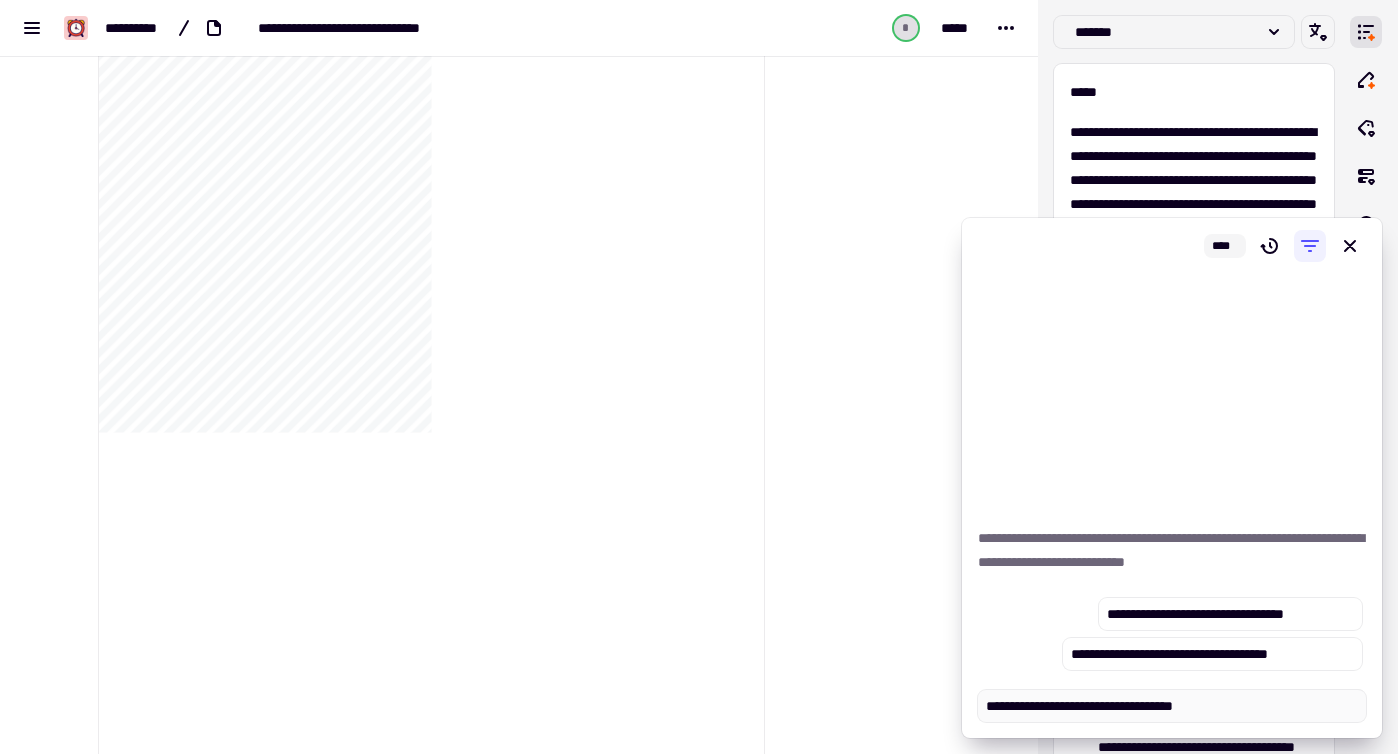 type on "*" 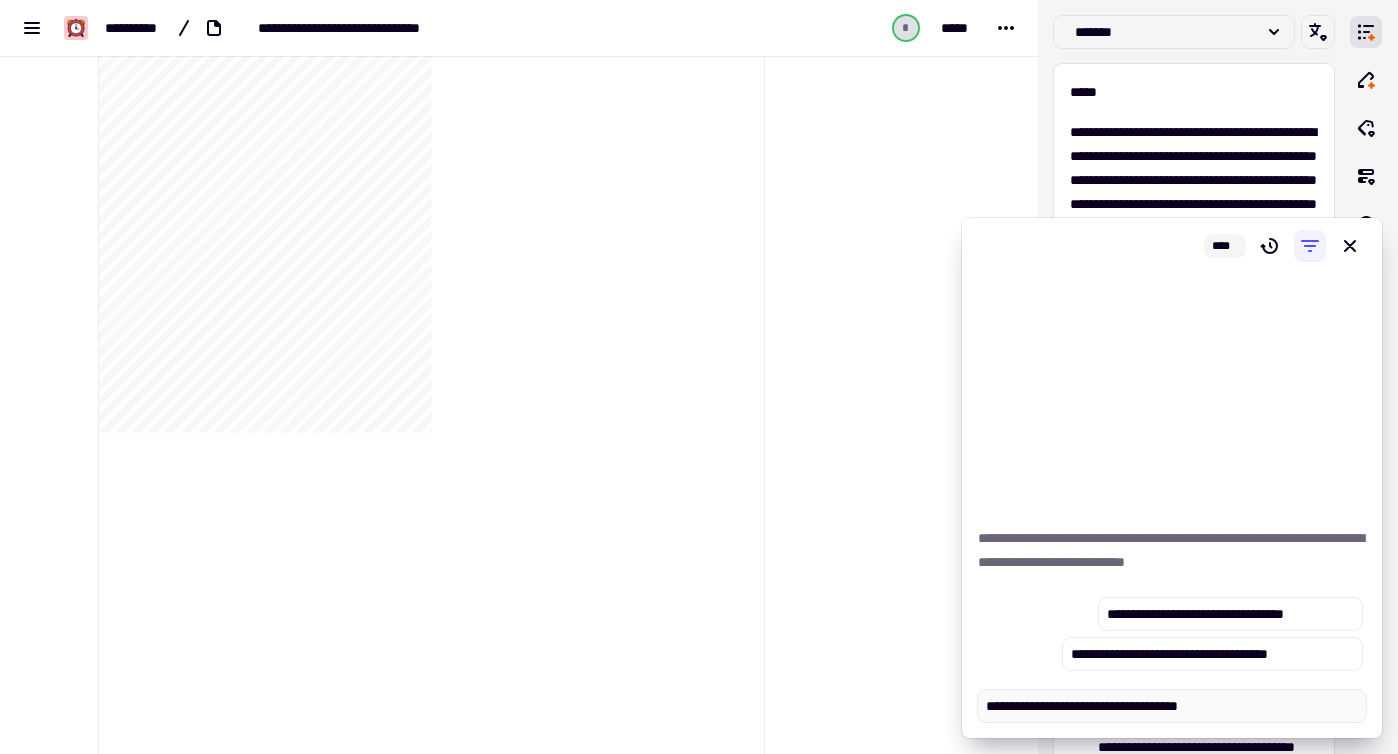 type on "*" 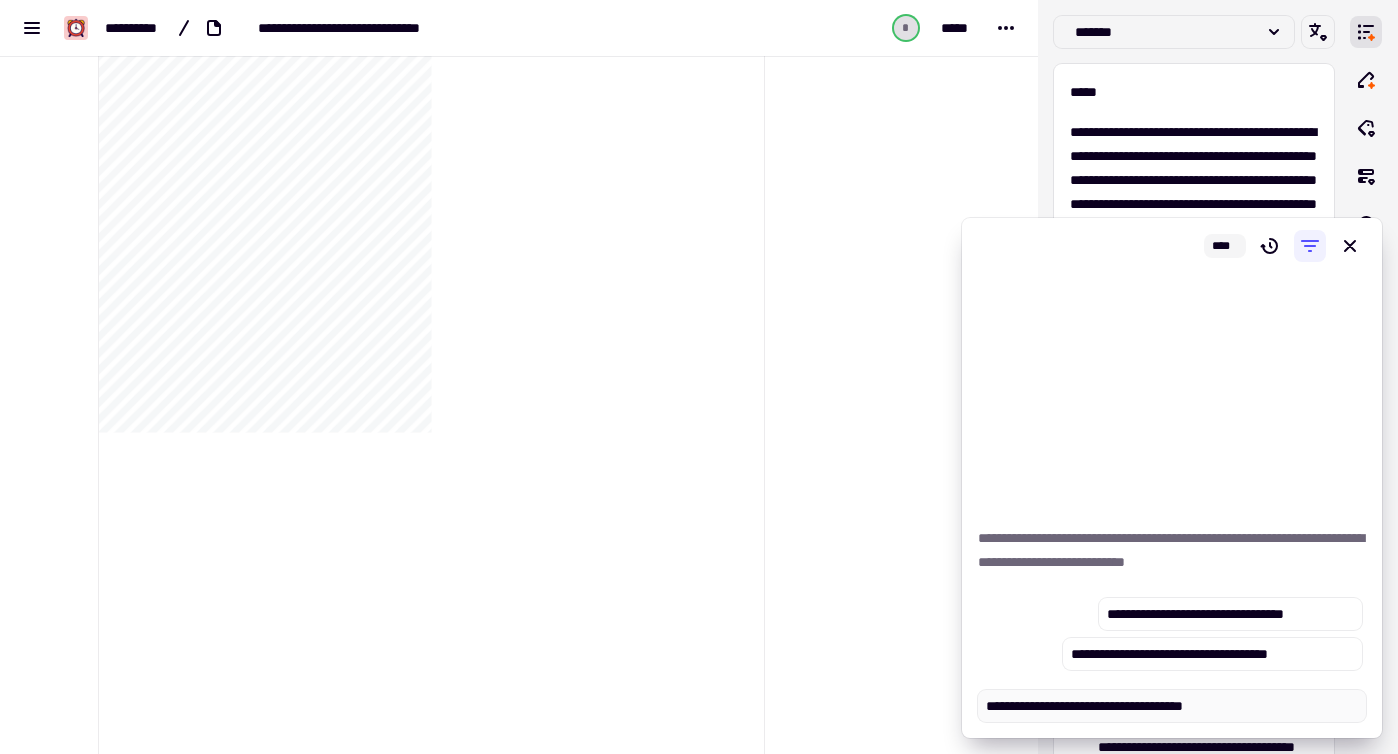 type on "*" 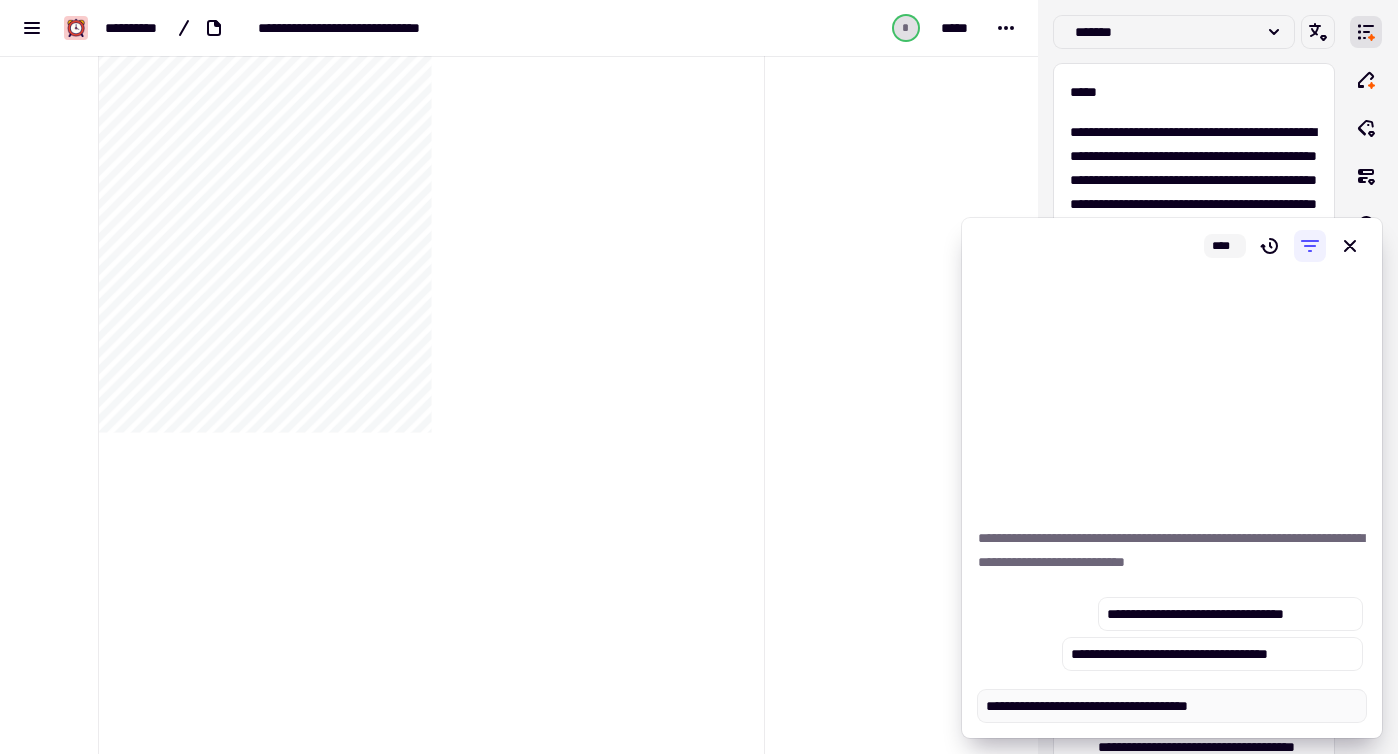 type on "*" 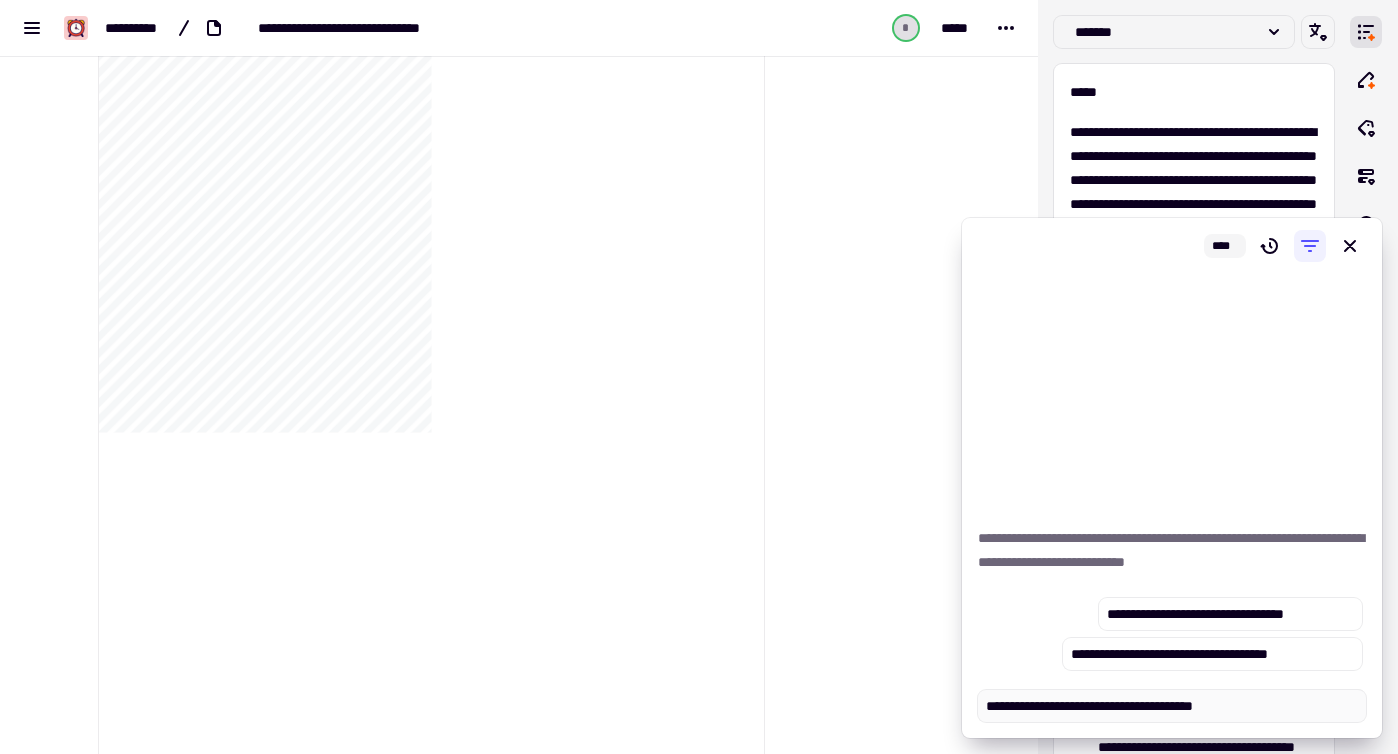type on "*" 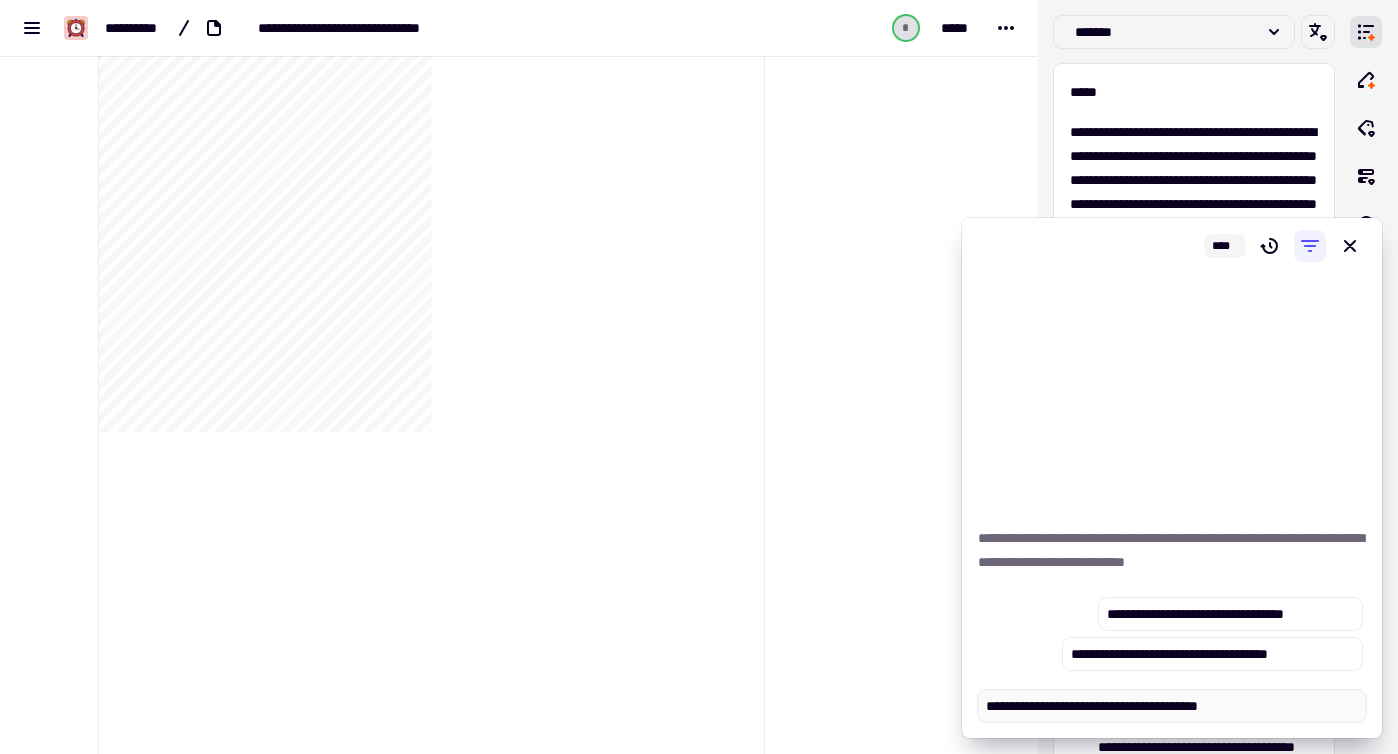 type on "*" 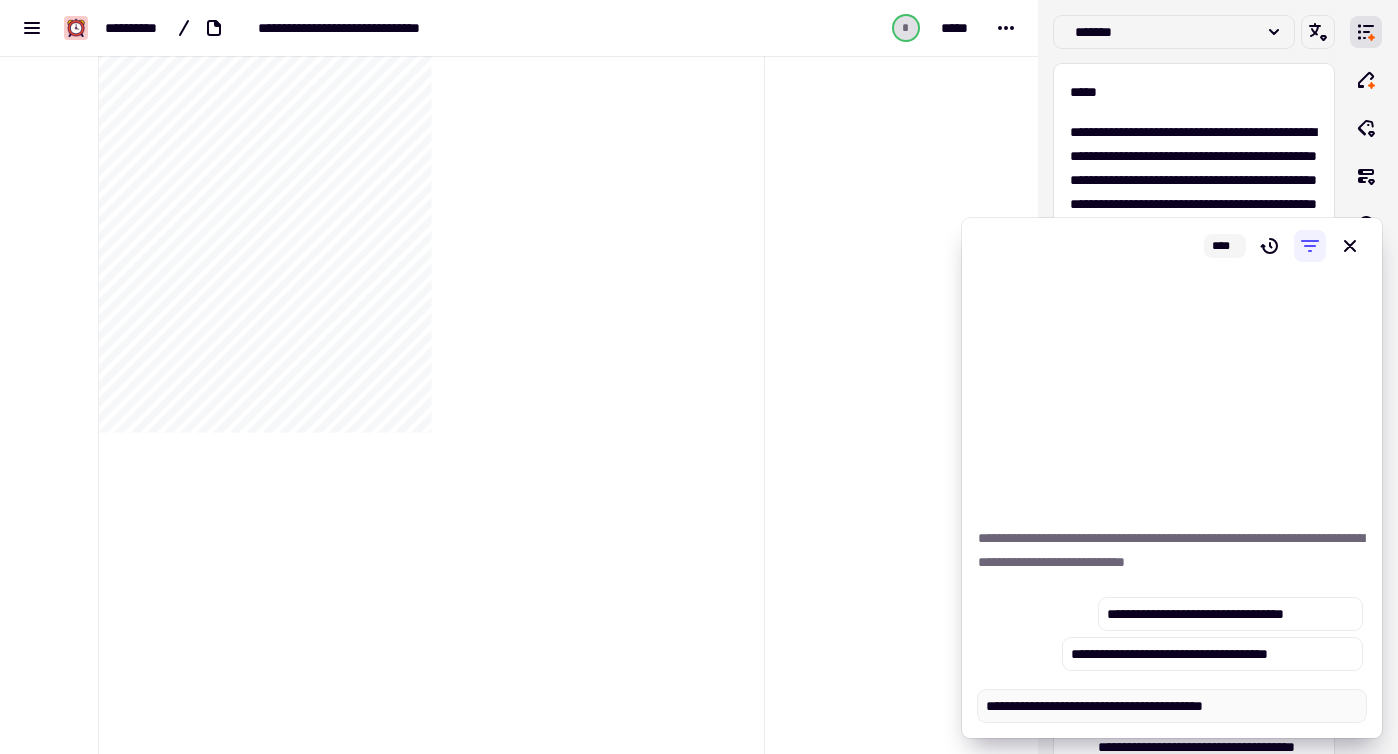 type on "*" 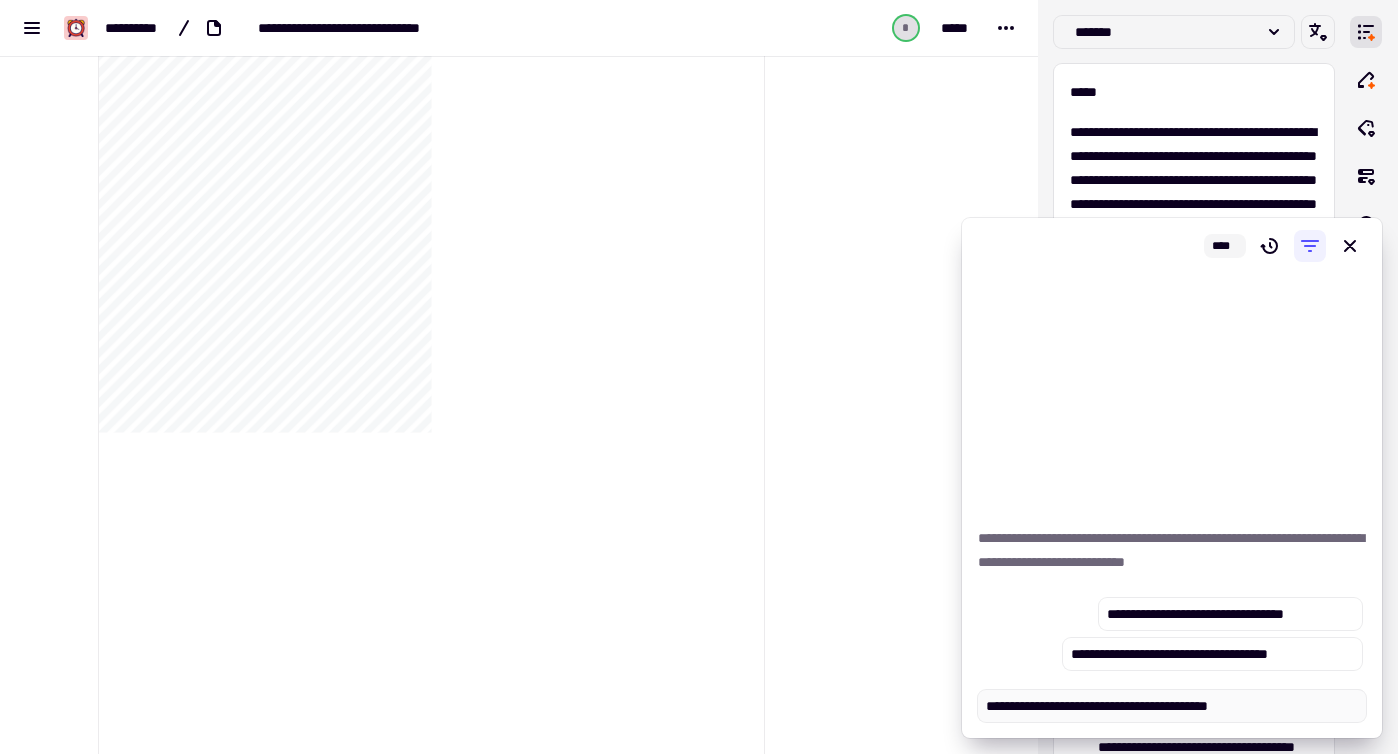 type on "*" 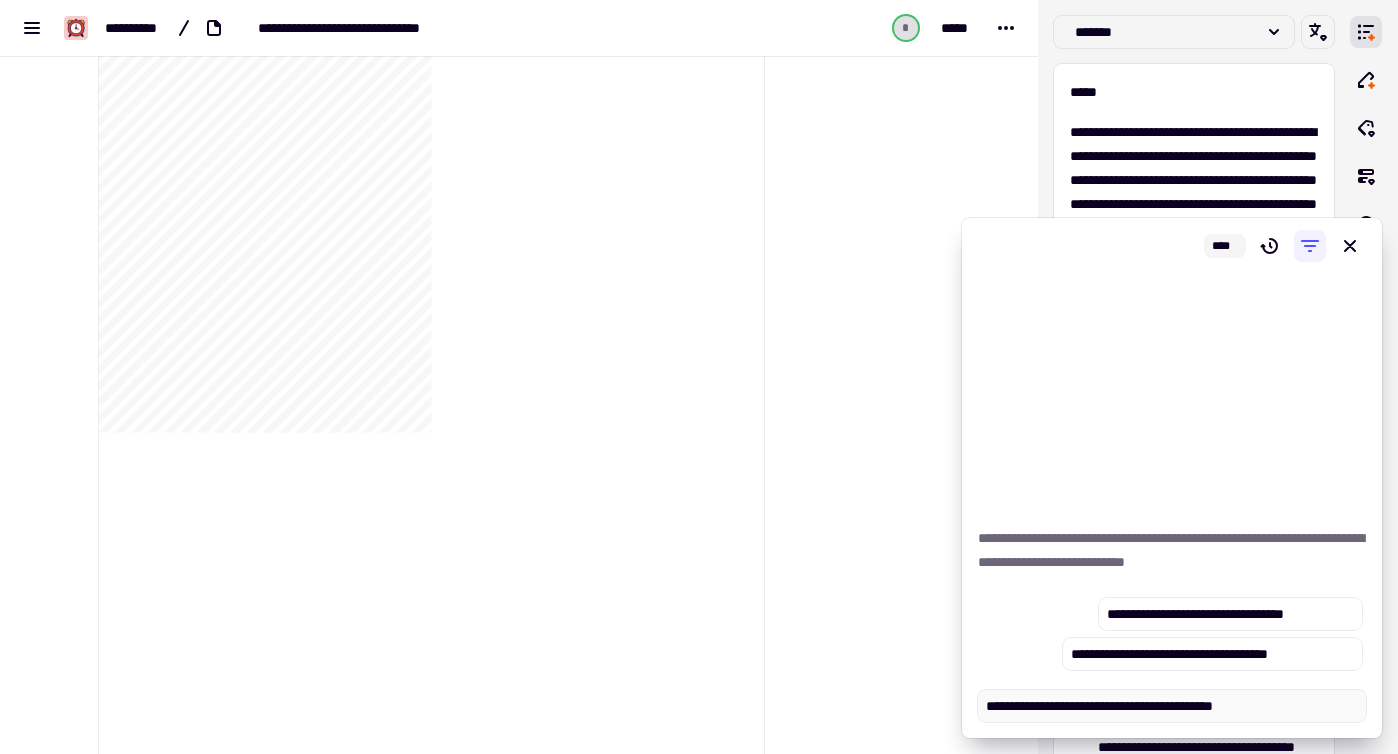 type on "**********" 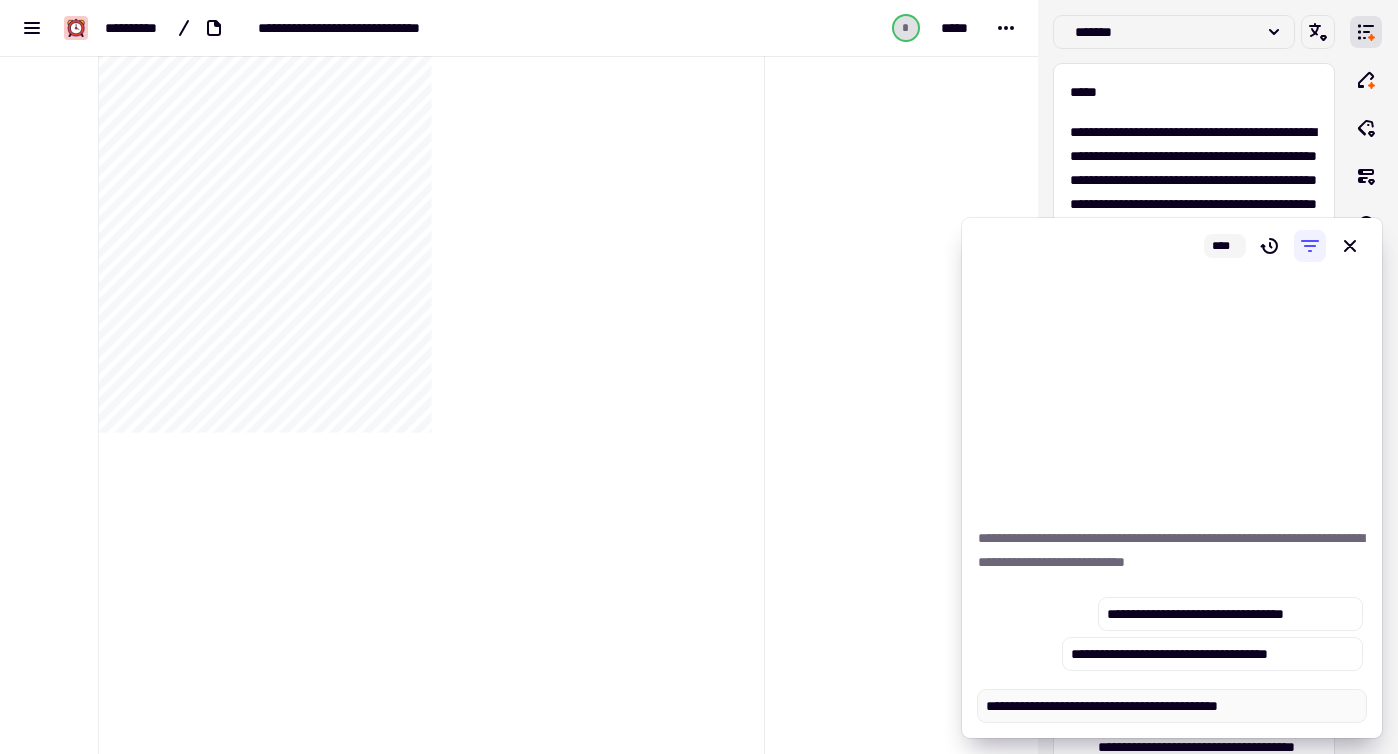 type on "*" 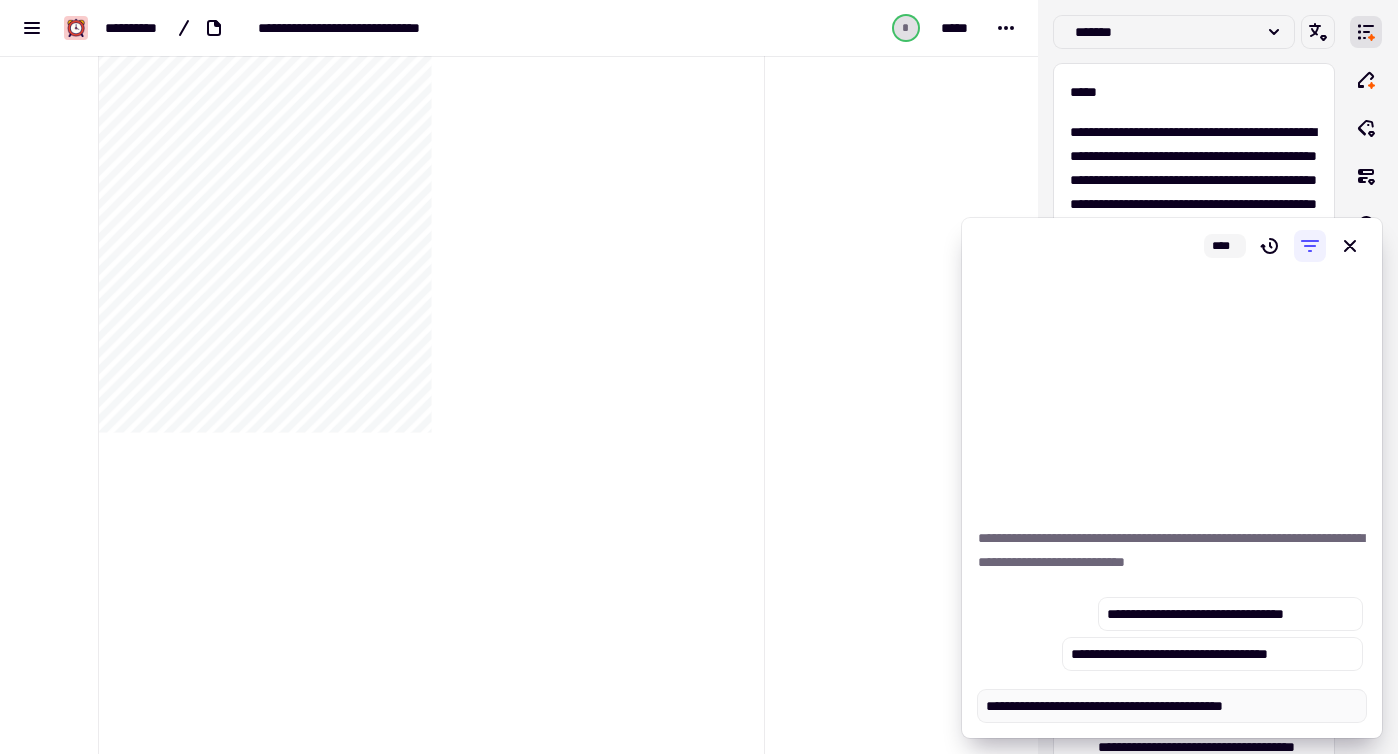 type on "**********" 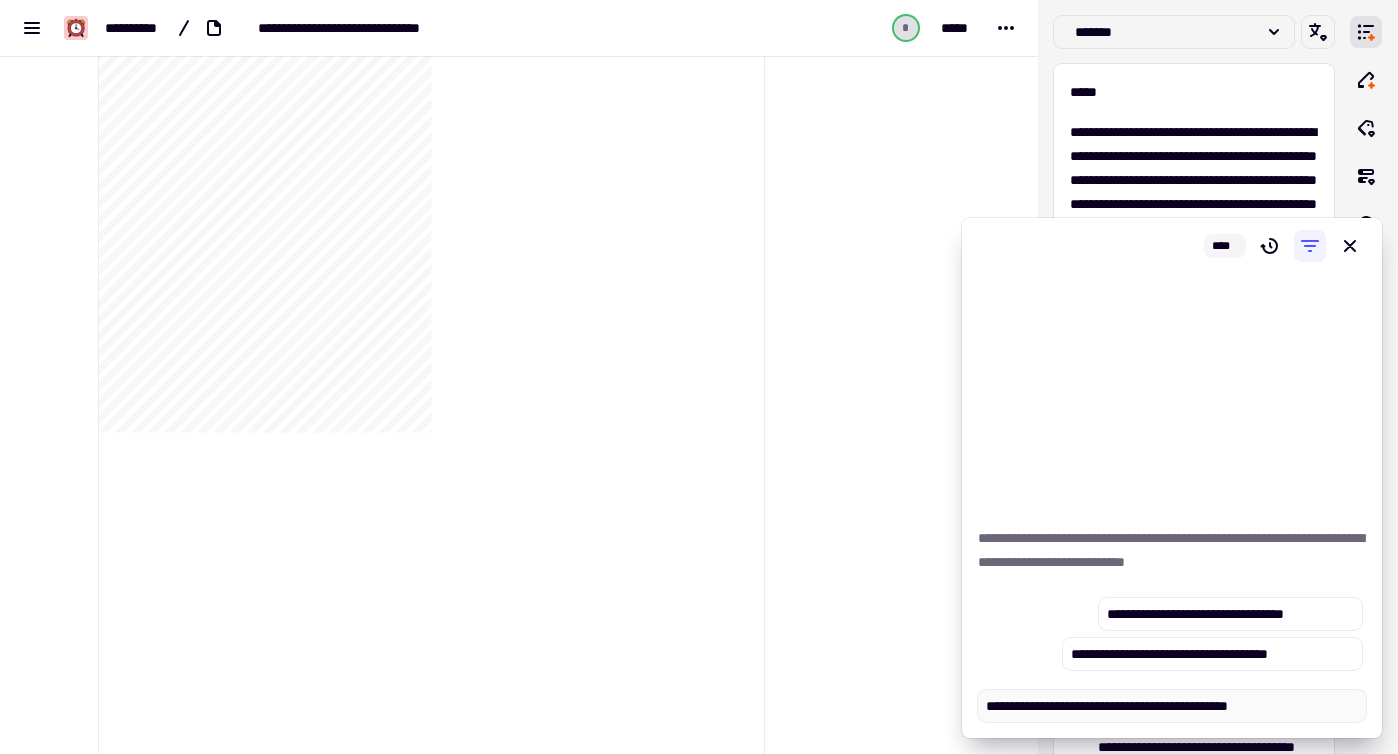 type 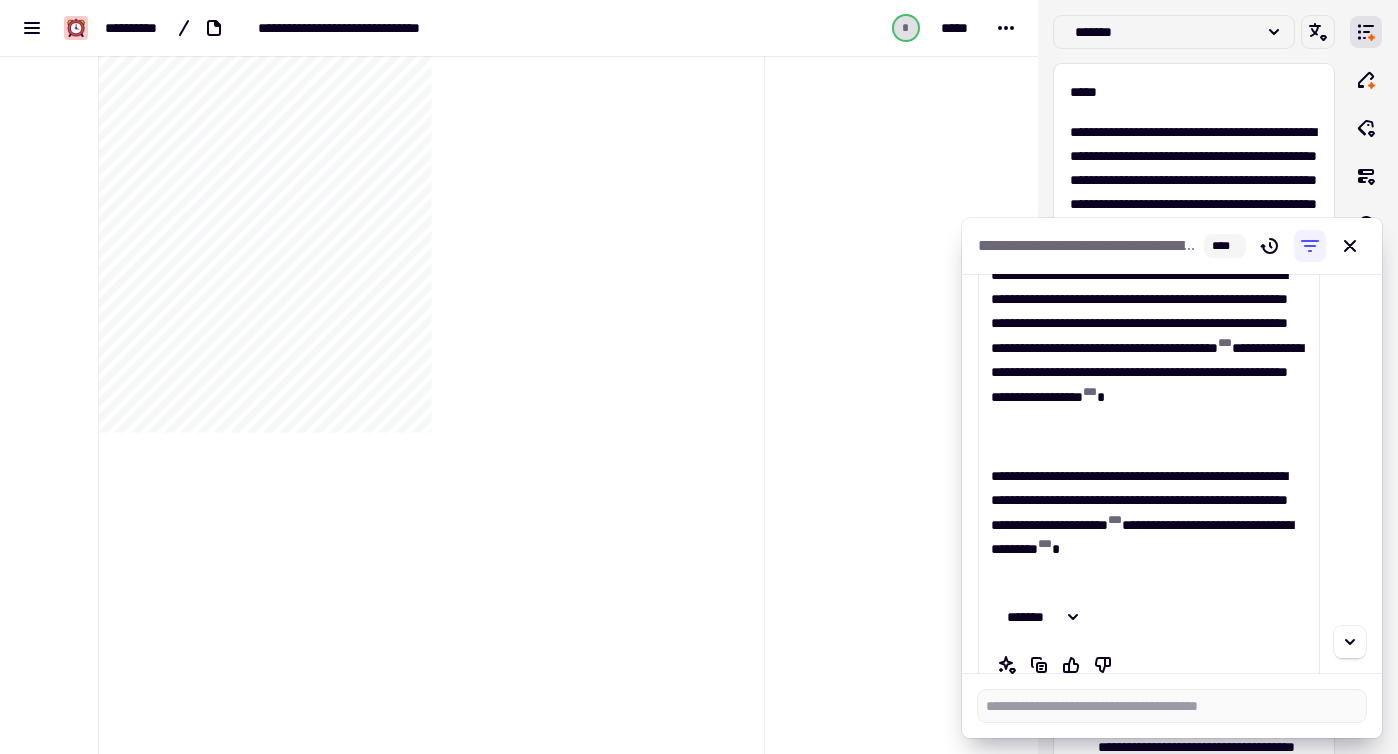 scroll, scrollTop: 330, scrollLeft: 0, axis: vertical 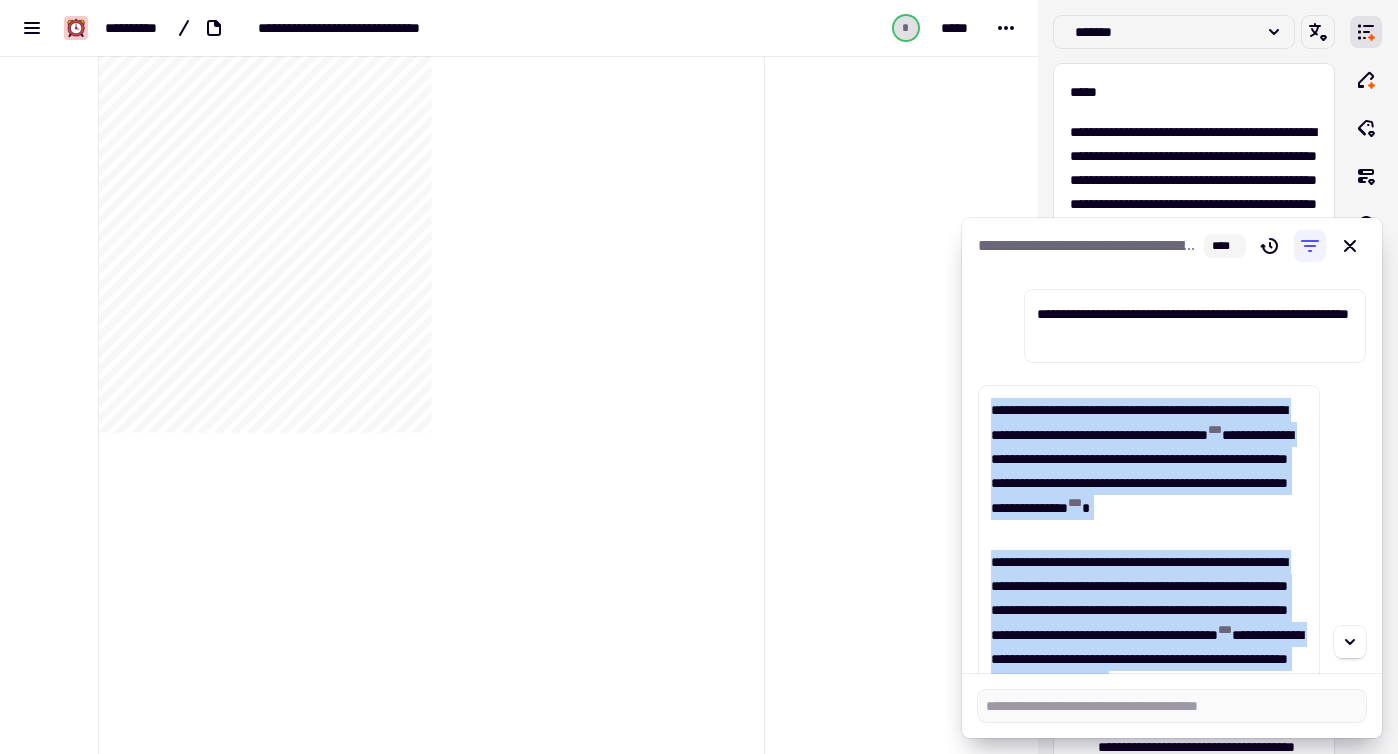 drag, startPoint x: 1091, startPoint y: 521, endPoint x: 988, endPoint y: 414, distance: 148.51936 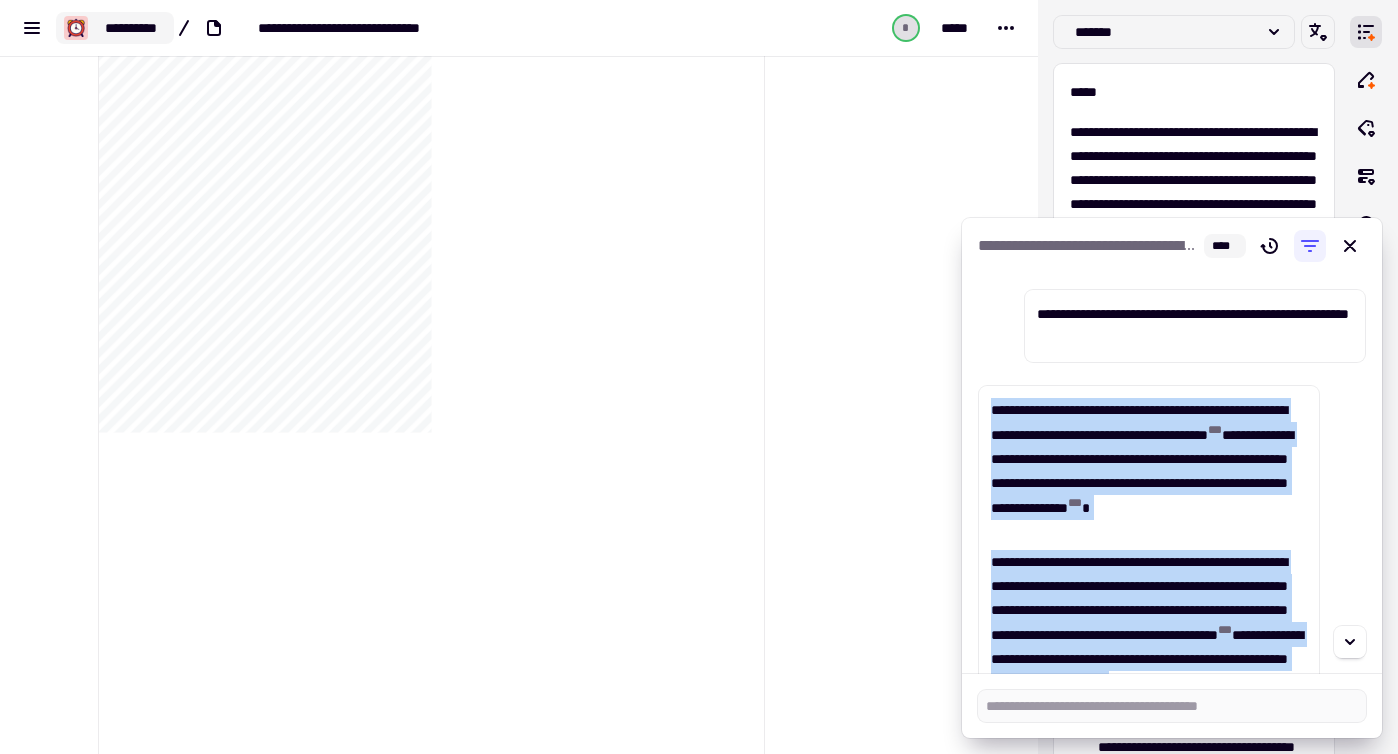 click on "**********" 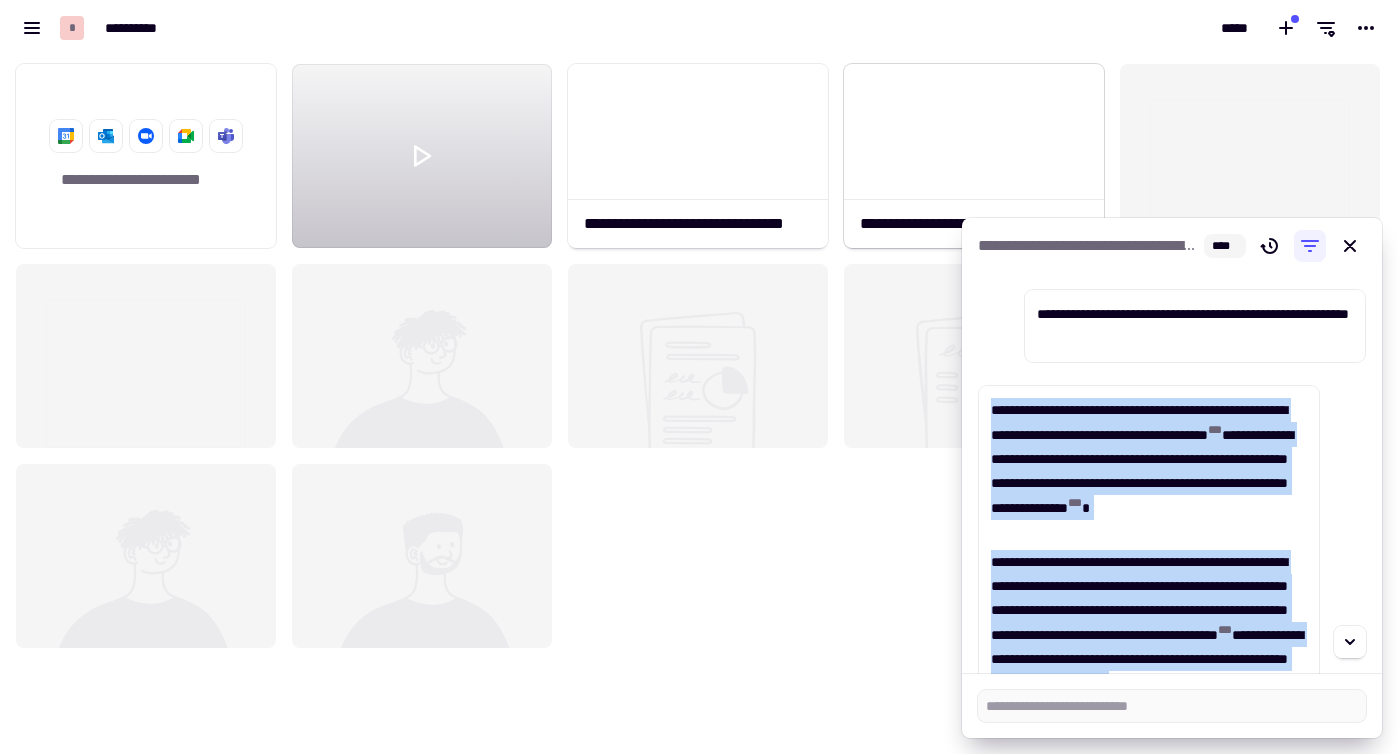 scroll, scrollTop: 1, scrollLeft: 1, axis: both 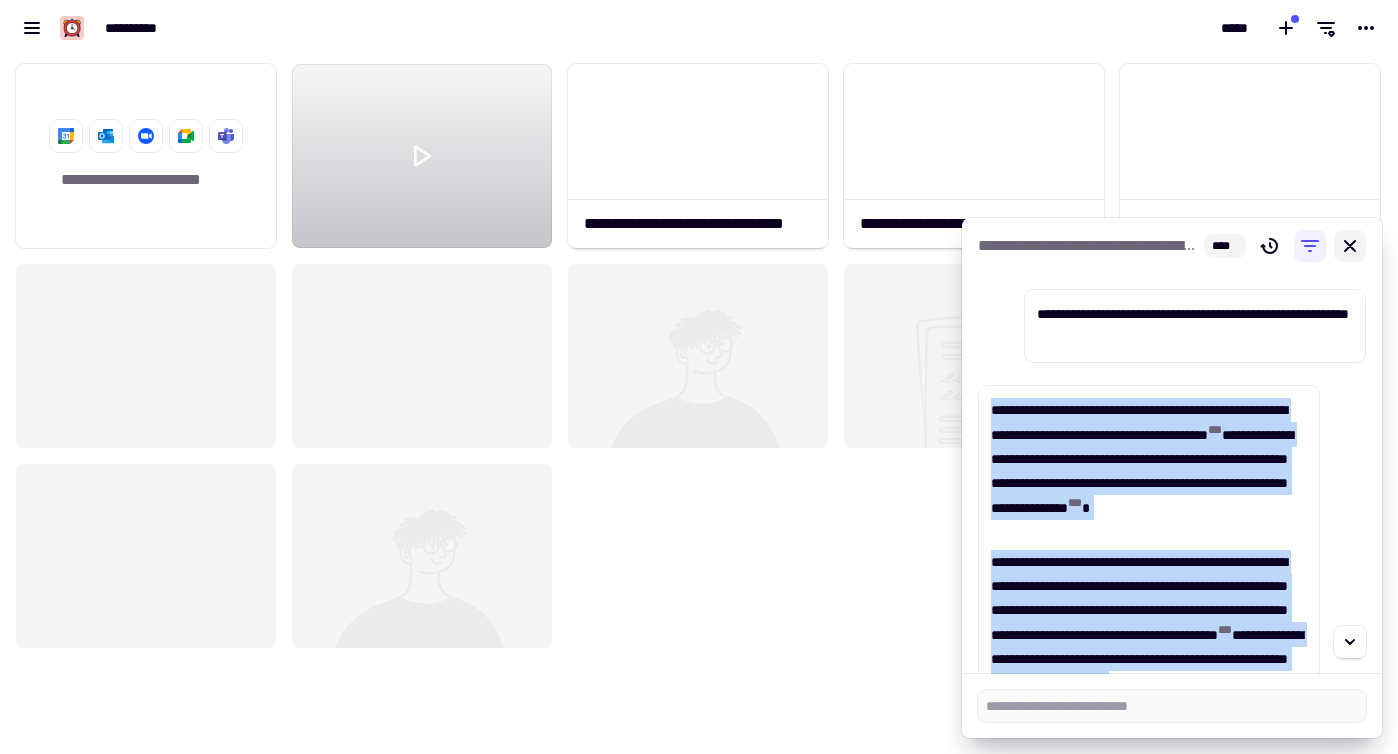 click at bounding box center [1350, 246] 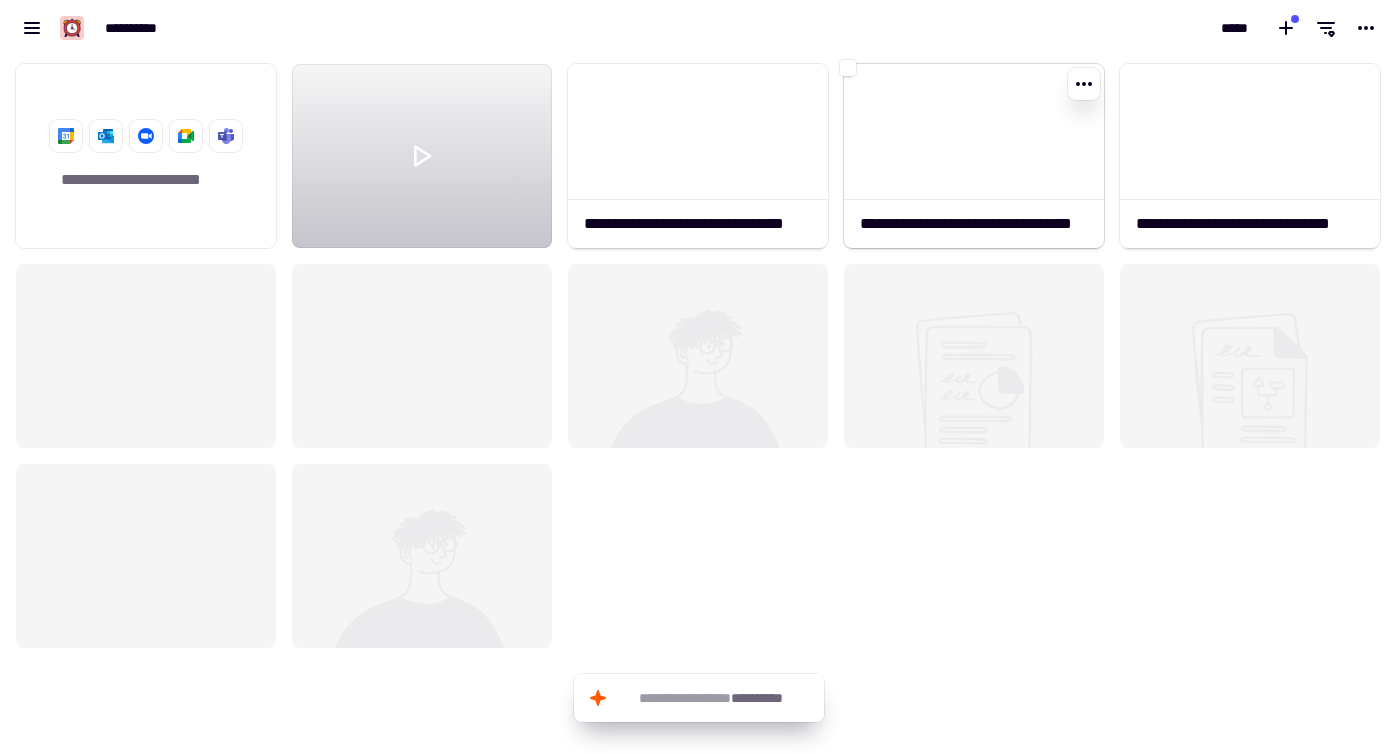 click 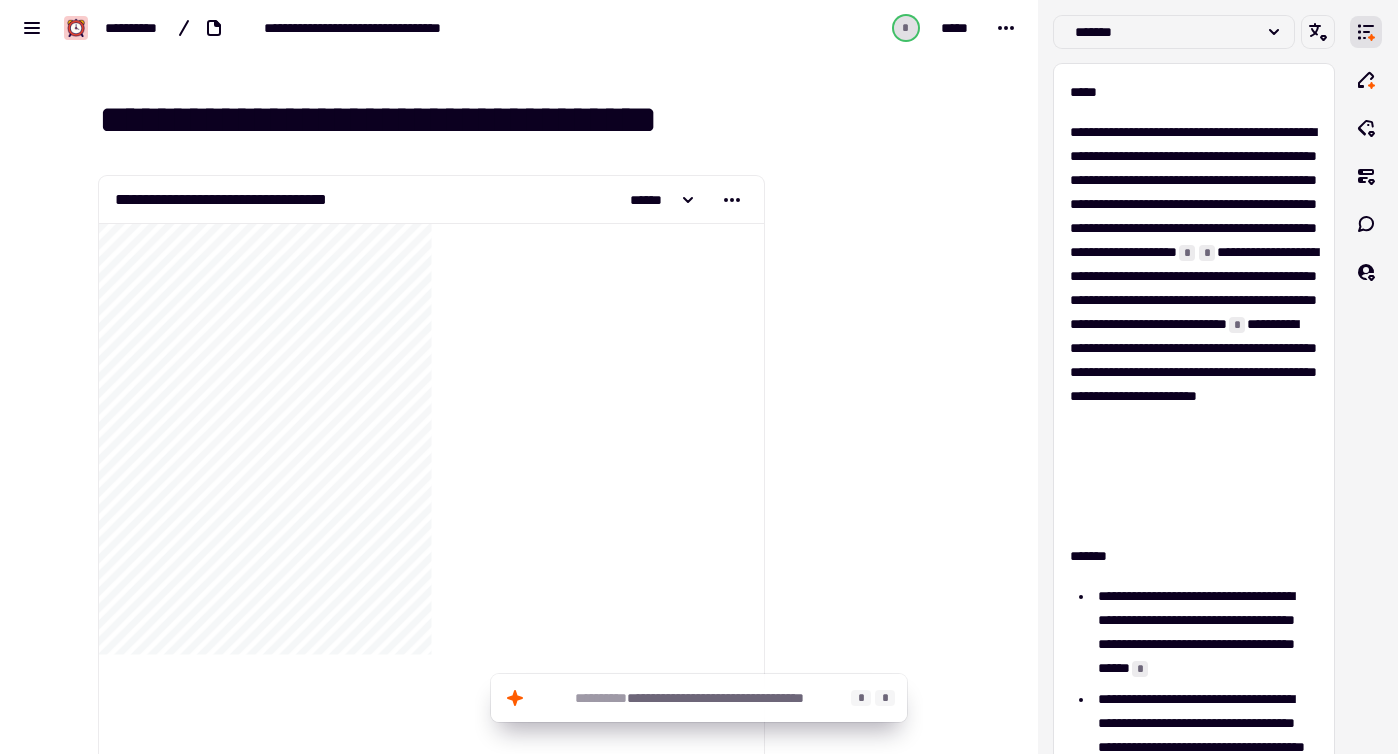 click on "**********" 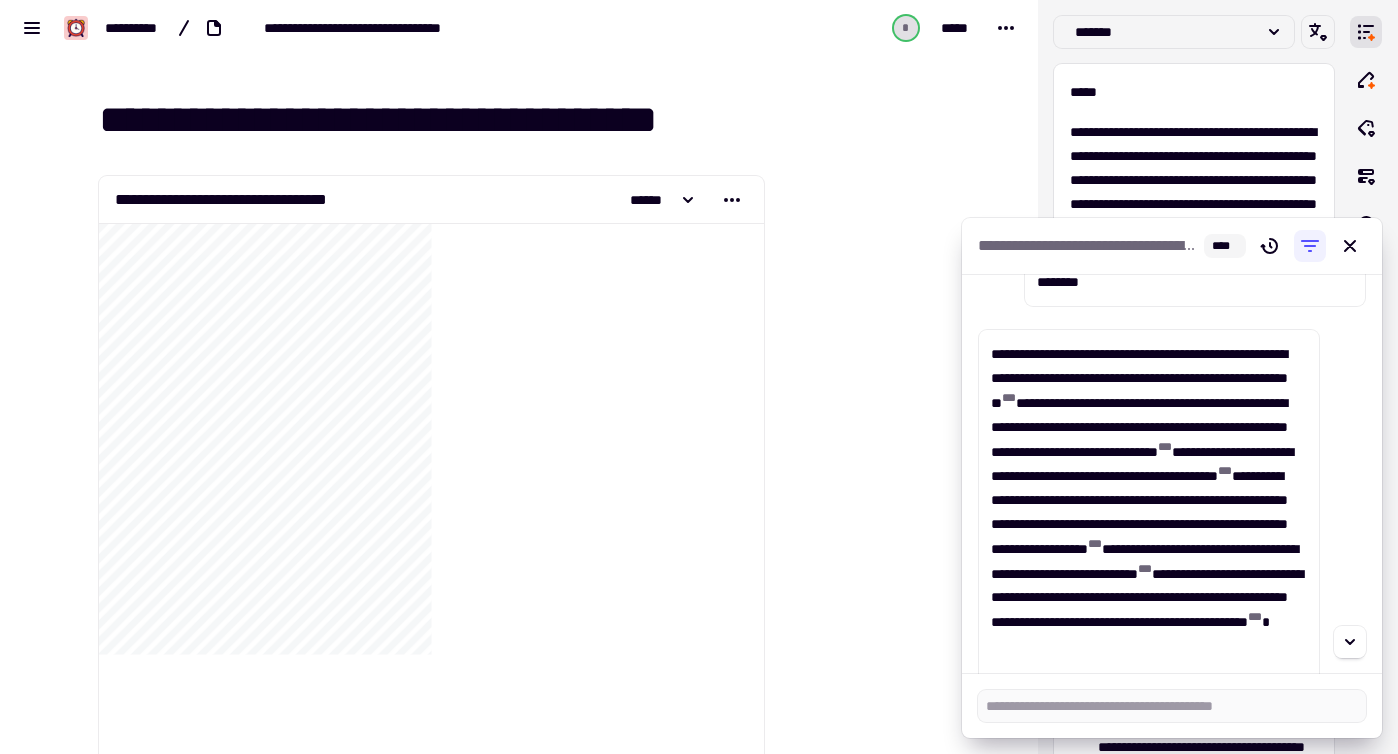 scroll, scrollTop: 268, scrollLeft: 0, axis: vertical 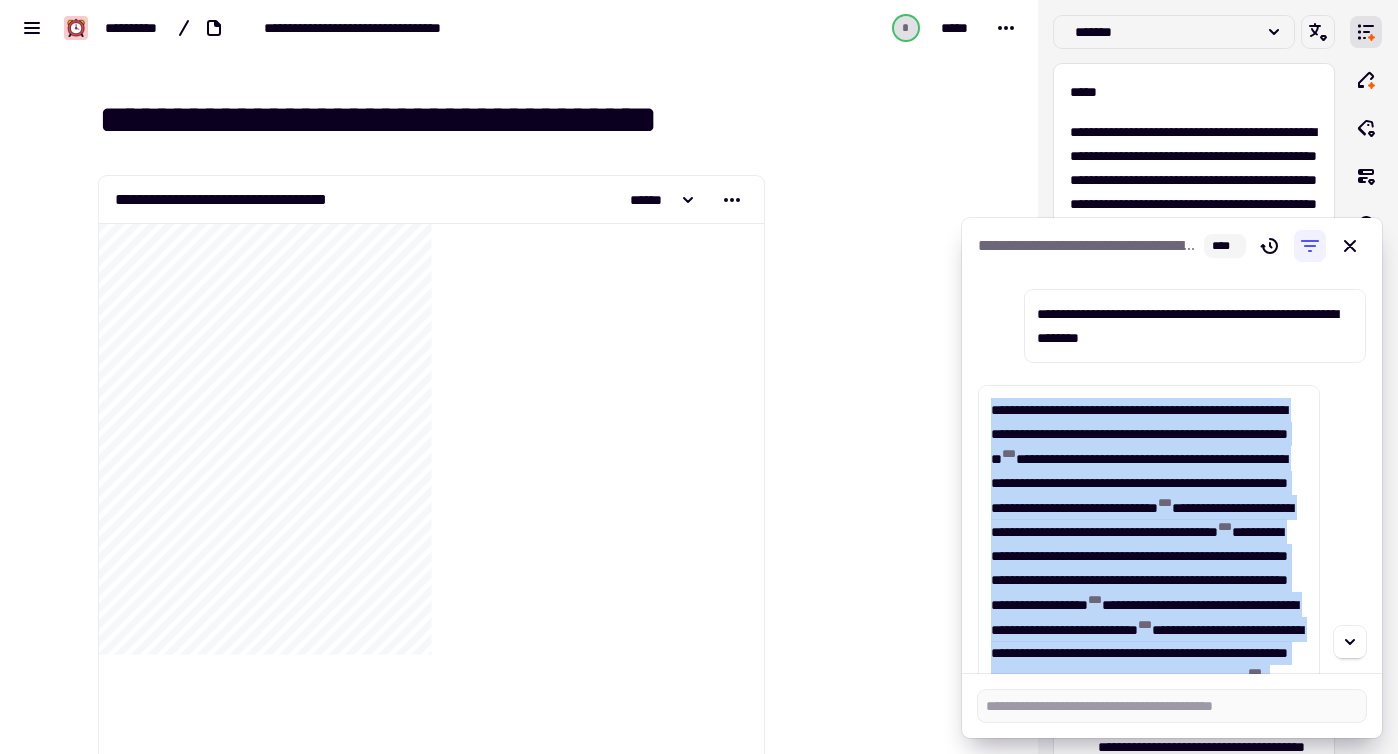 drag, startPoint x: 1076, startPoint y: 534, endPoint x: 981, endPoint y: 399, distance: 165.07574 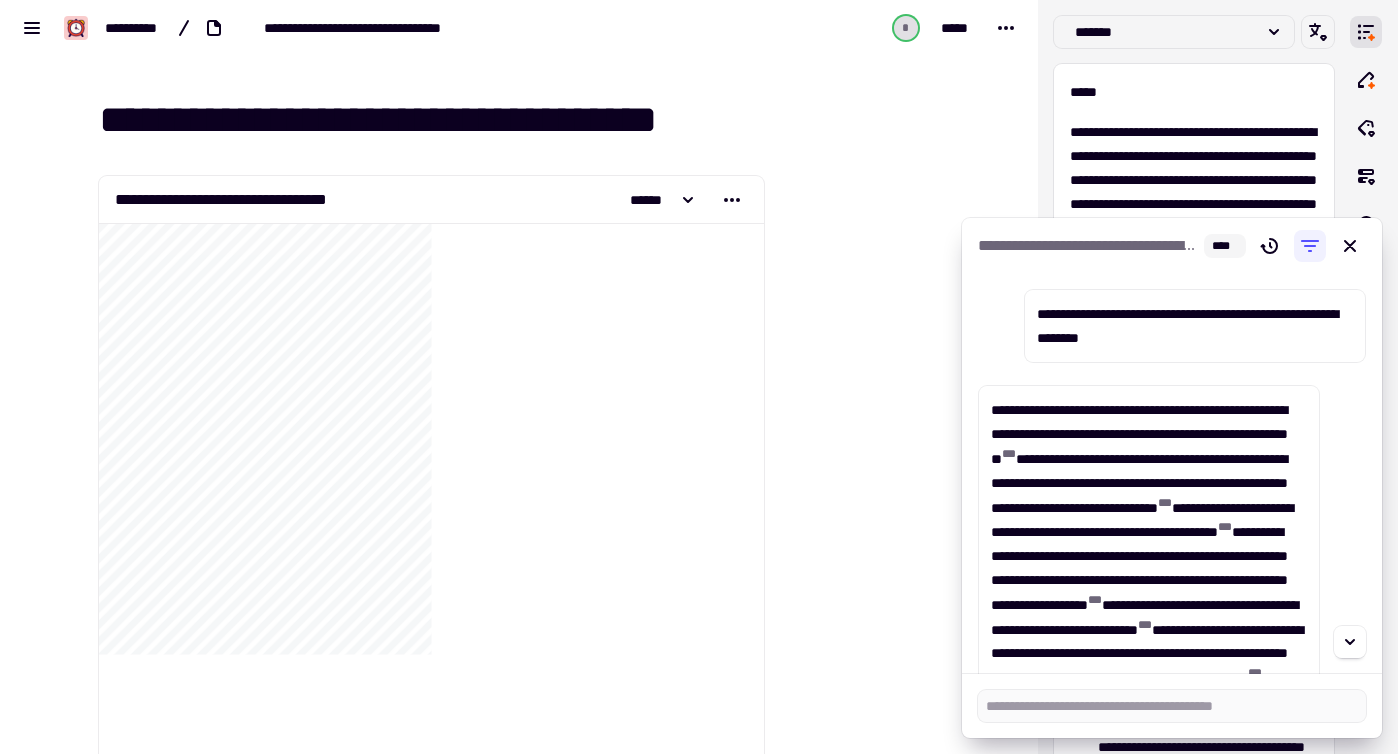 scroll, scrollTop: 268, scrollLeft: 0, axis: vertical 